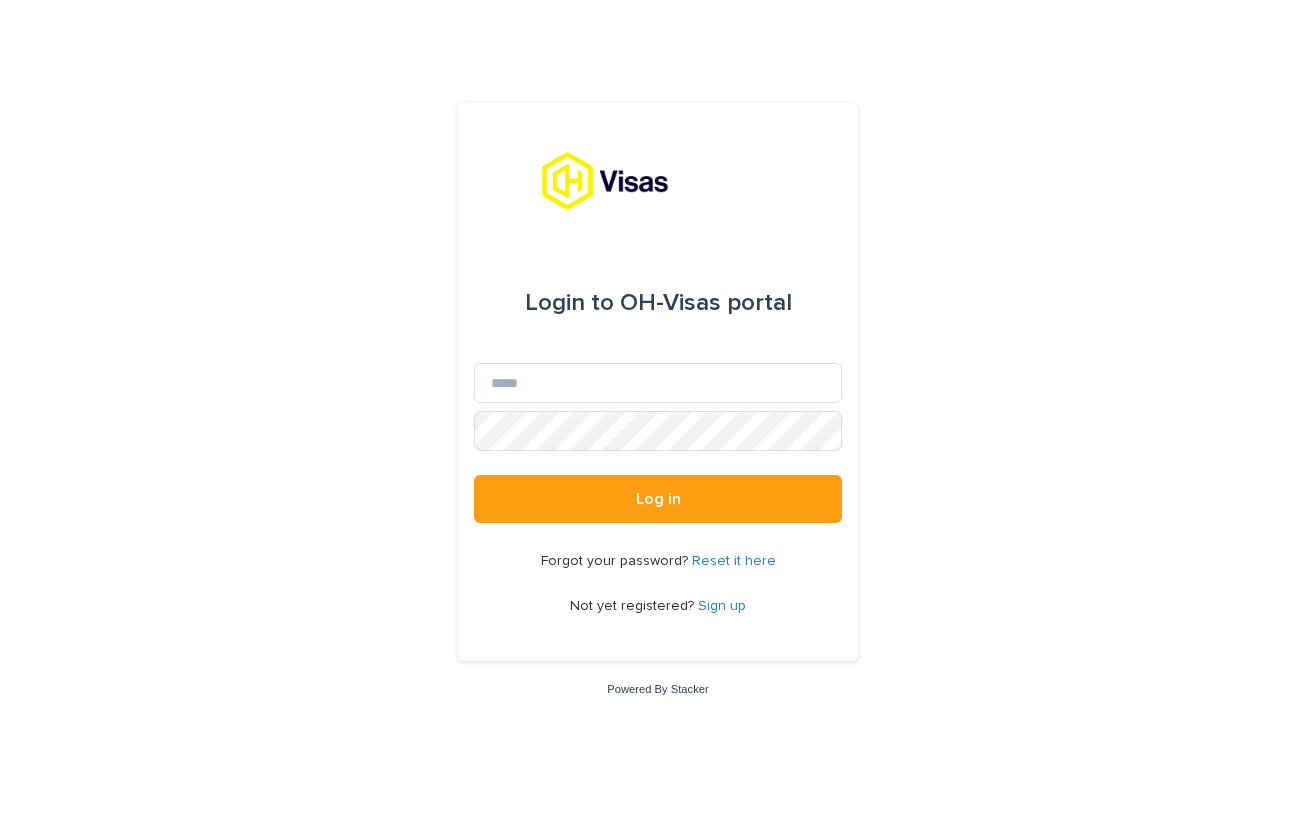 scroll, scrollTop: 0, scrollLeft: 0, axis: both 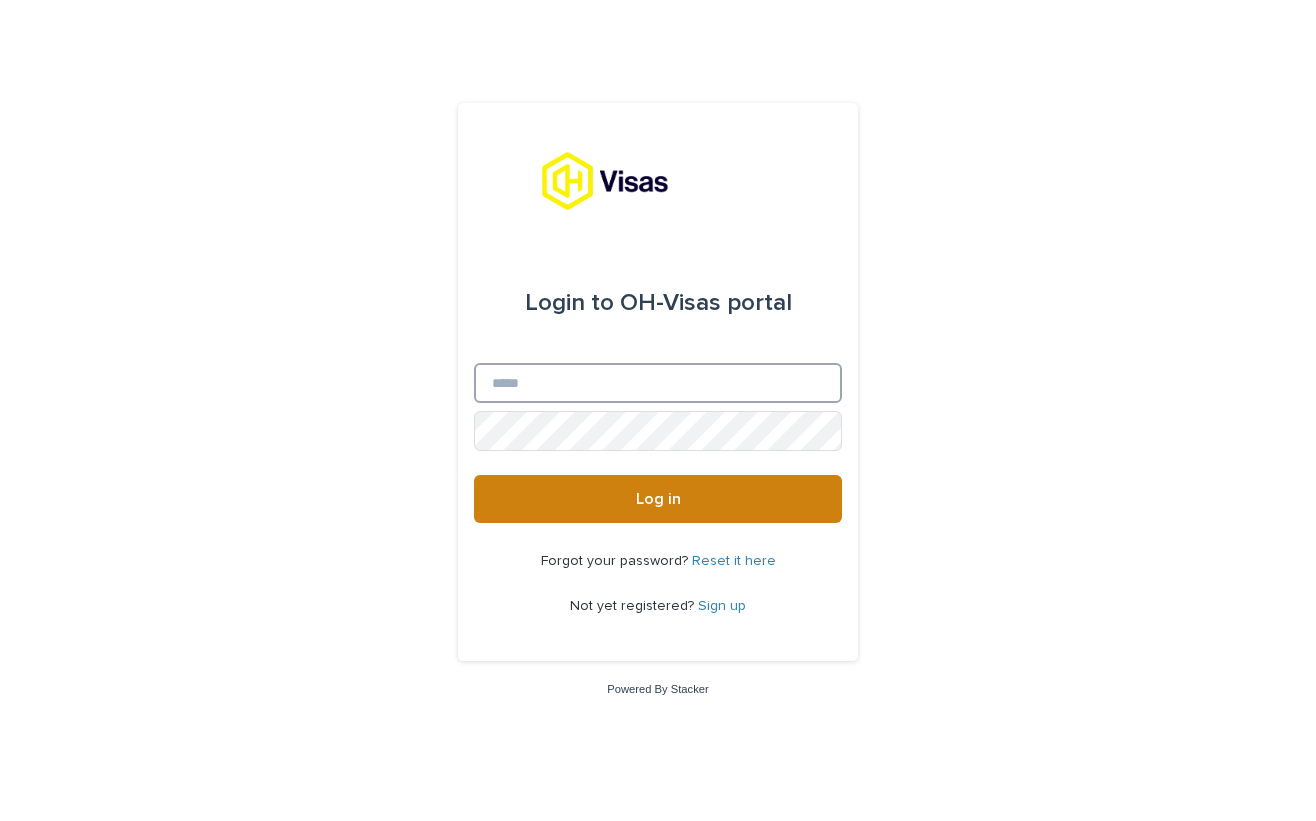 type on "**********" 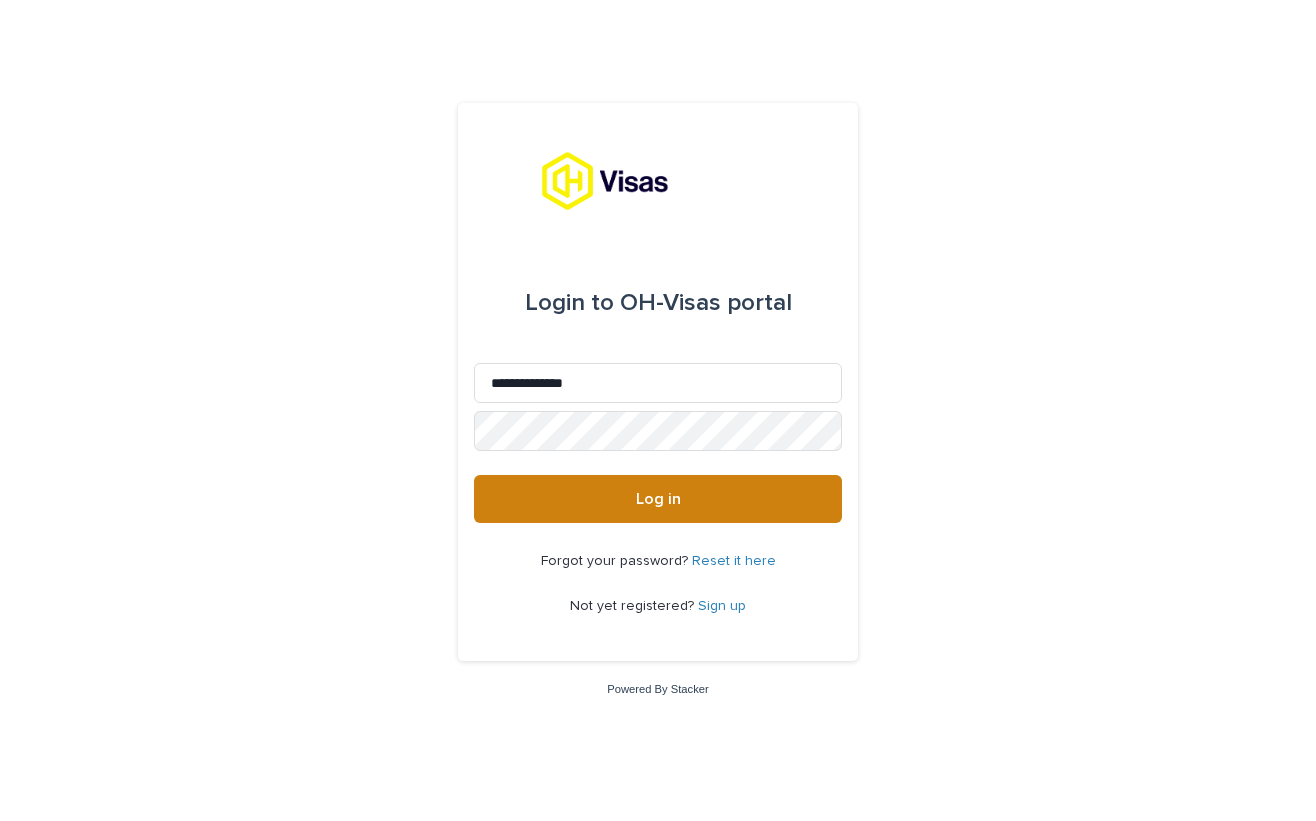 click on "Log in" at bounding box center [658, 499] 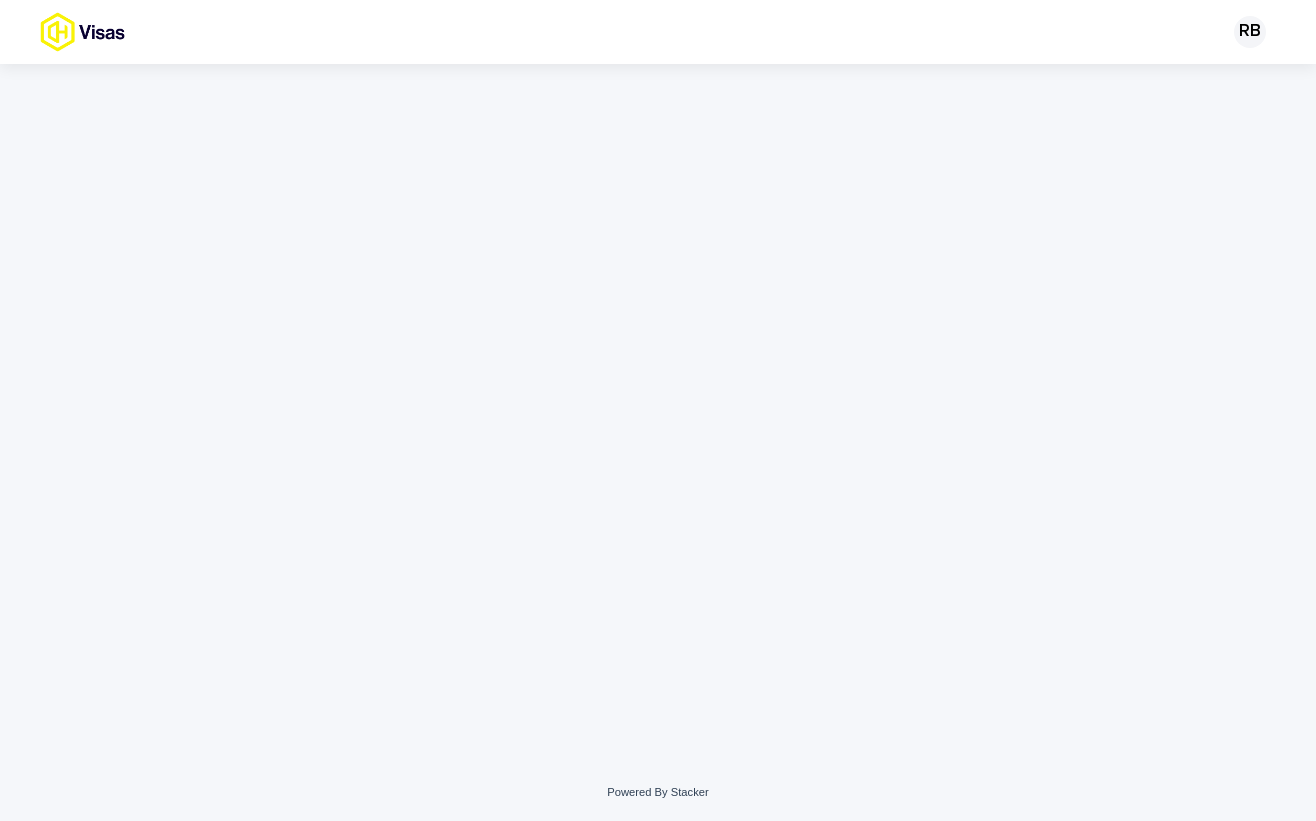 scroll, scrollTop: 0, scrollLeft: 0, axis: both 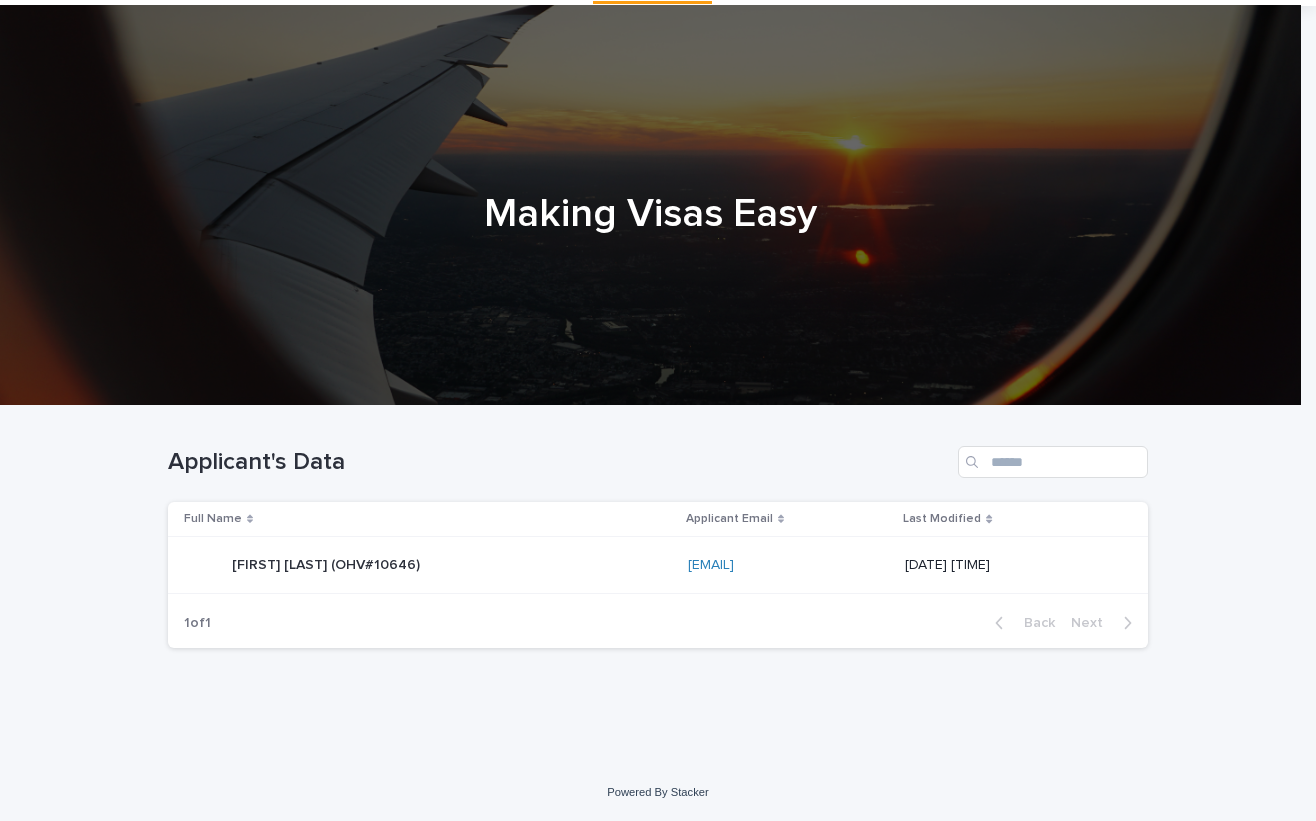 click on "[FIRST] [LAST] (OHV#10646)" at bounding box center [328, 563] 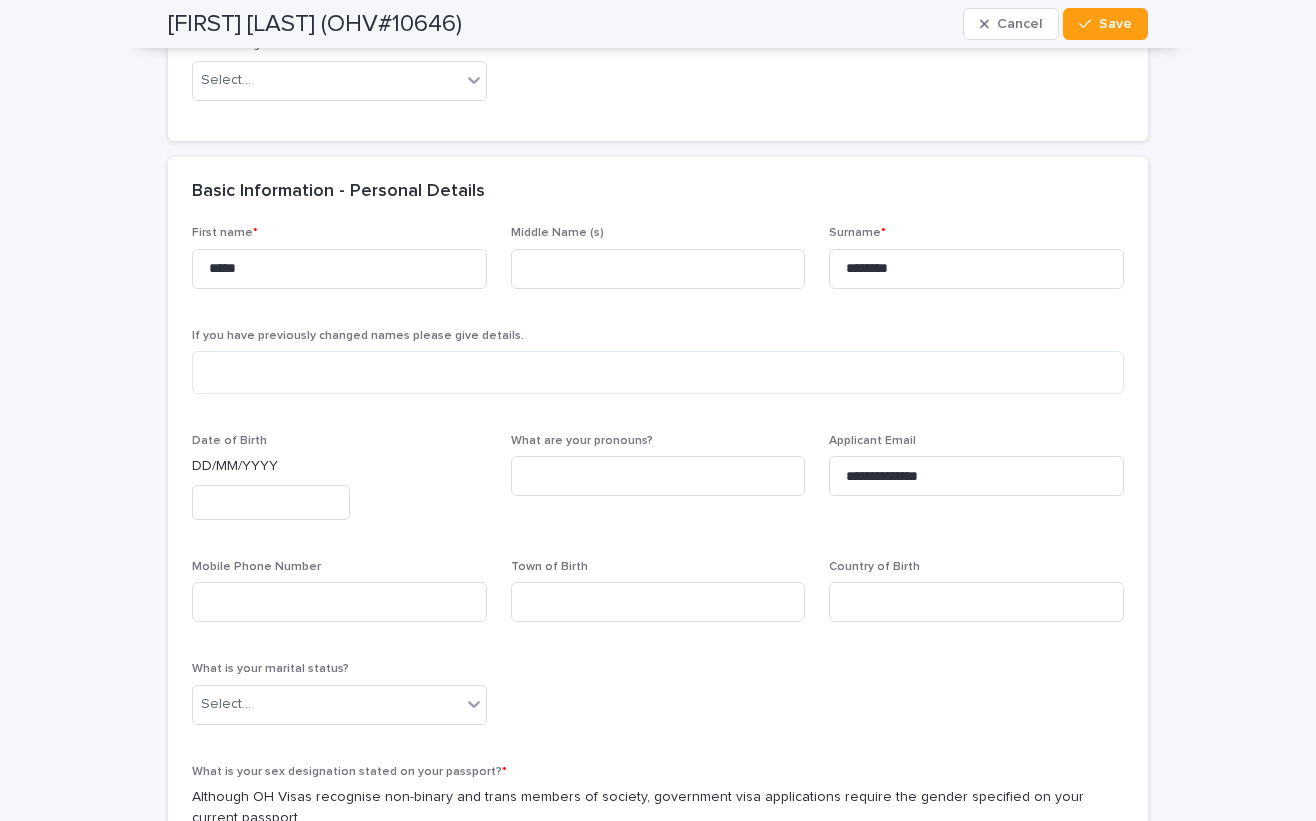 scroll, scrollTop: 500, scrollLeft: 0, axis: vertical 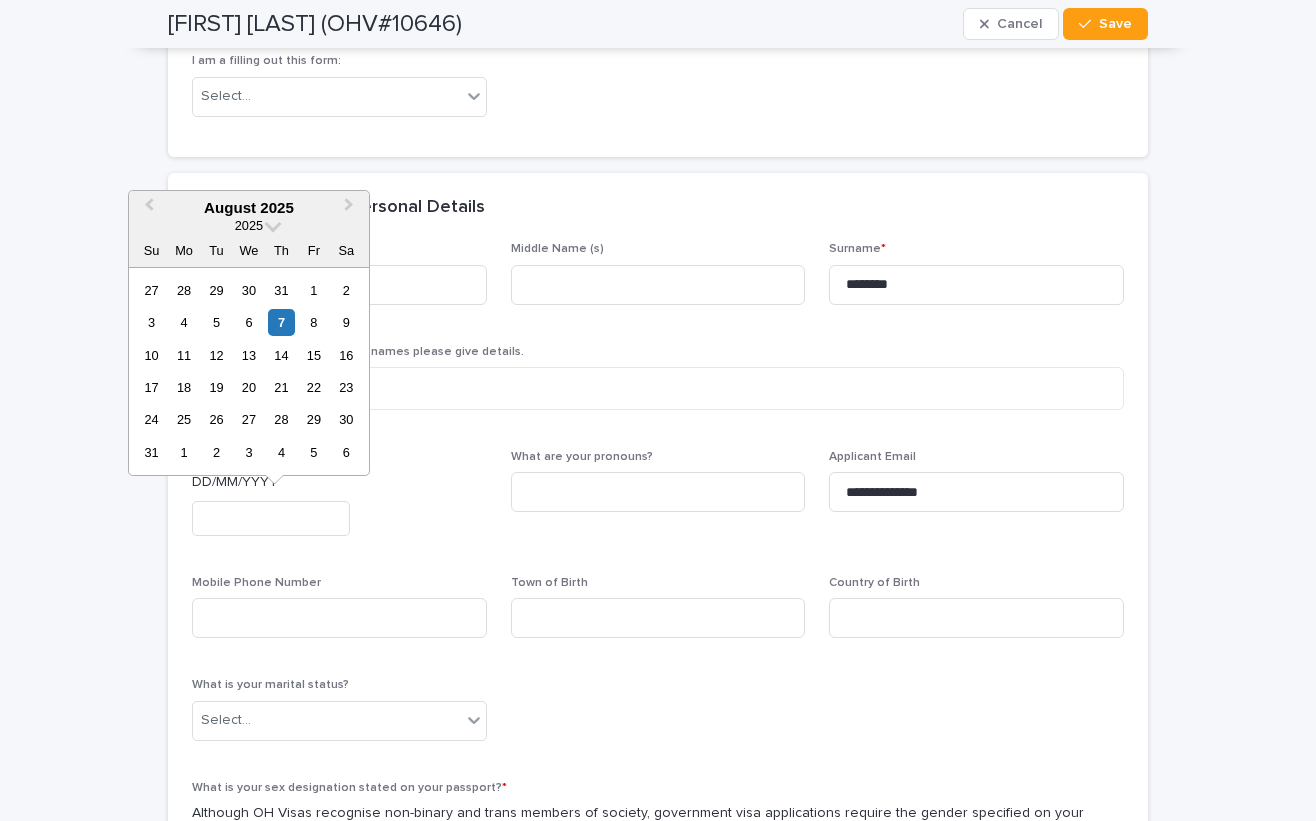 click at bounding box center (271, 518) 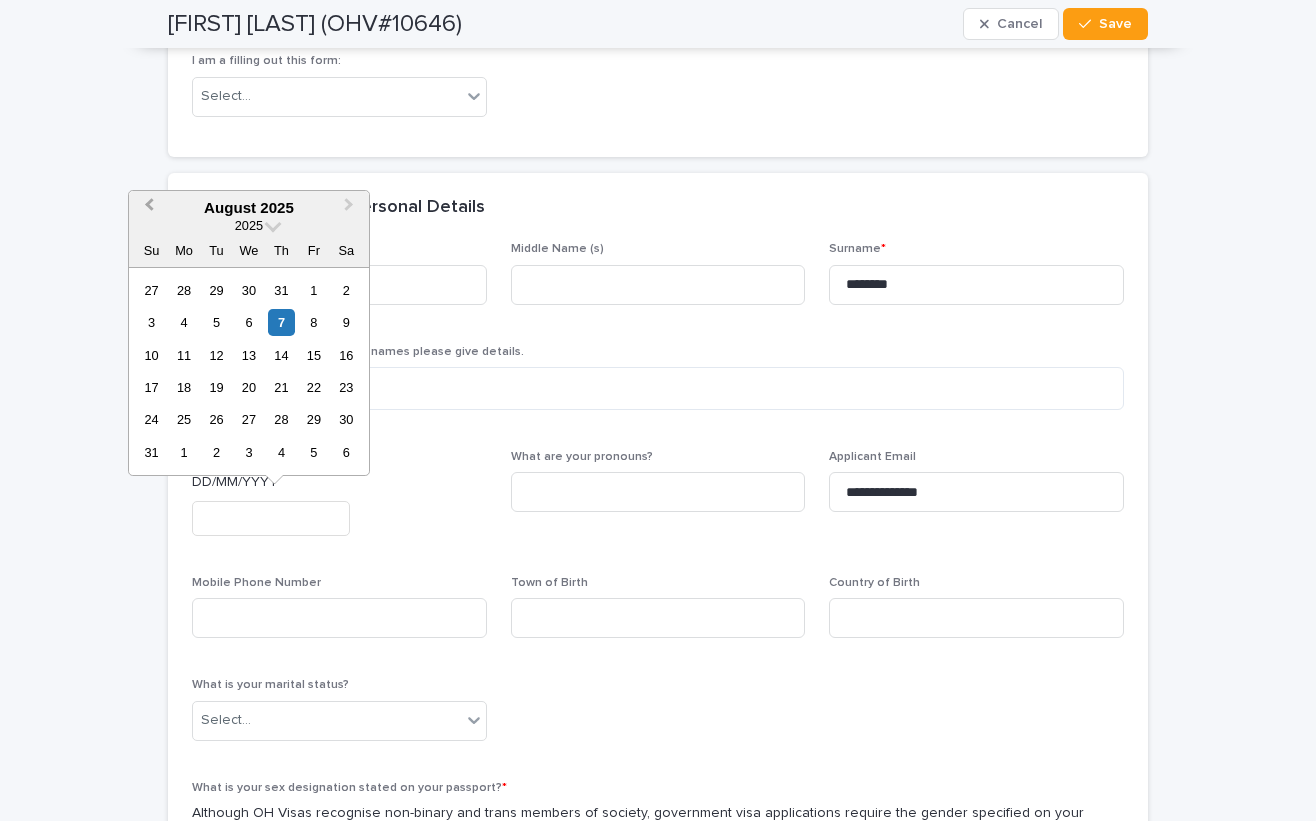 click on "Previous Month" at bounding box center (147, 209) 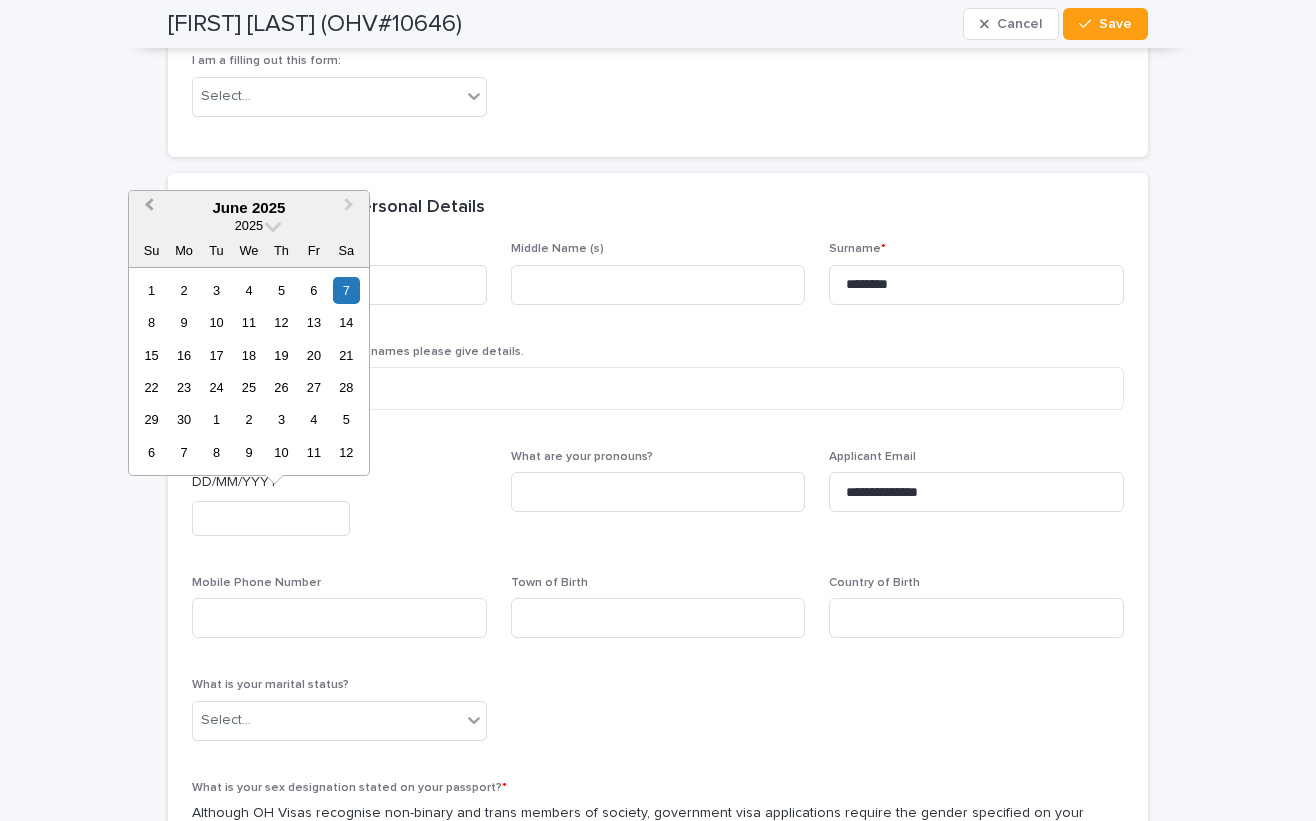 click on "Previous Month" at bounding box center (147, 209) 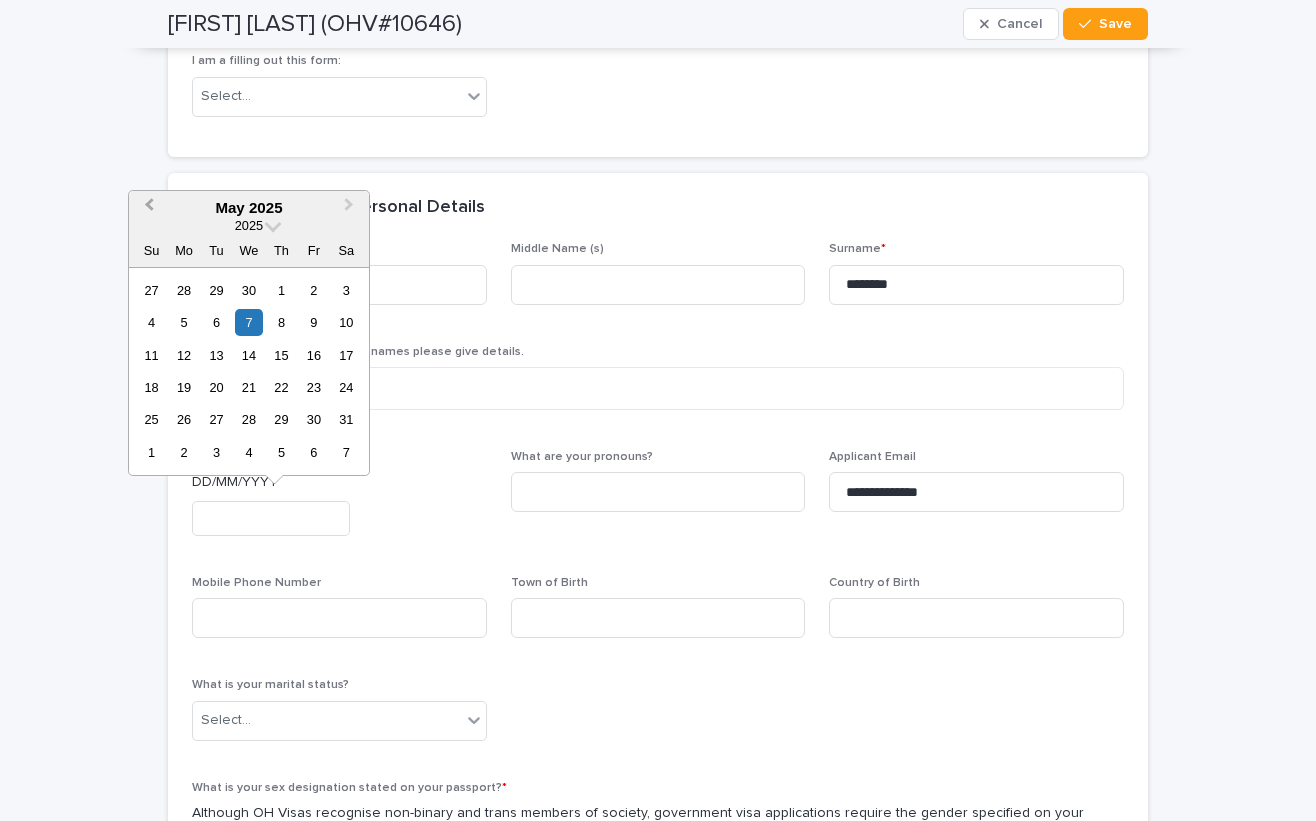 click on "Previous Month" at bounding box center (147, 209) 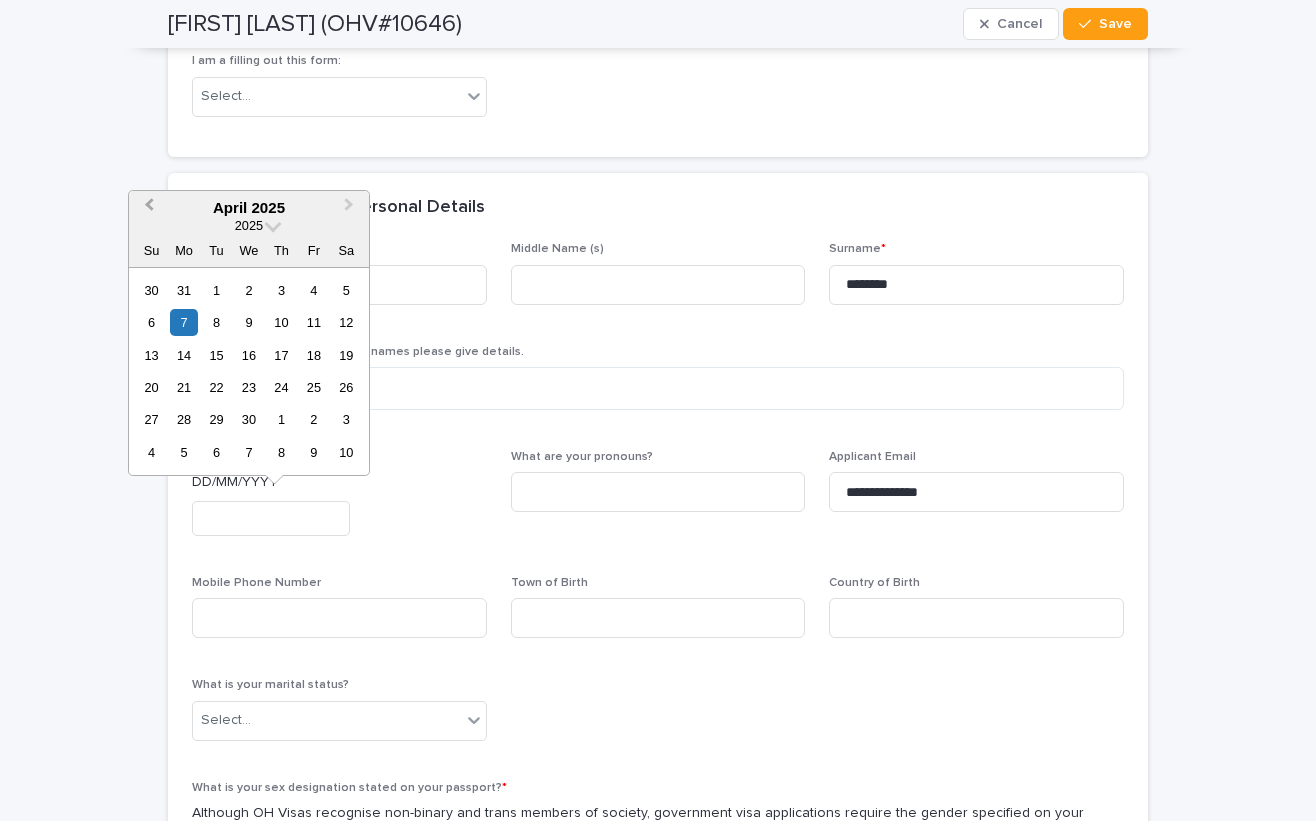 click on "Previous Month" at bounding box center [147, 209] 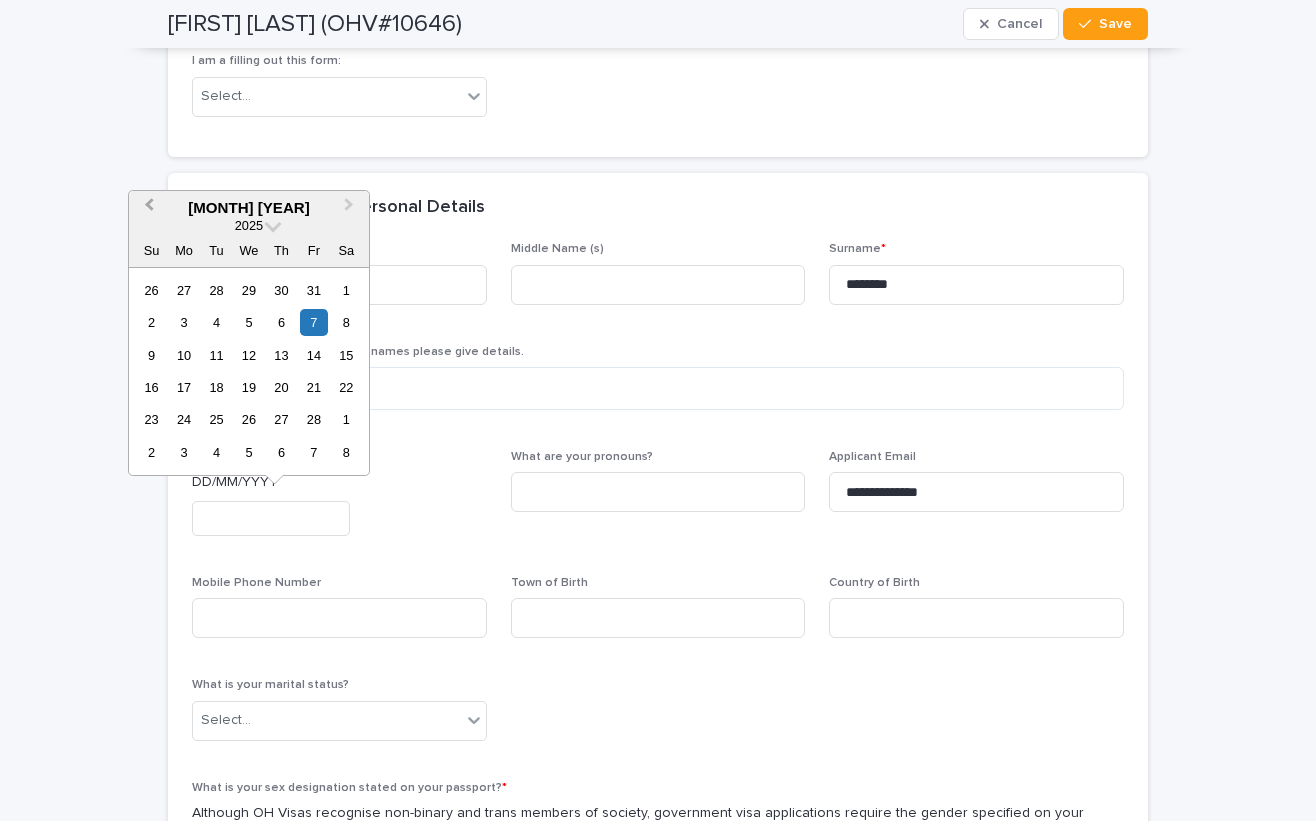 click on "Previous Month" at bounding box center [147, 209] 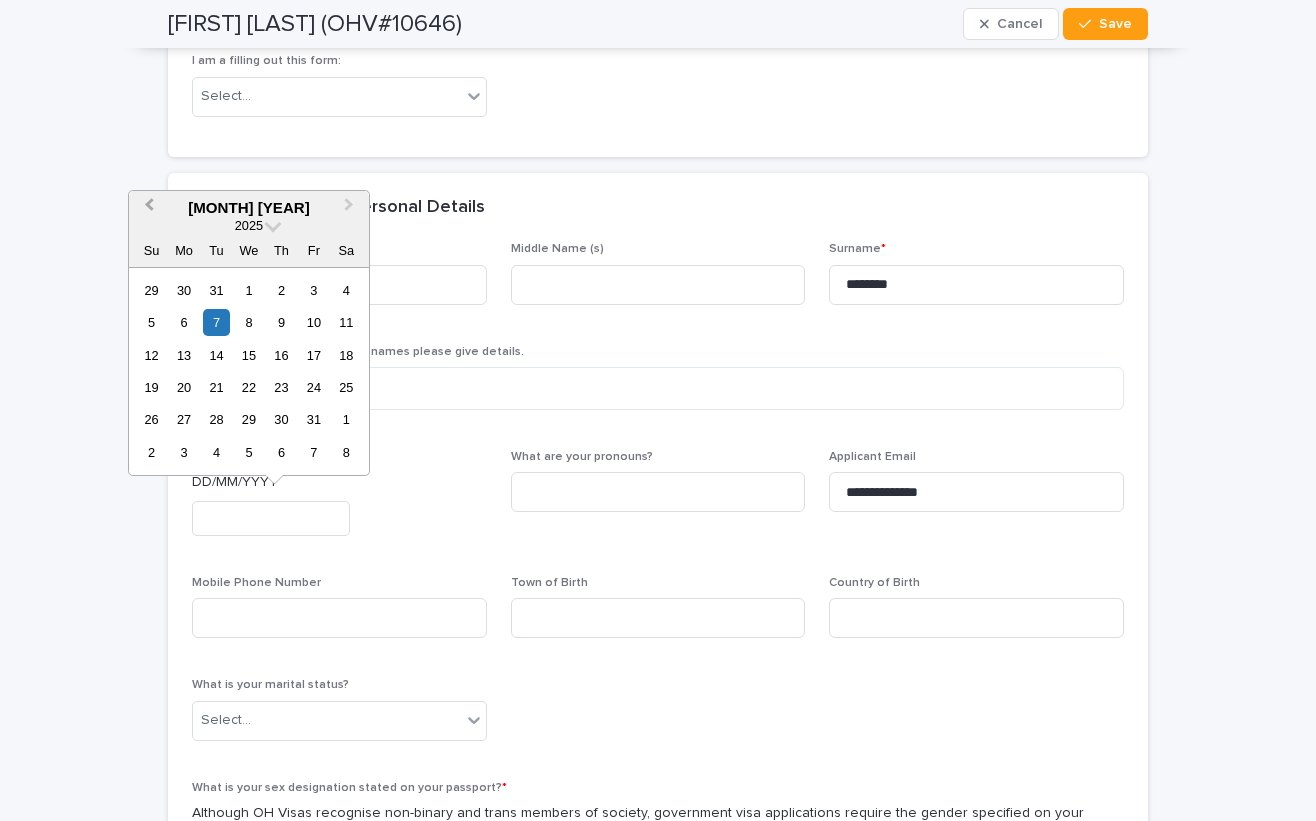 click on "Previous Month" at bounding box center (147, 209) 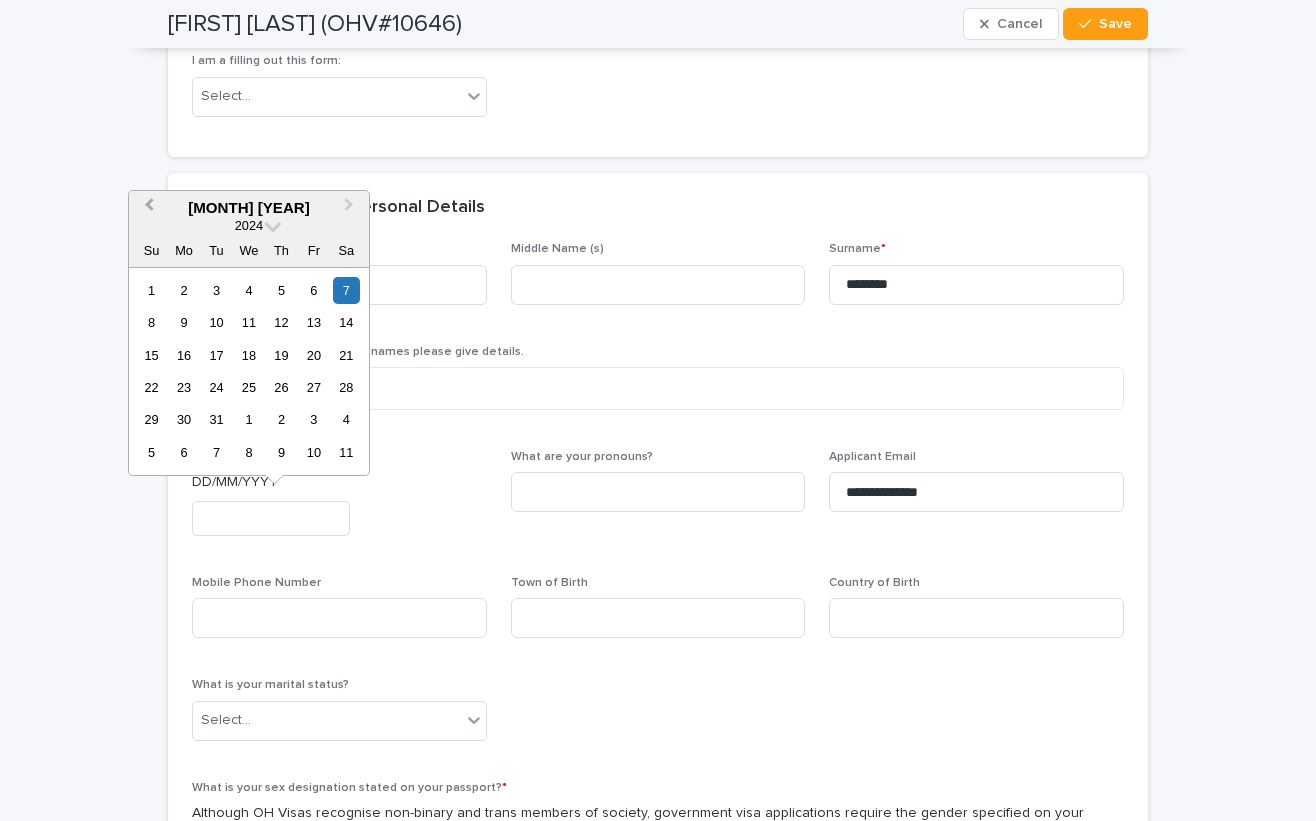 click on "Previous Month" at bounding box center [147, 209] 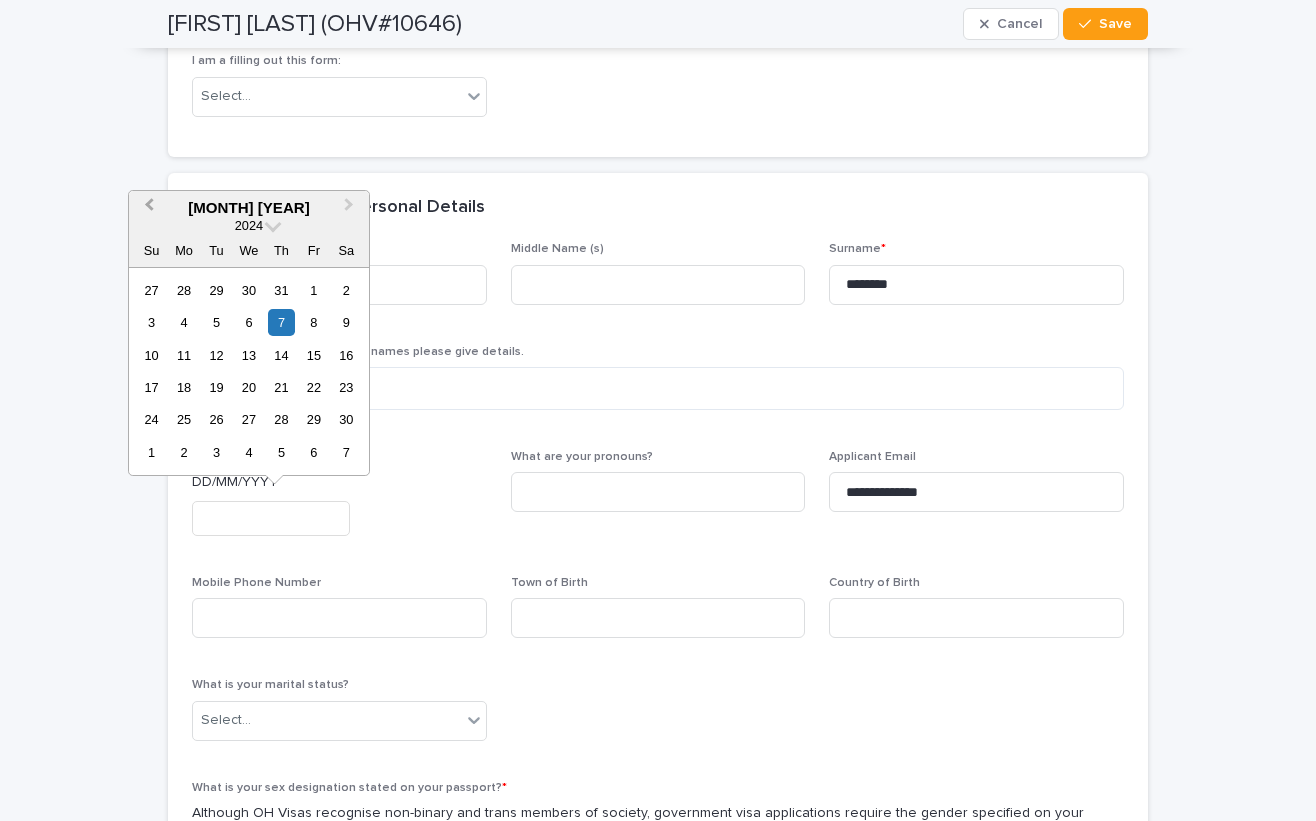 click on "Previous Month" at bounding box center (147, 209) 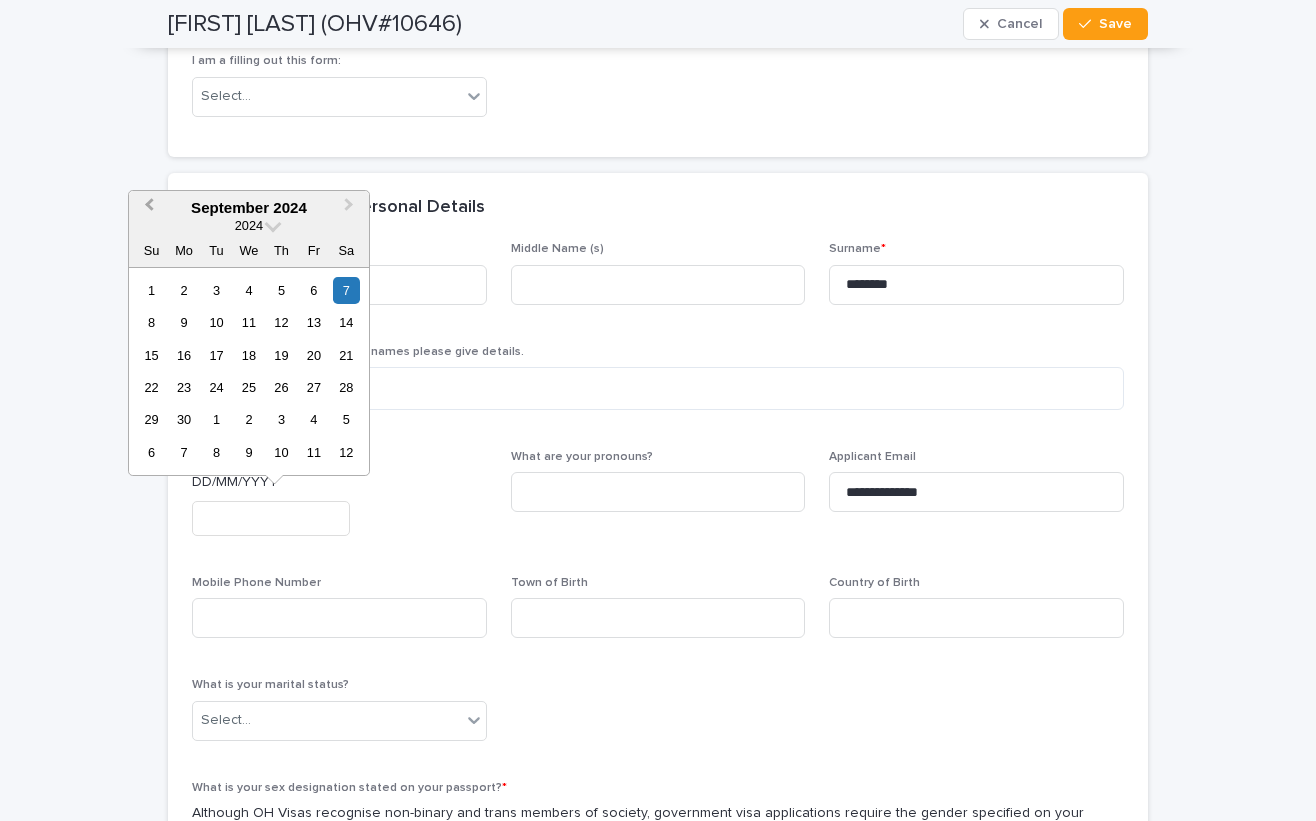 click on "Previous Month" at bounding box center [147, 209] 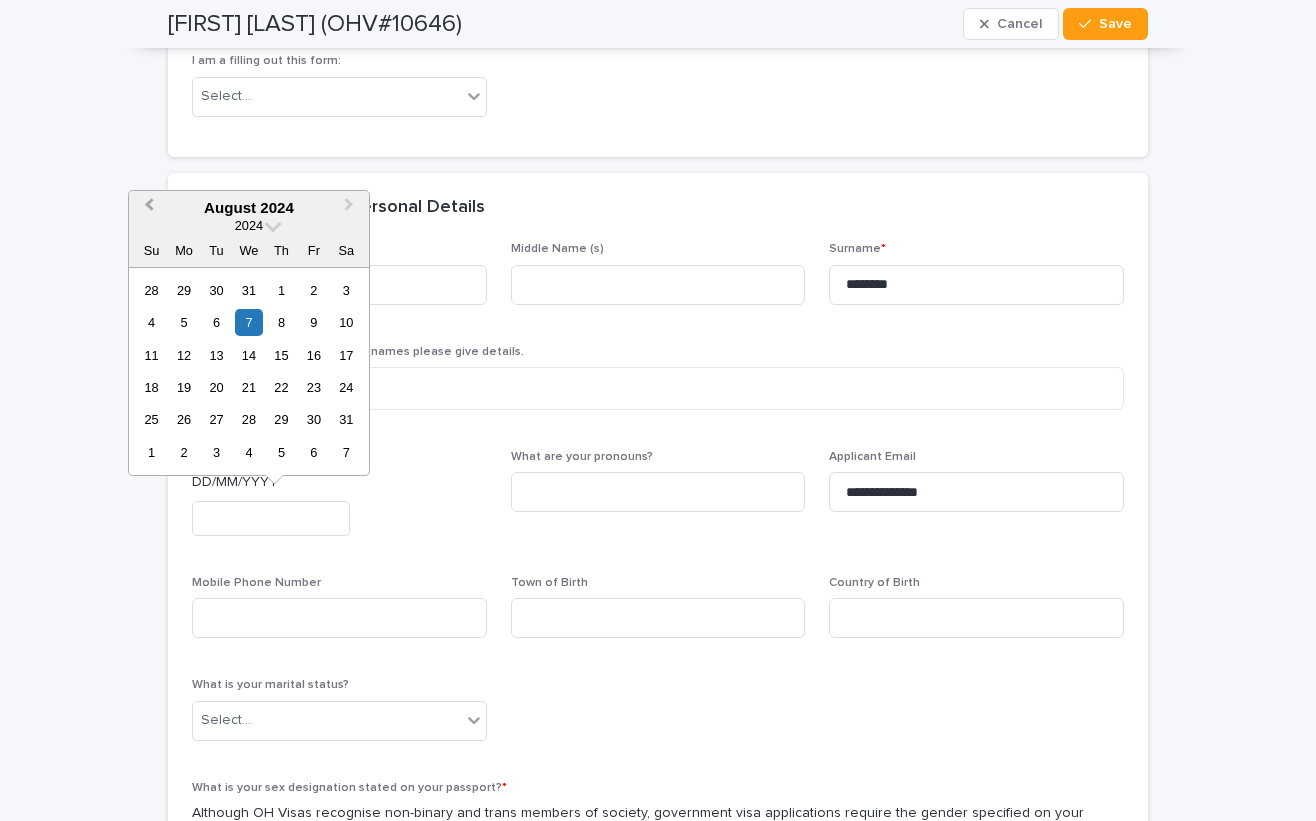 click on "Previous Month" at bounding box center (147, 209) 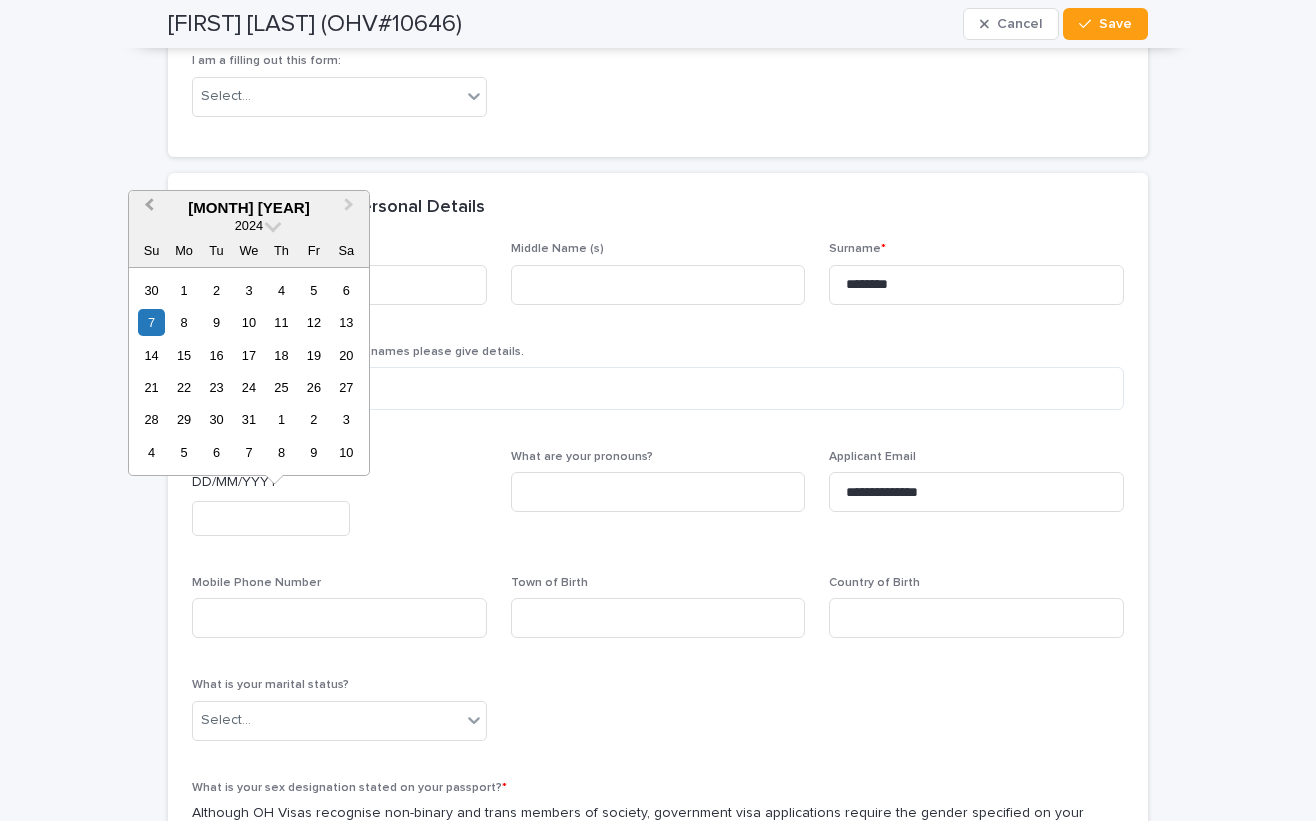 click on "Previous Month" at bounding box center [147, 209] 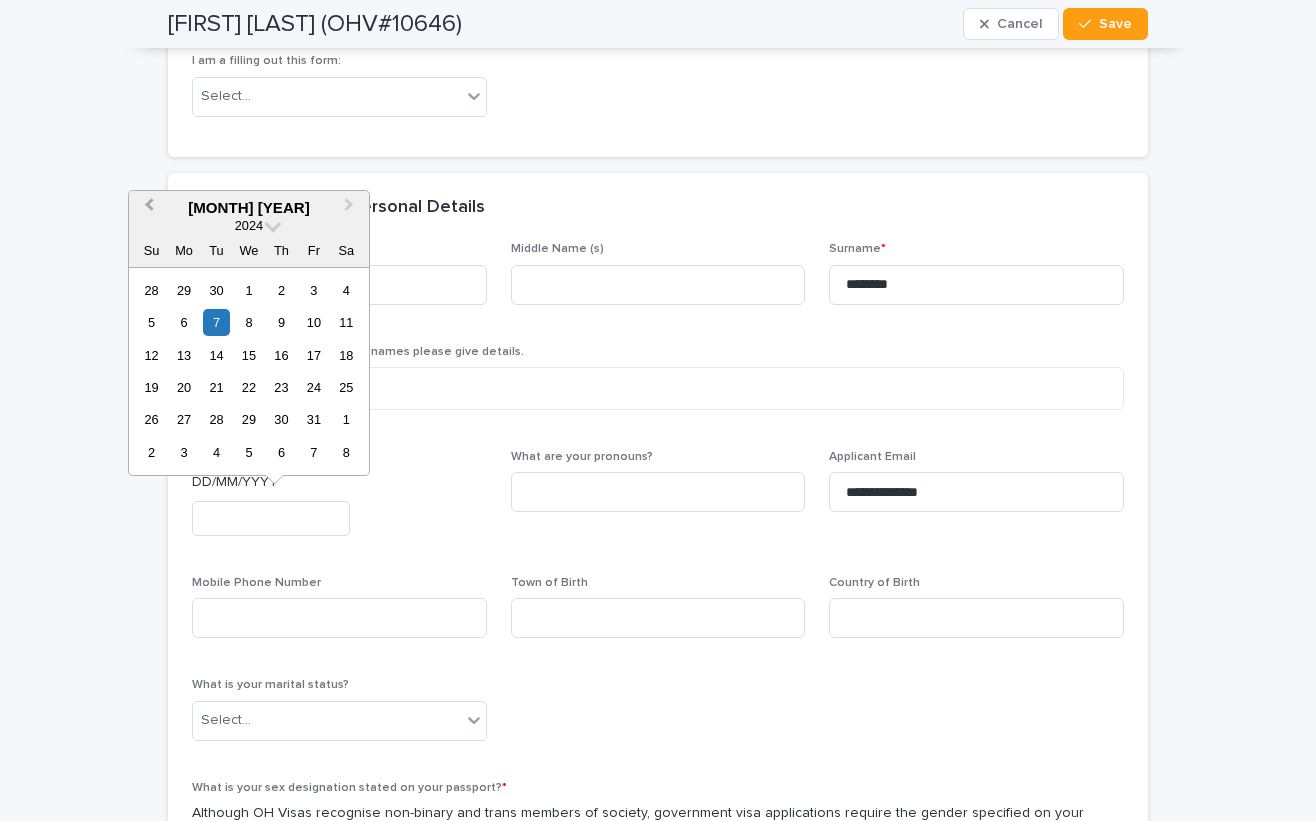 click on "Previous Month" at bounding box center [147, 209] 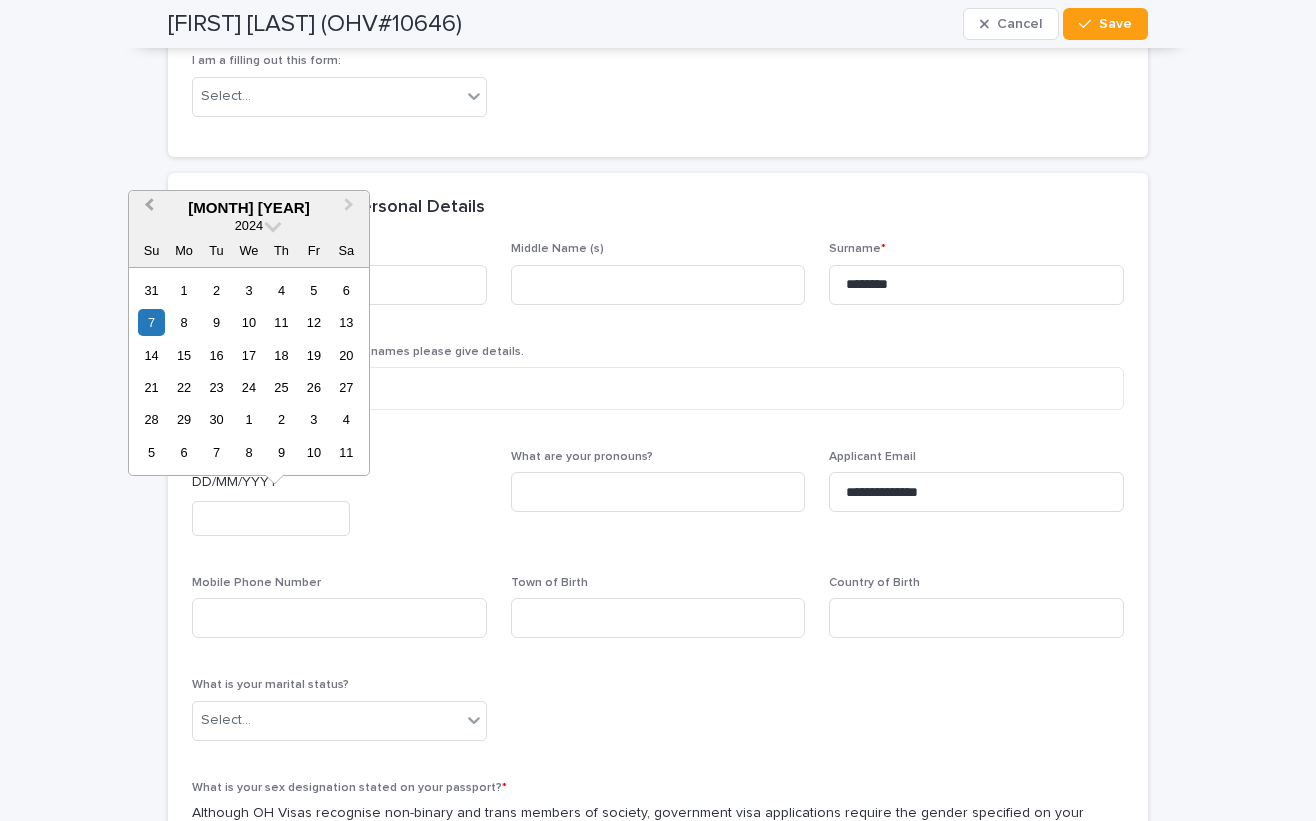click on "Previous Month" at bounding box center (147, 209) 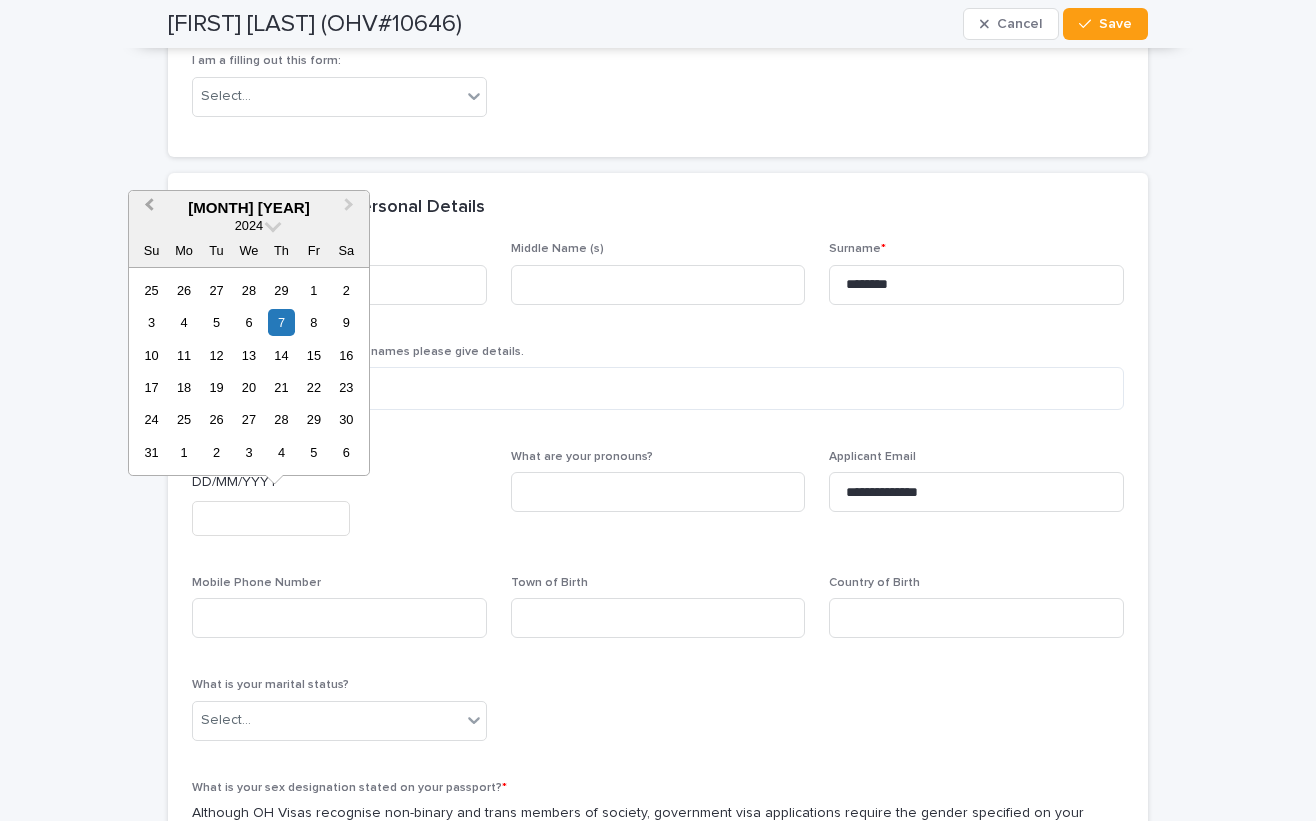 click on "Previous Month" at bounding box center [147, 209] 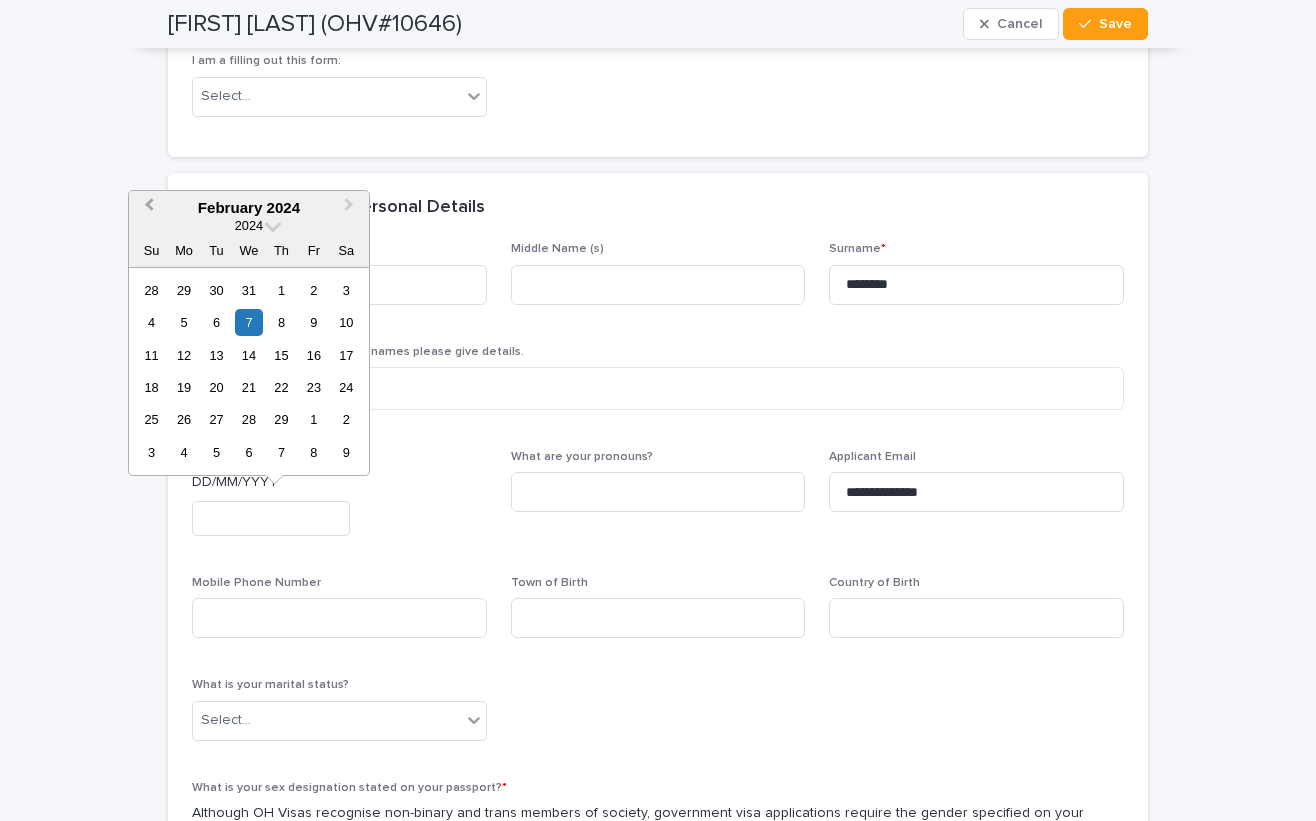 click on "Previous Month" at bounding box center [147, 209] 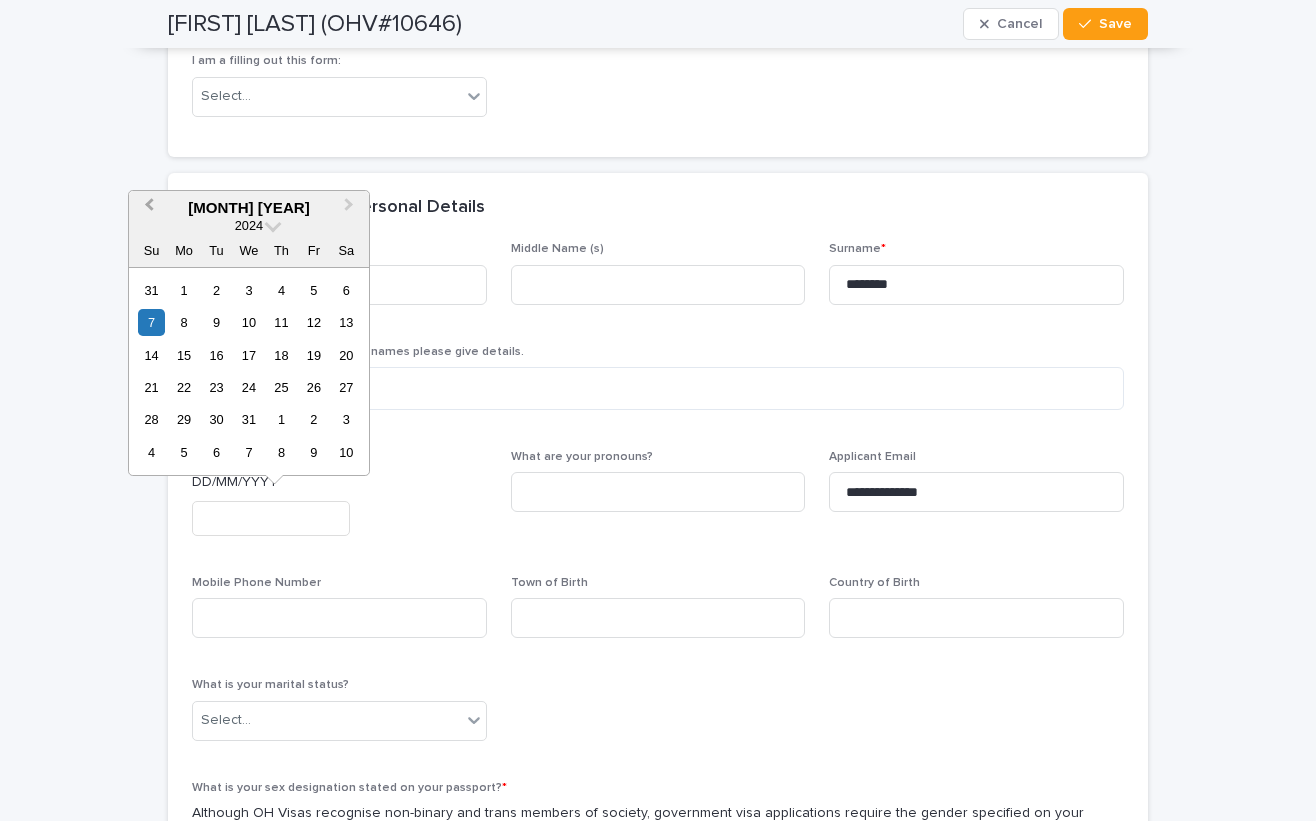 click on "Previous Month" at bounding box center (147, 209) 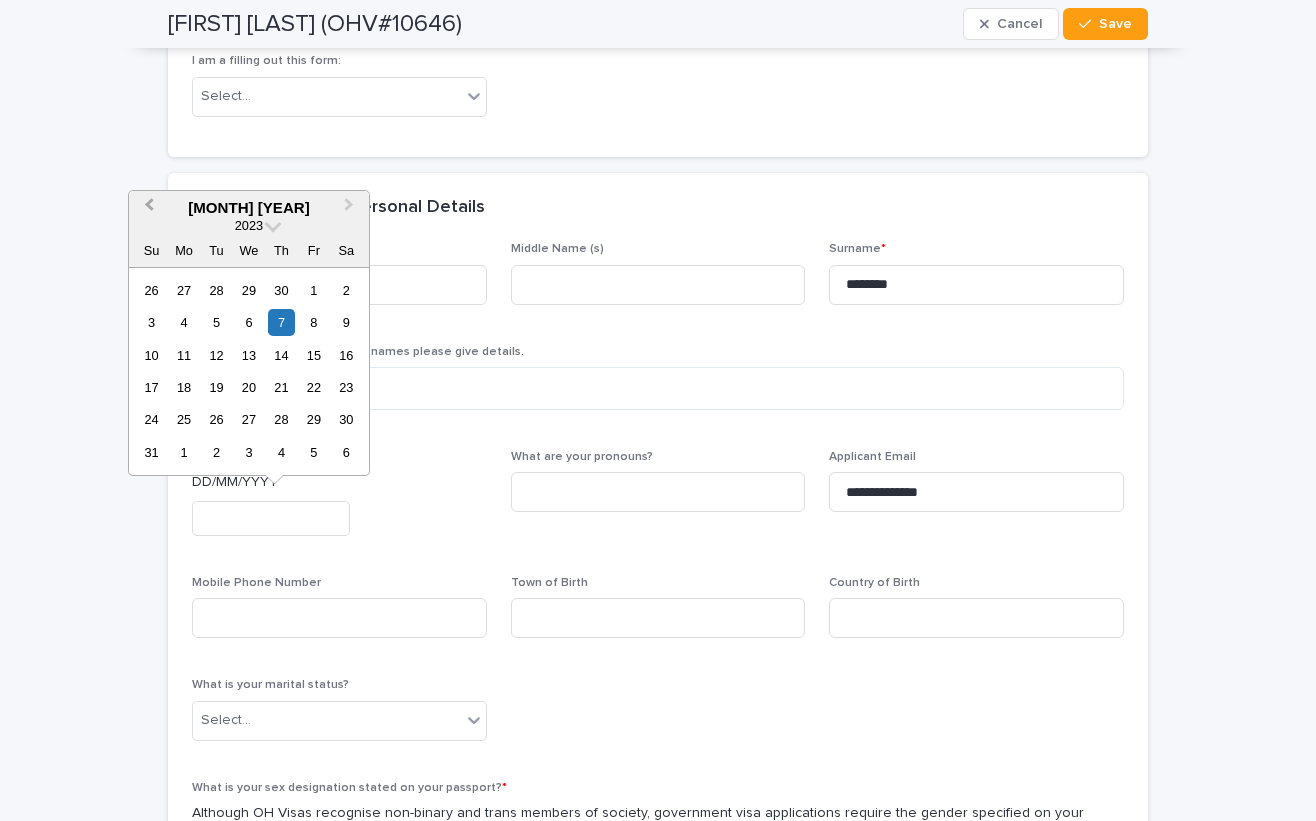 click on "Previous Month" at bounding box center (147, 209) 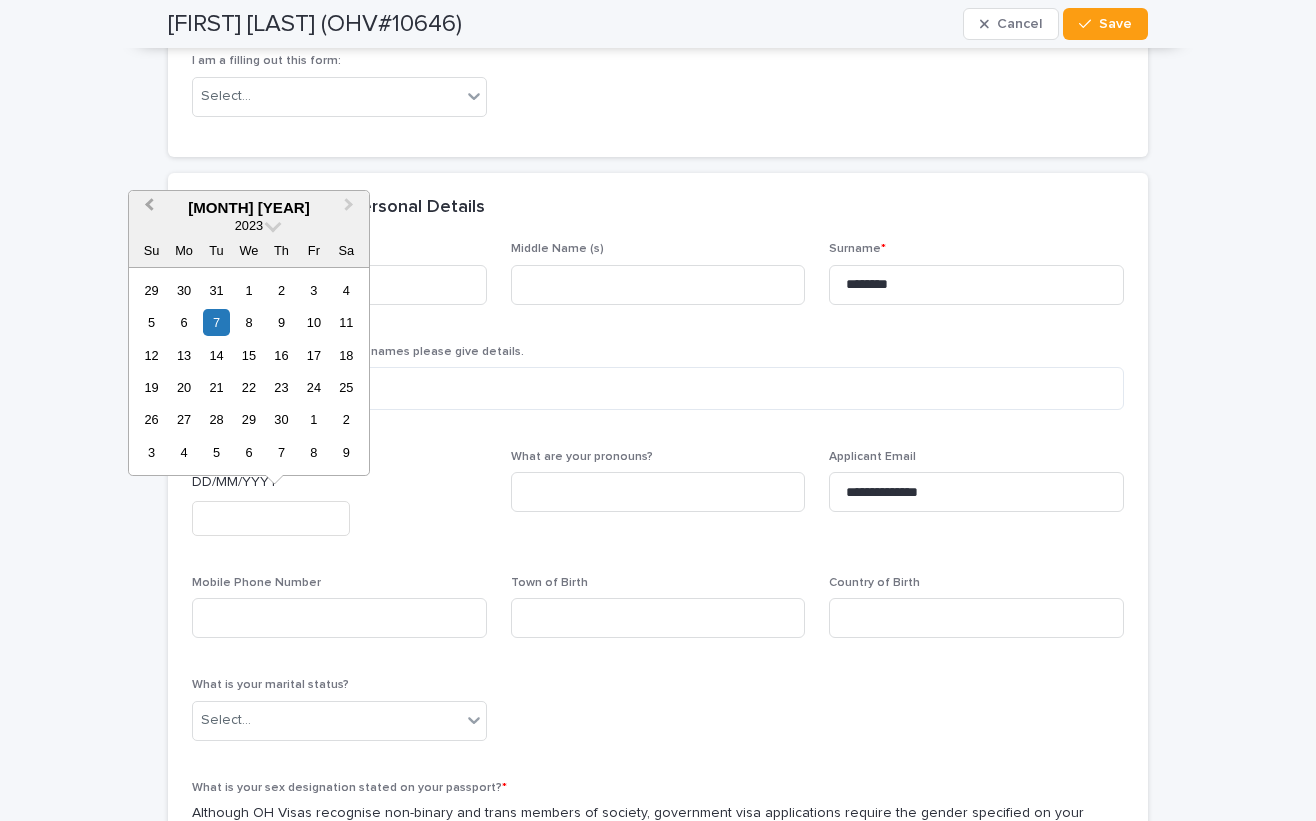 click on "Previous Month" at bounding box center [147, 209] 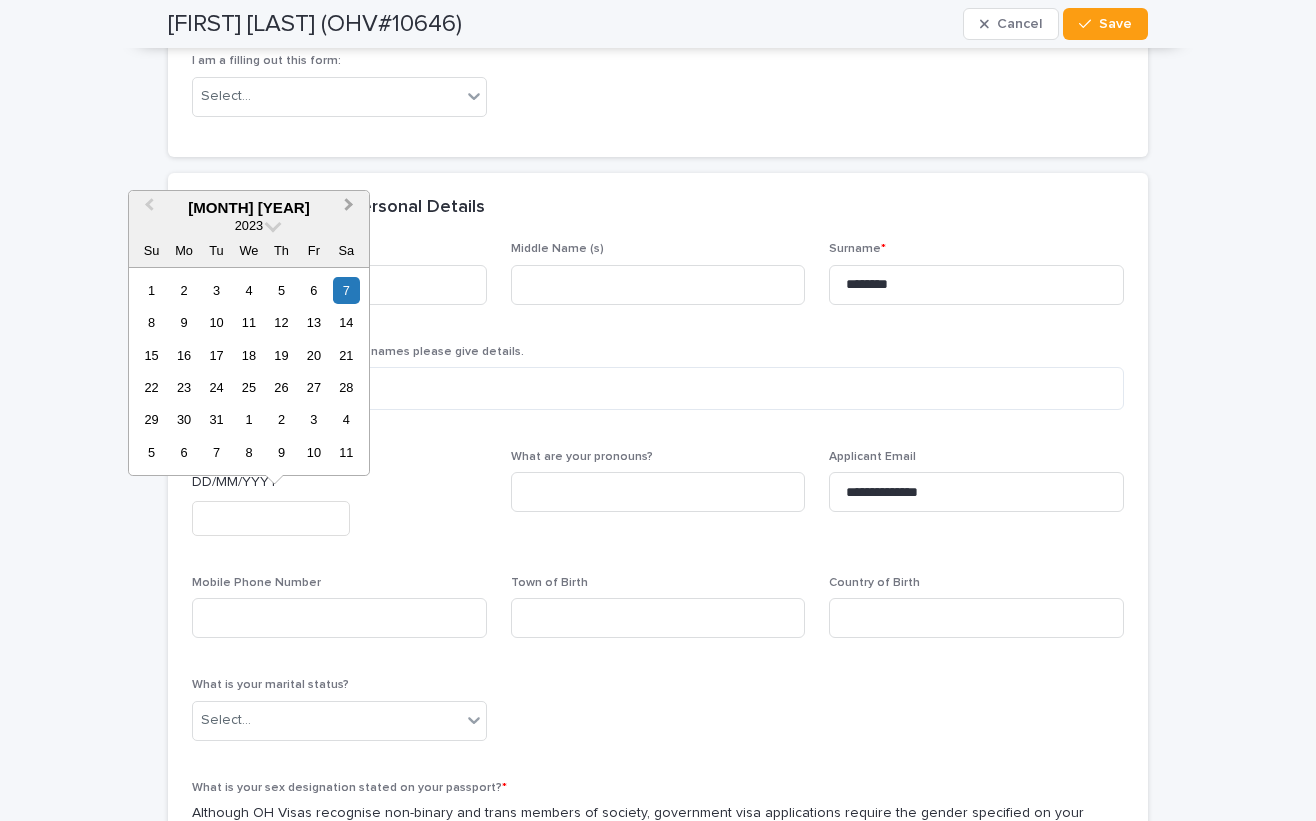 click on "Next Month" at bounding box center (351, 209) 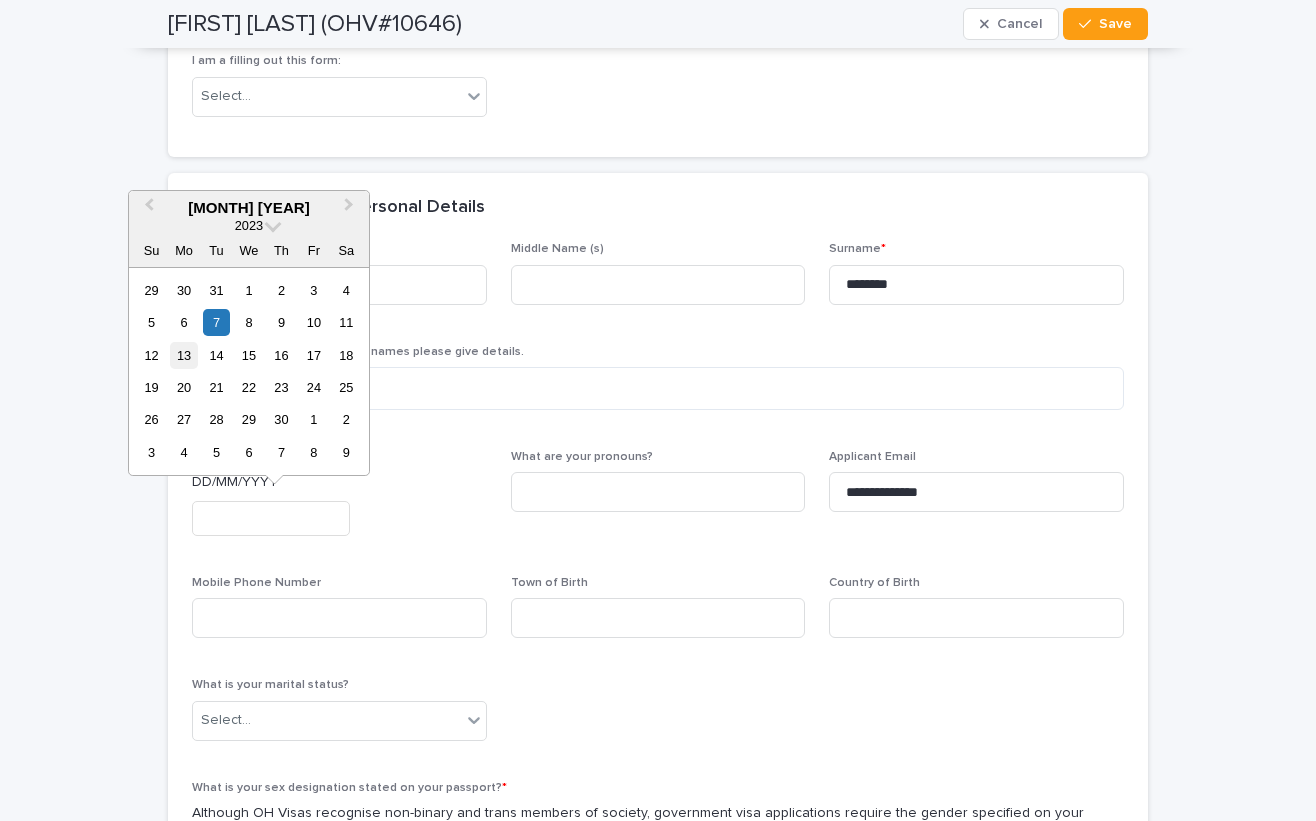 click on "13" at bounding box center [183, 355] 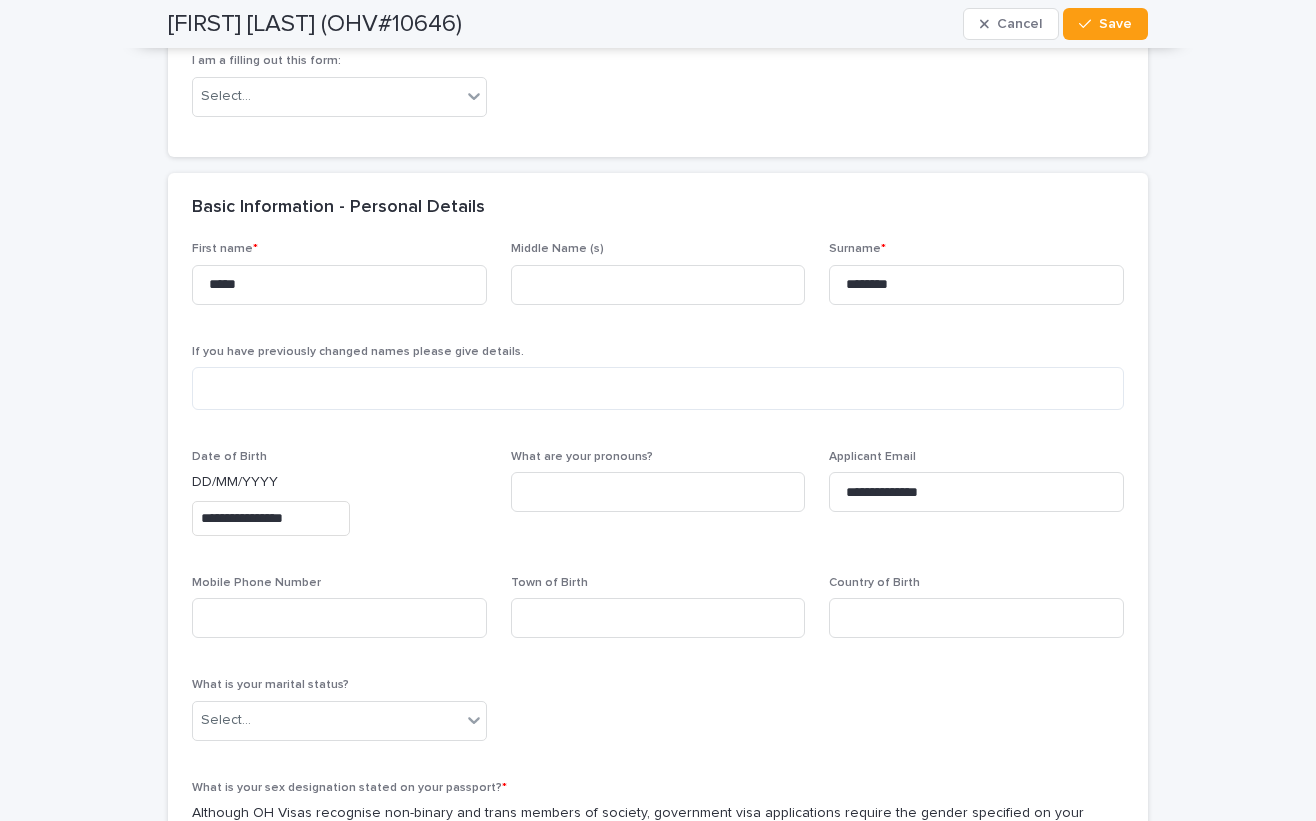 click on "DD/MM/YYYY" at bounding box center [339, 482] 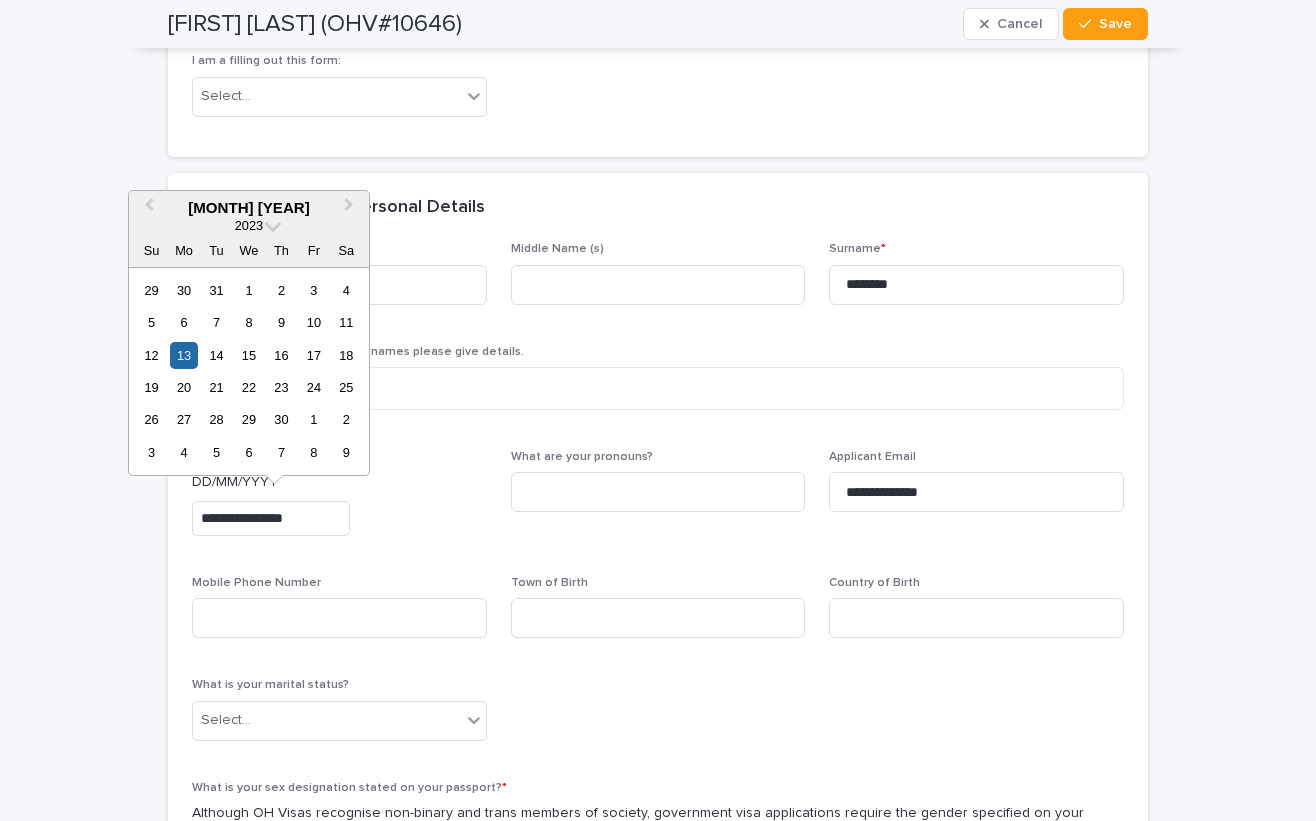 click on "**********" at bounding box center [271, 518] 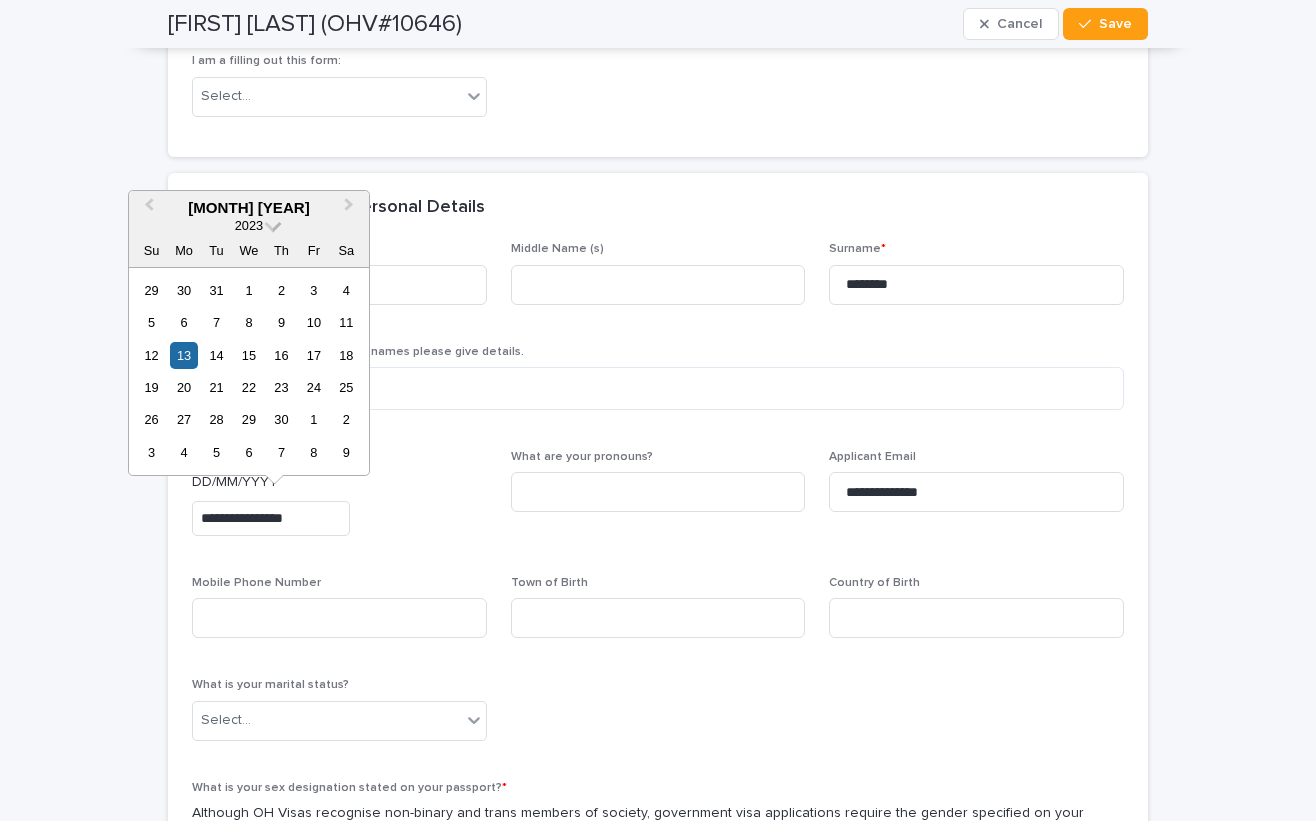 click at bounding box center [273, 223] 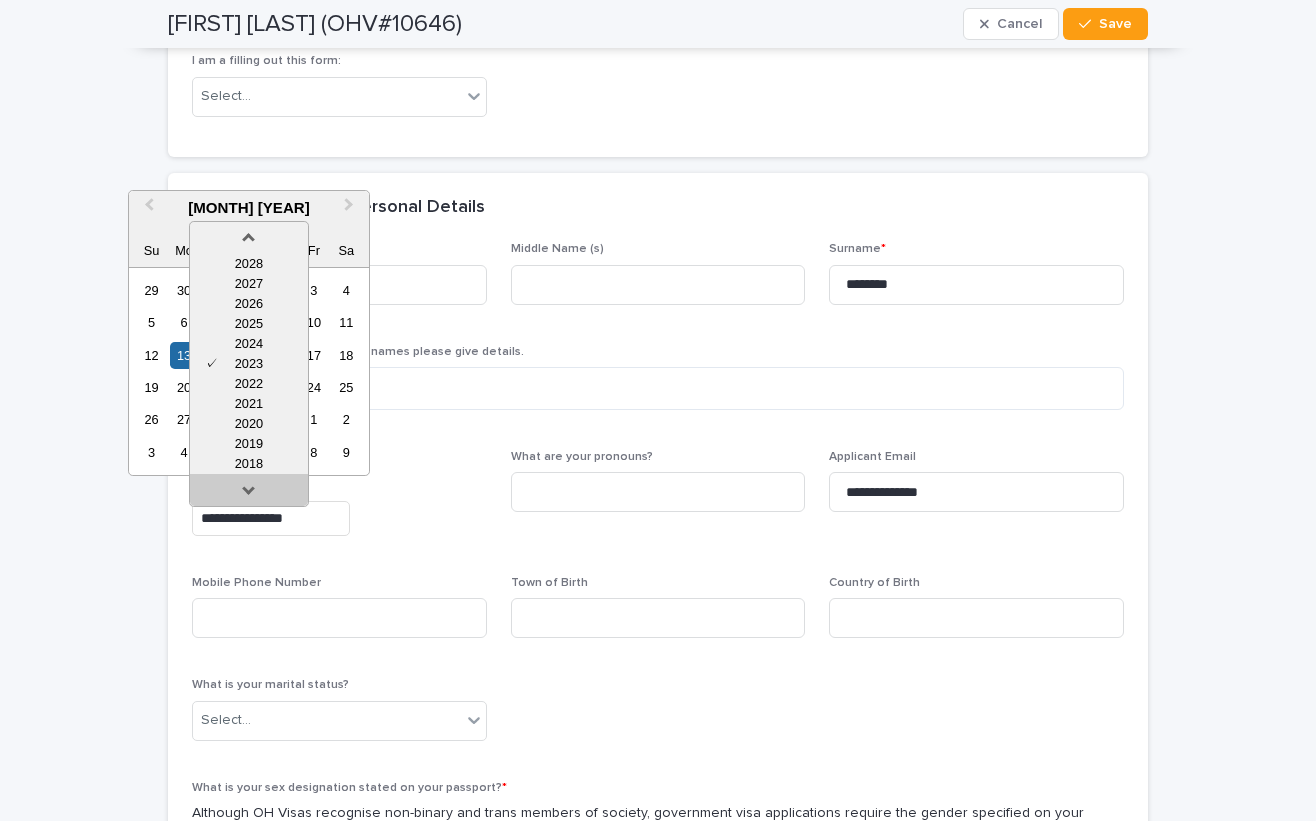 click at bounding box center [249, 494] 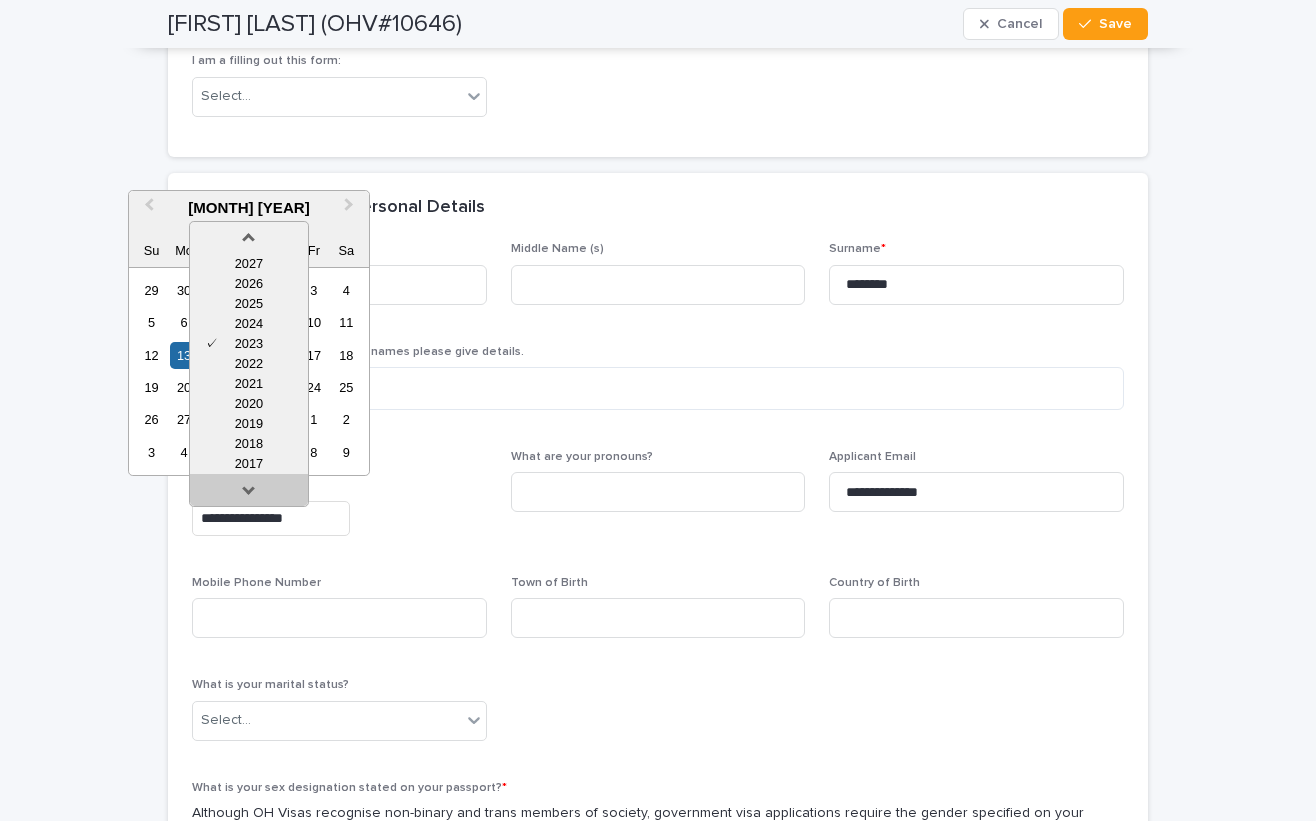 click at bounding box center [249, 494] 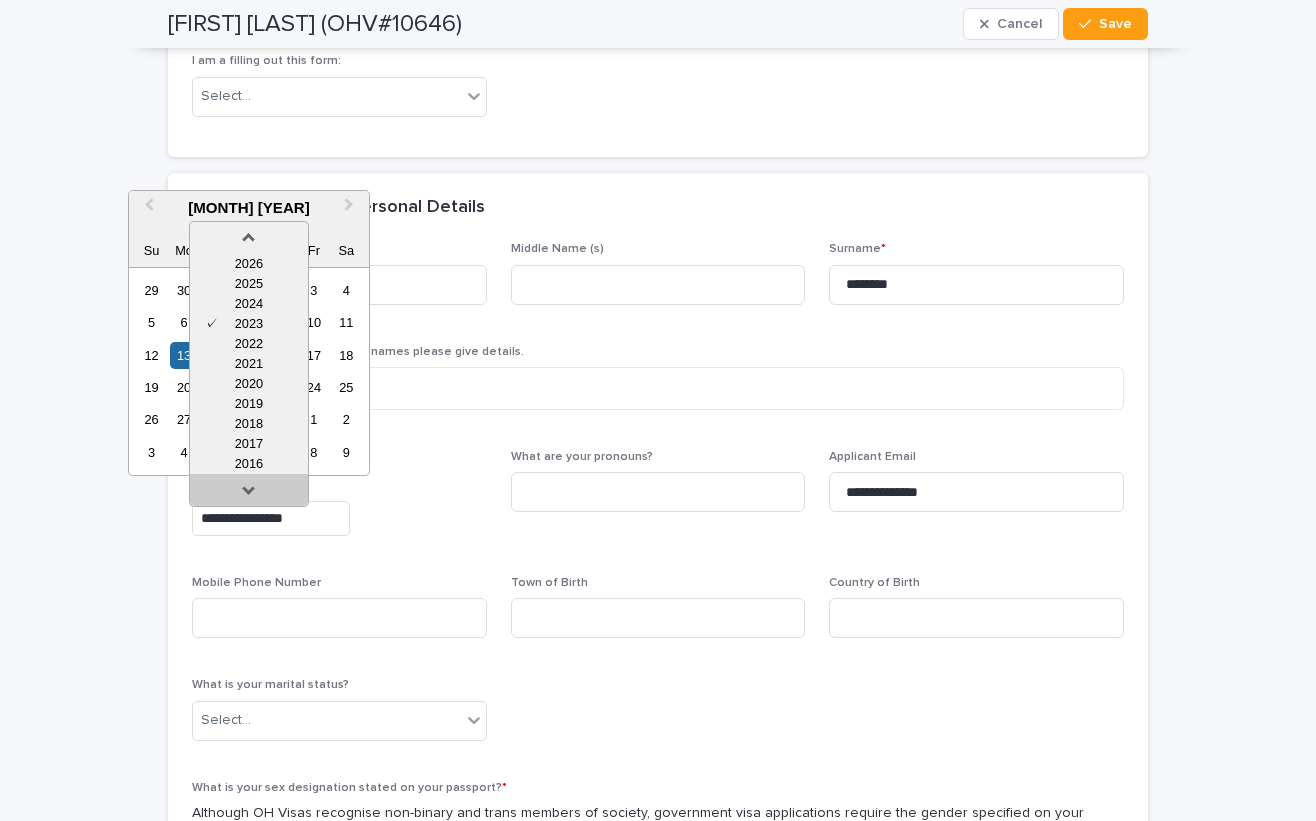 drag, startPoint x: 234, startPoint y: 492, endPoint x: 292, endPoint y: 479, distance: 59.439045 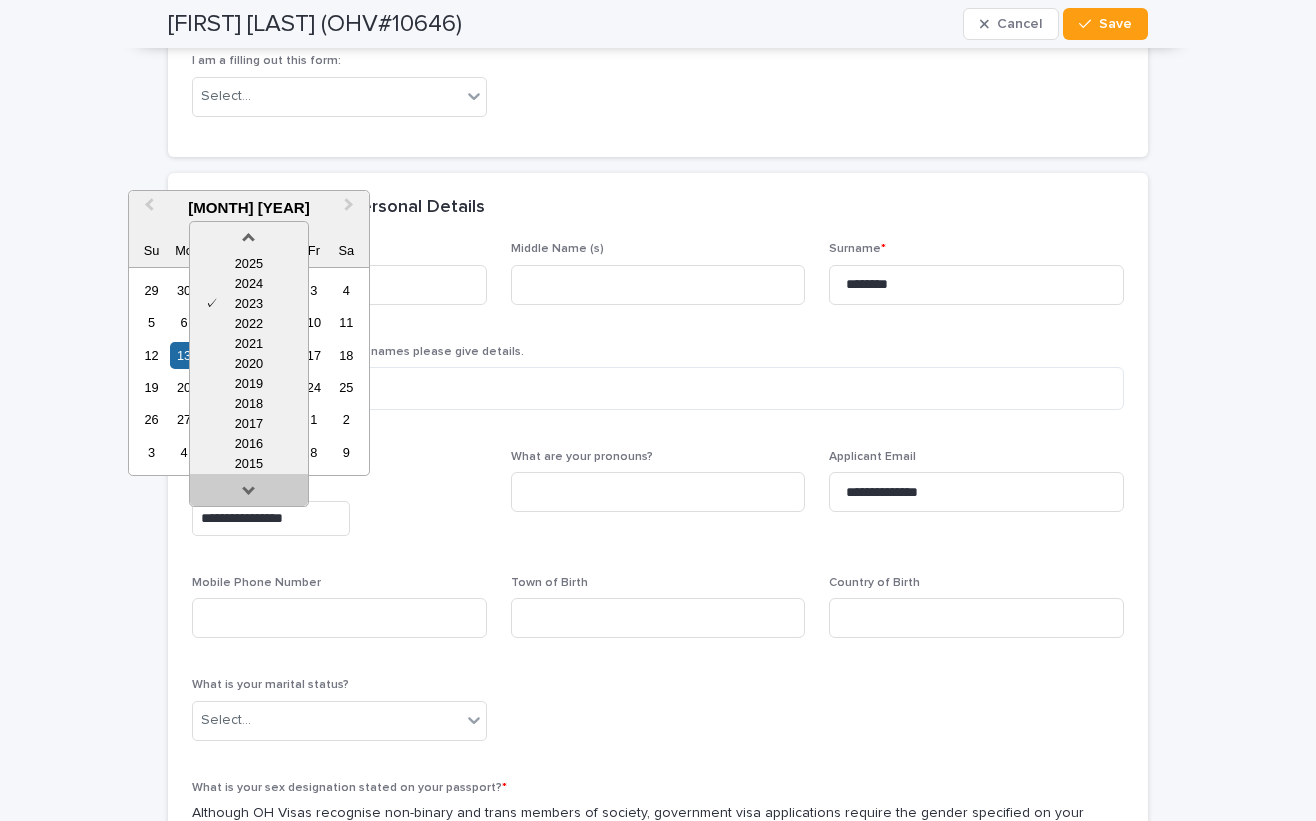 click at bounding box center (249, 494) 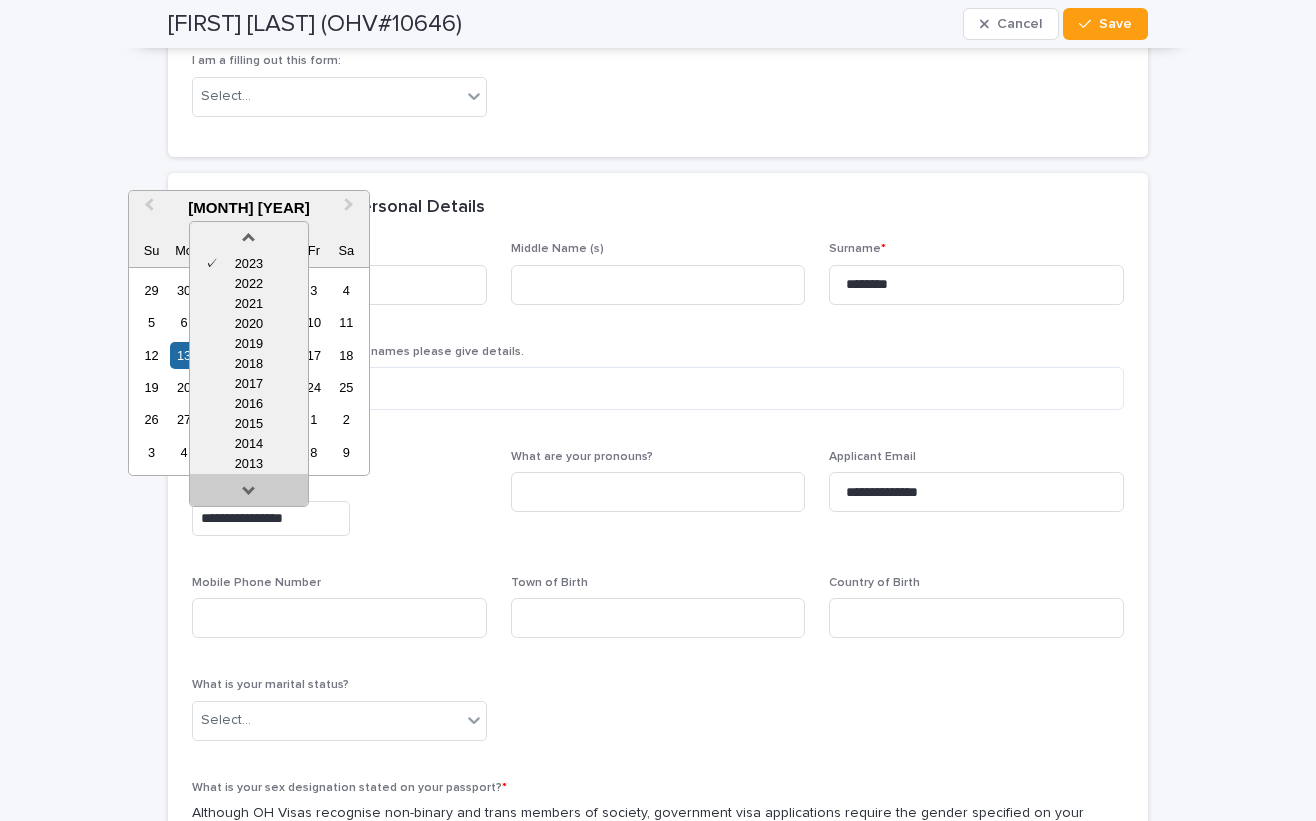 click at bounding box center (249, 494) 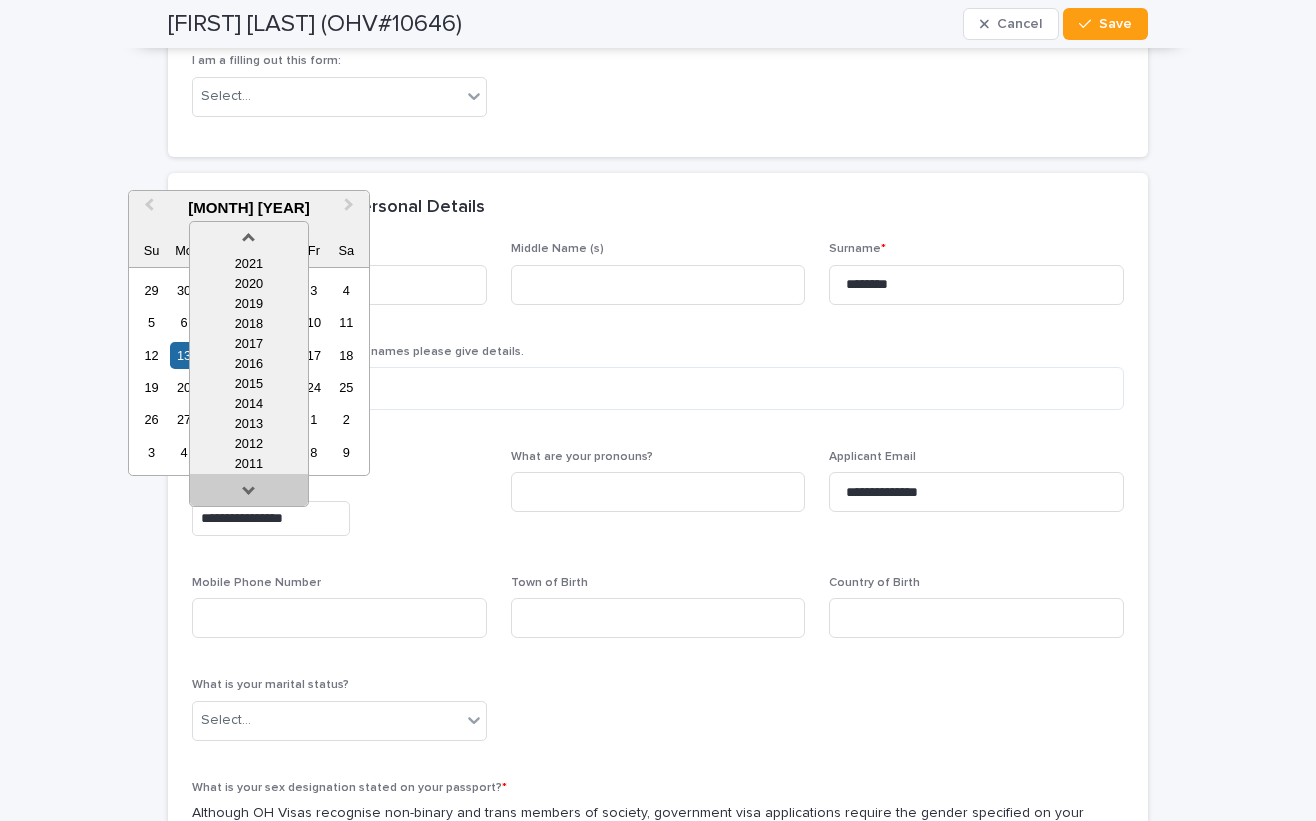 click at bounding box center [249, 494] 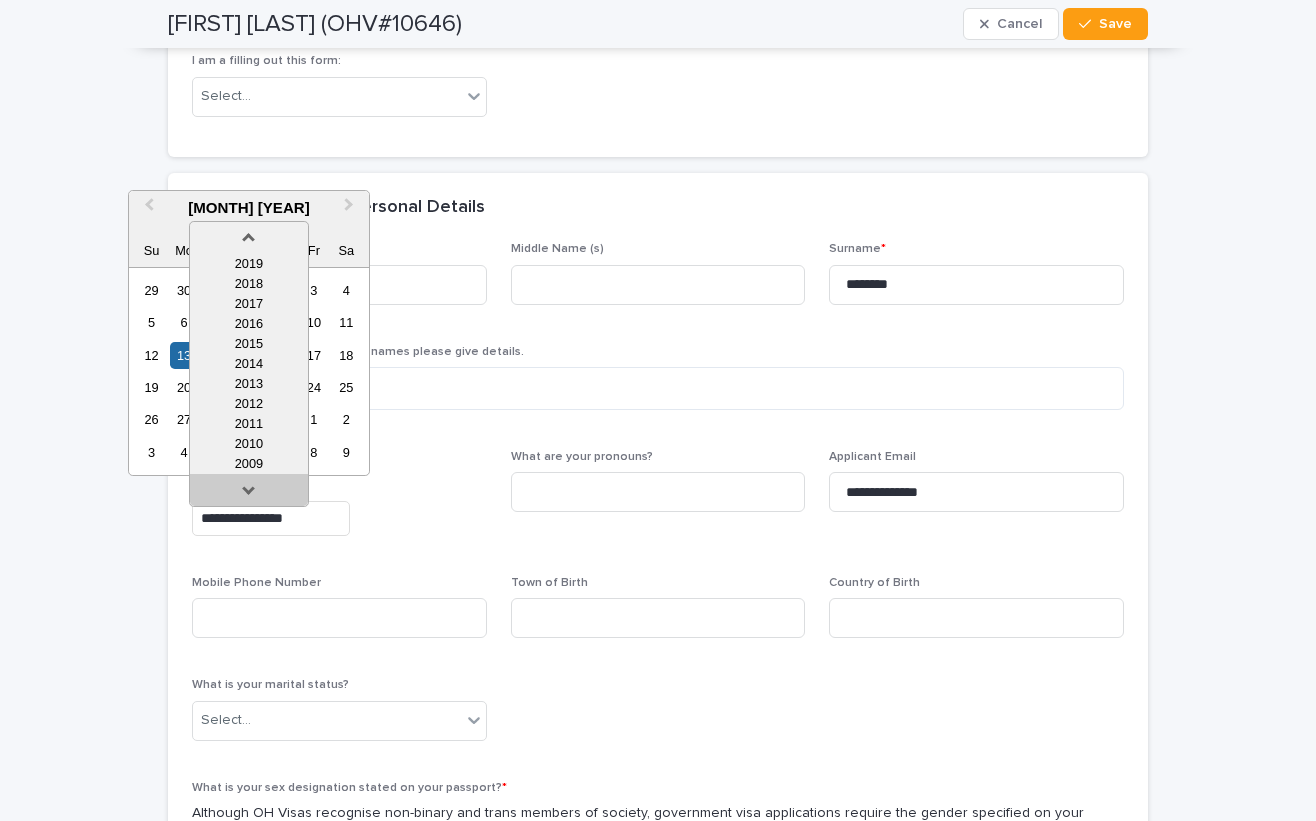 click at bounding box center (249, 494) 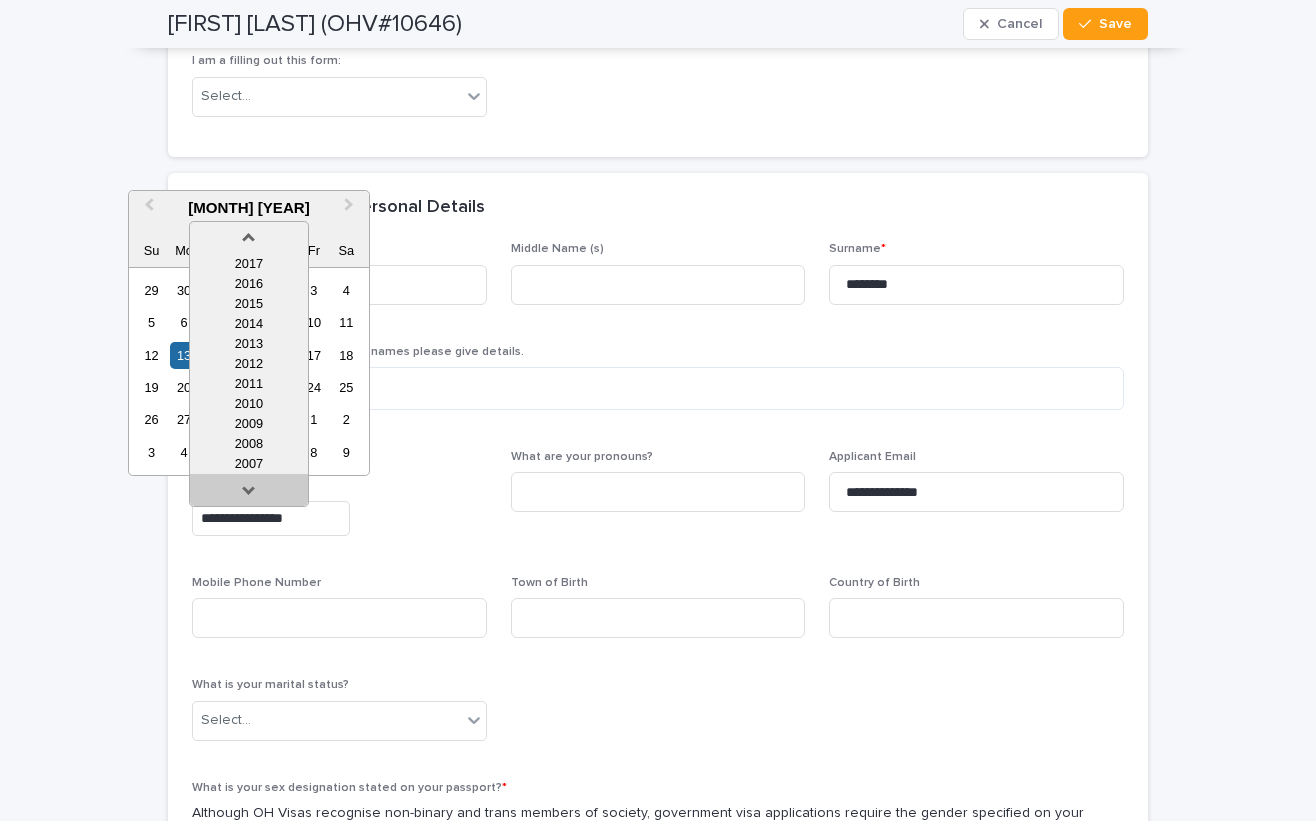click at bounding box center (249, 494) 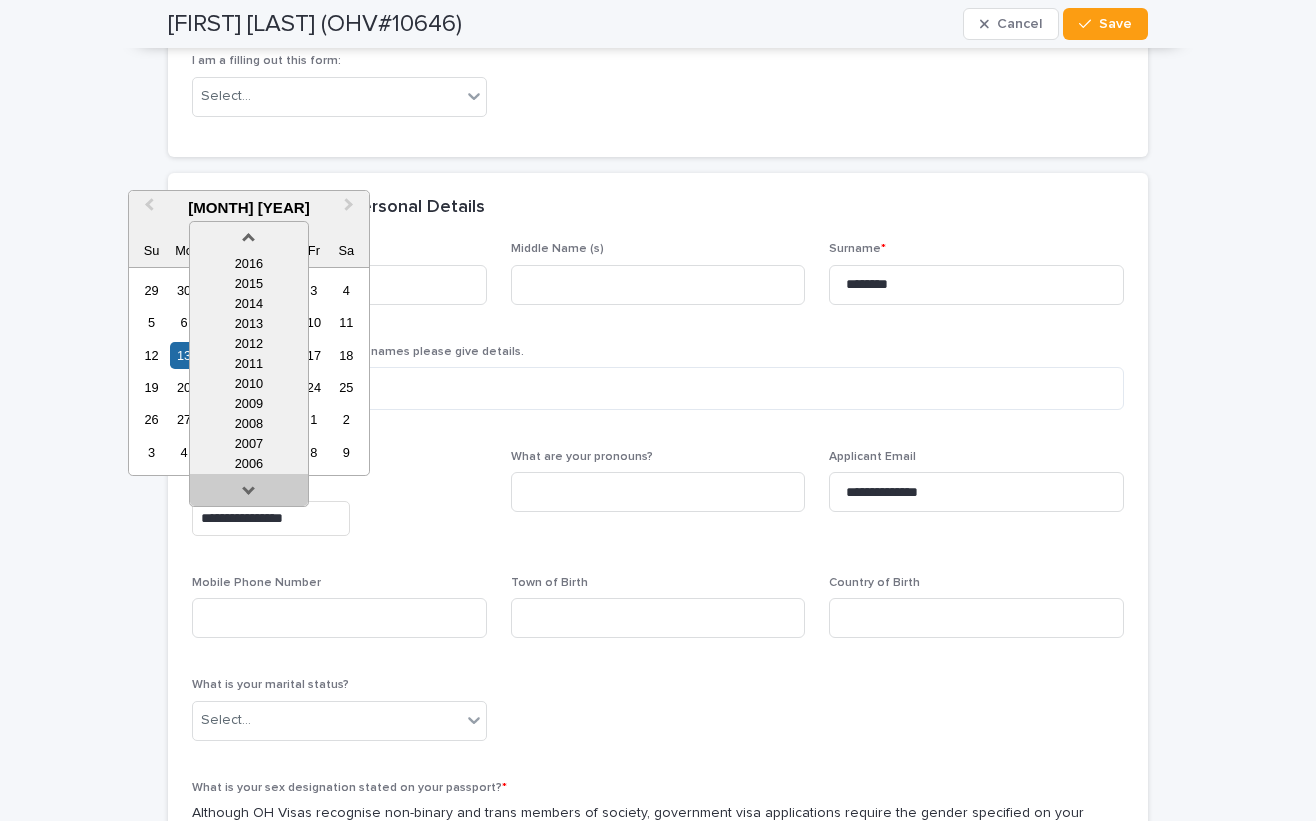 click at bounding box center (249, 494) 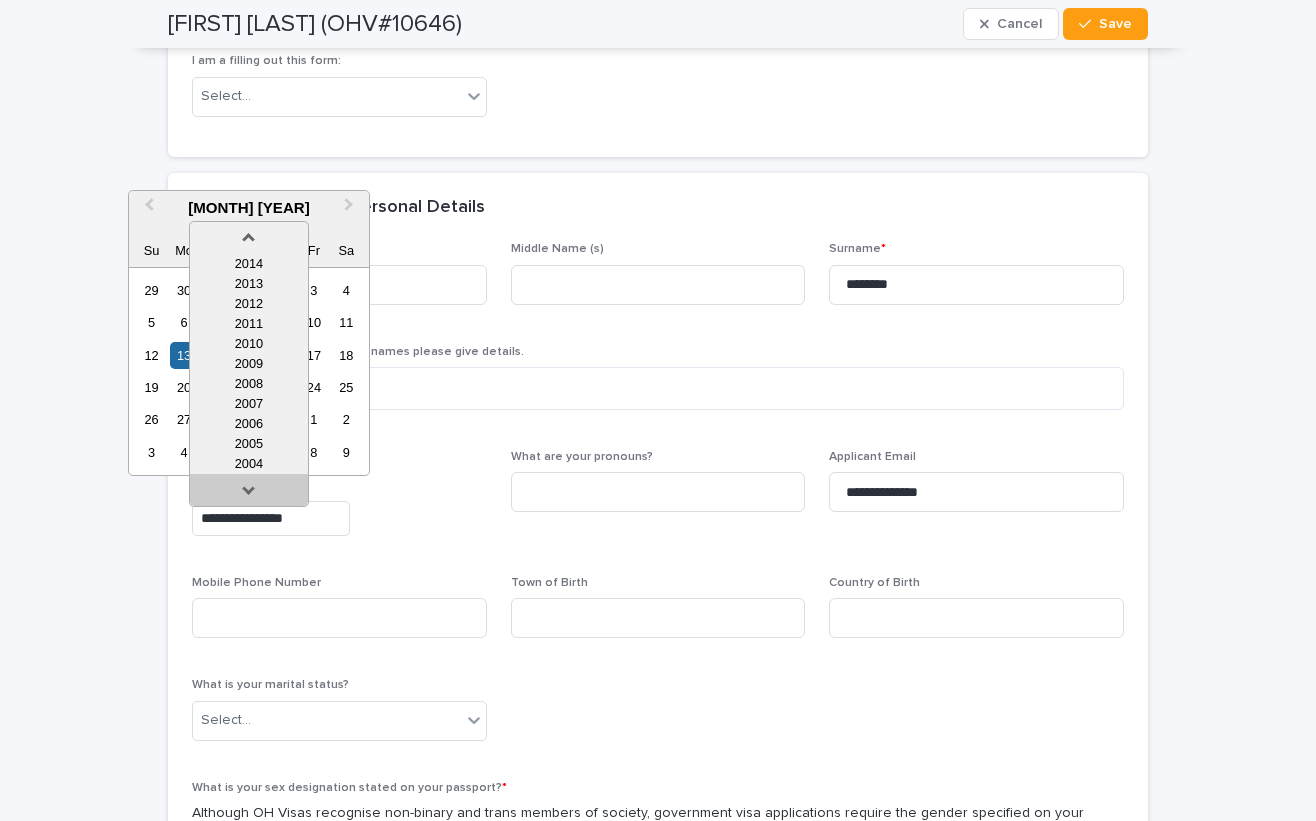 click at bounding box center [249, 494] 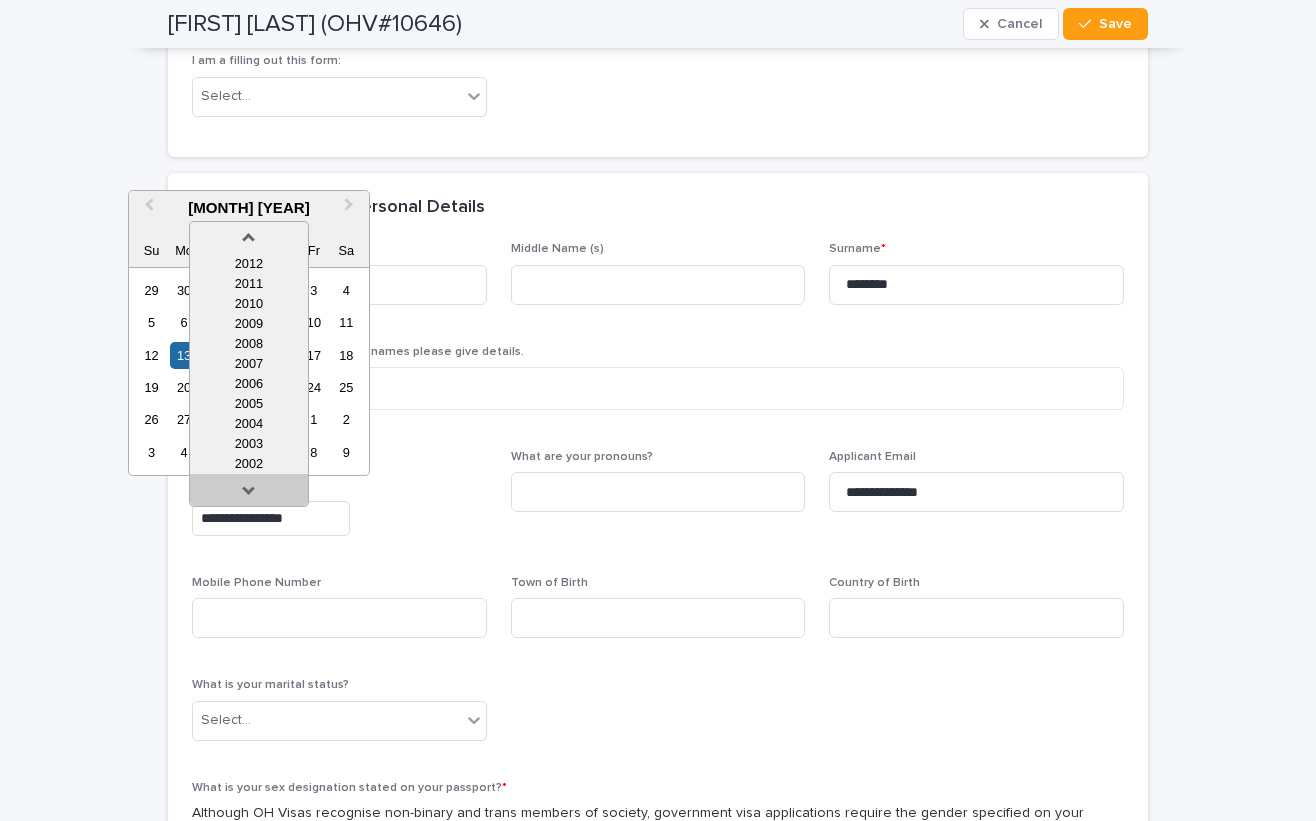 click at bounding box center [249, 494] 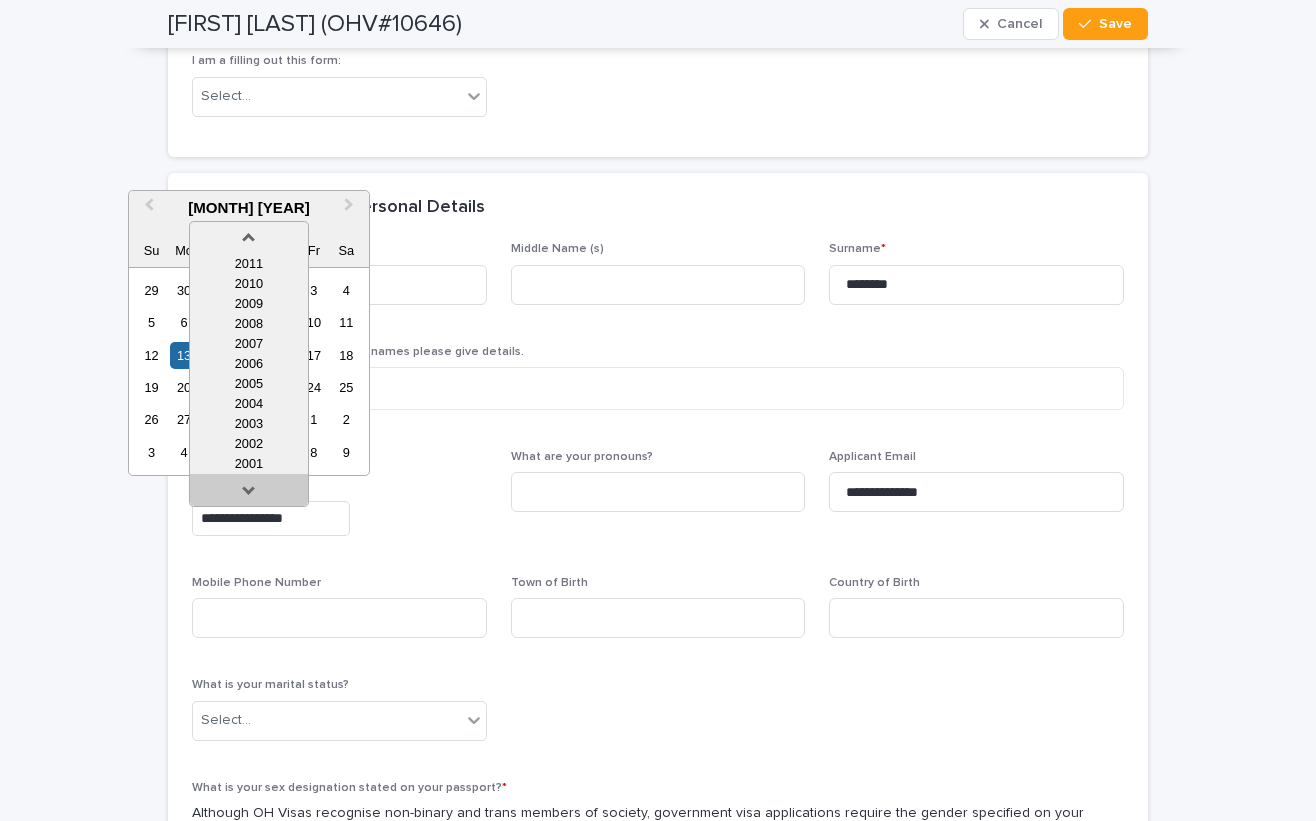 click at bounding box center [249, 494] 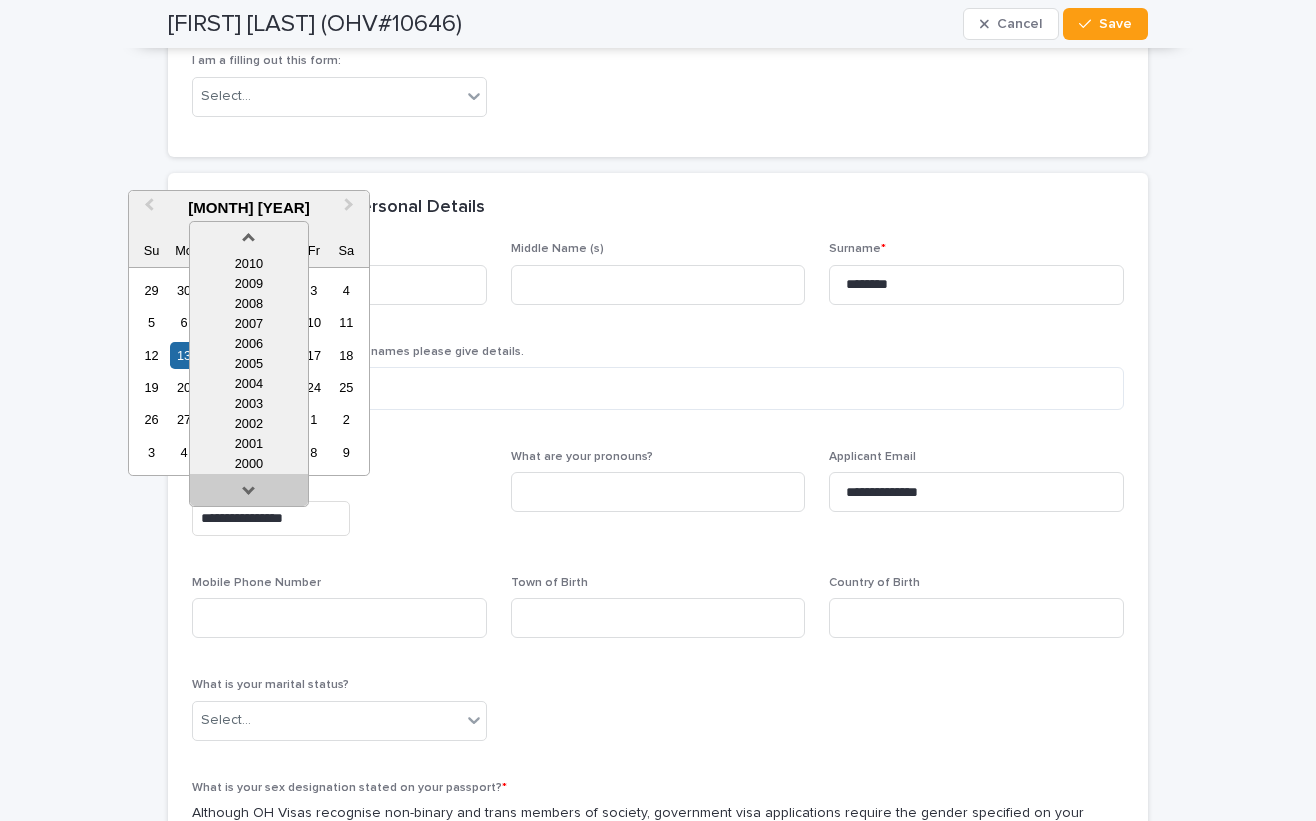 click at bounding box center (249, 494) 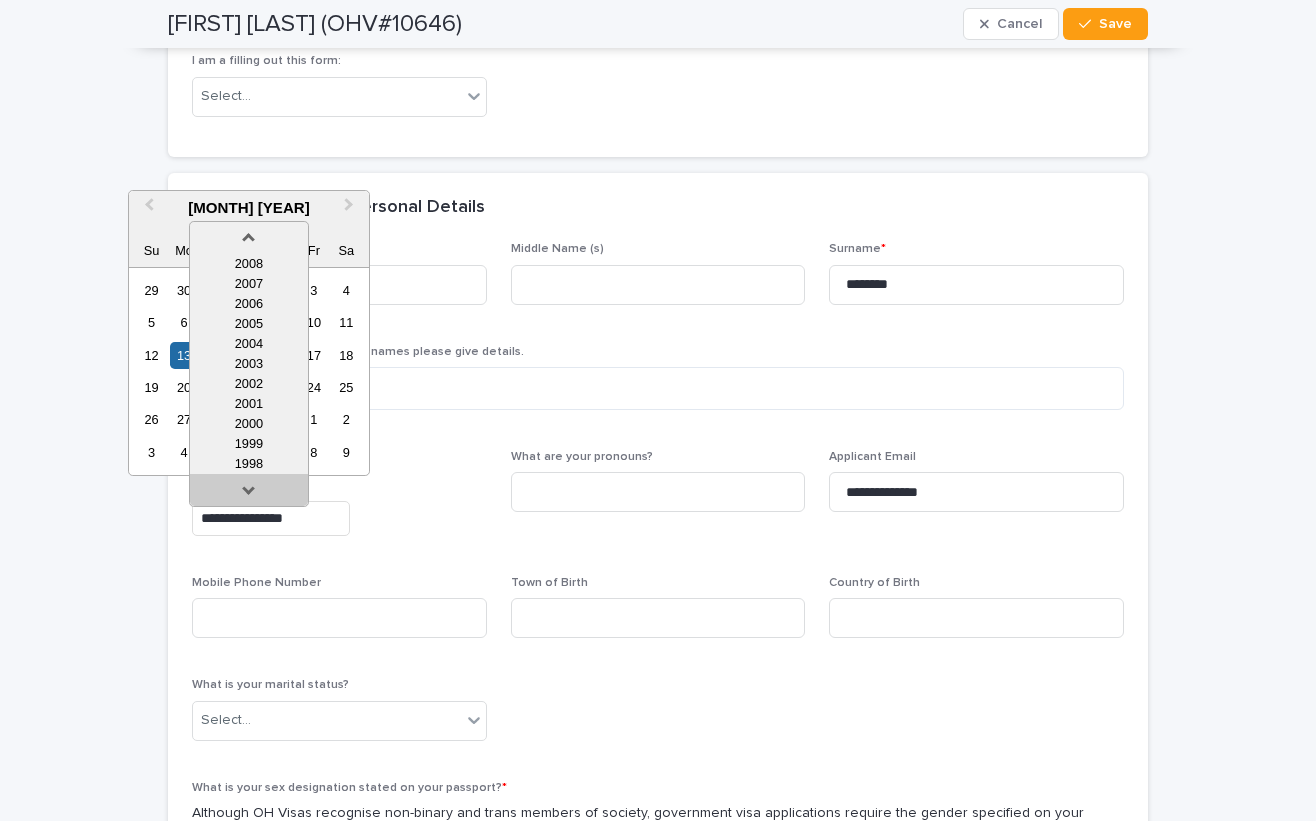 click at bounding box center [249, 494] 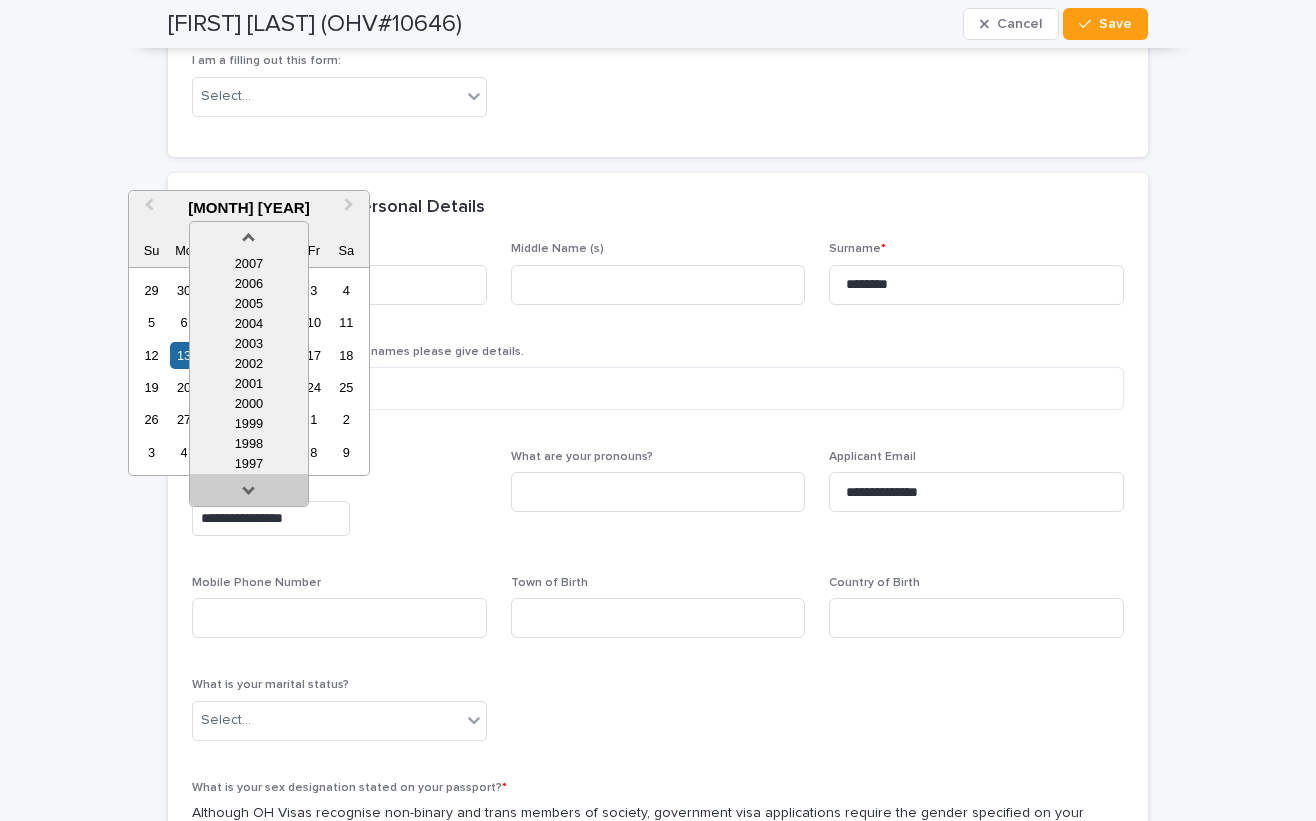 click at bounding box center [249, 494] 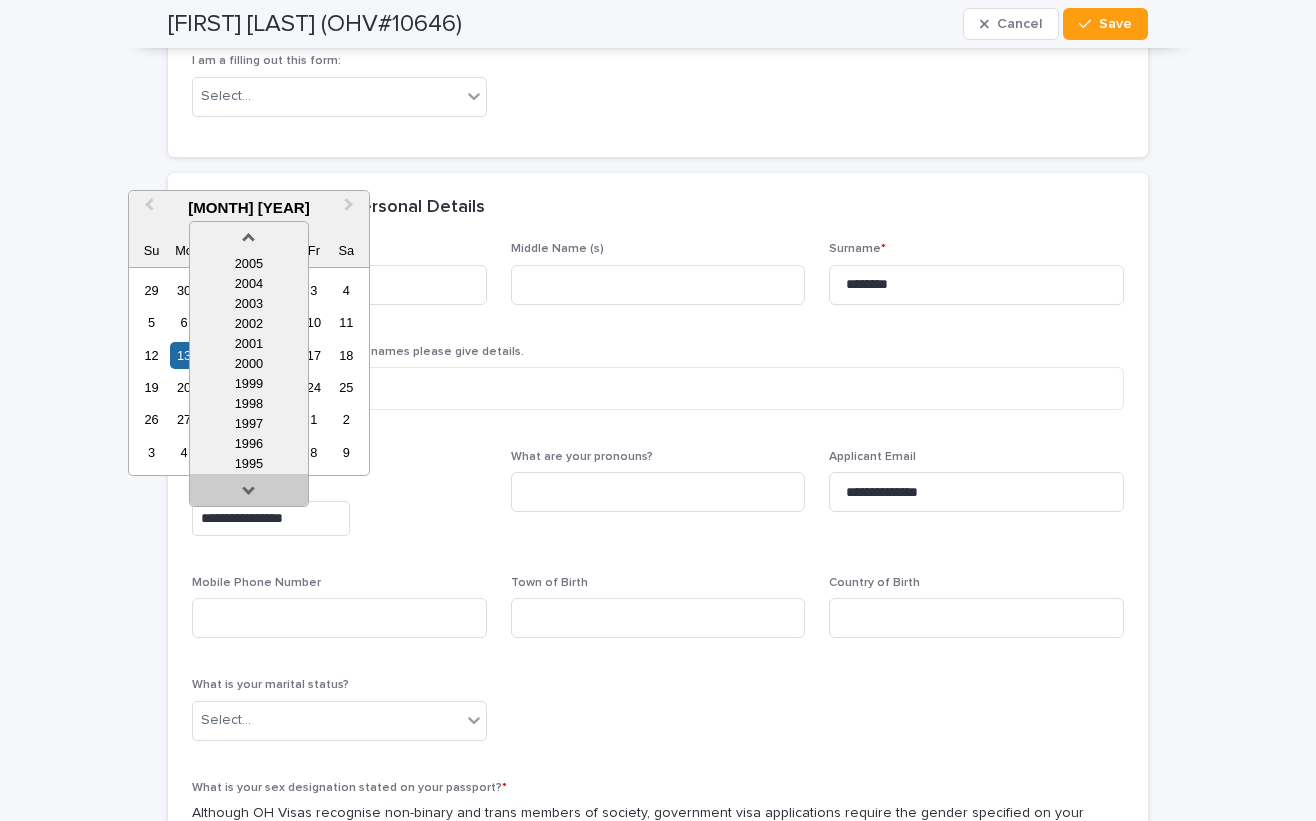 click at bounding box center (249, 494) 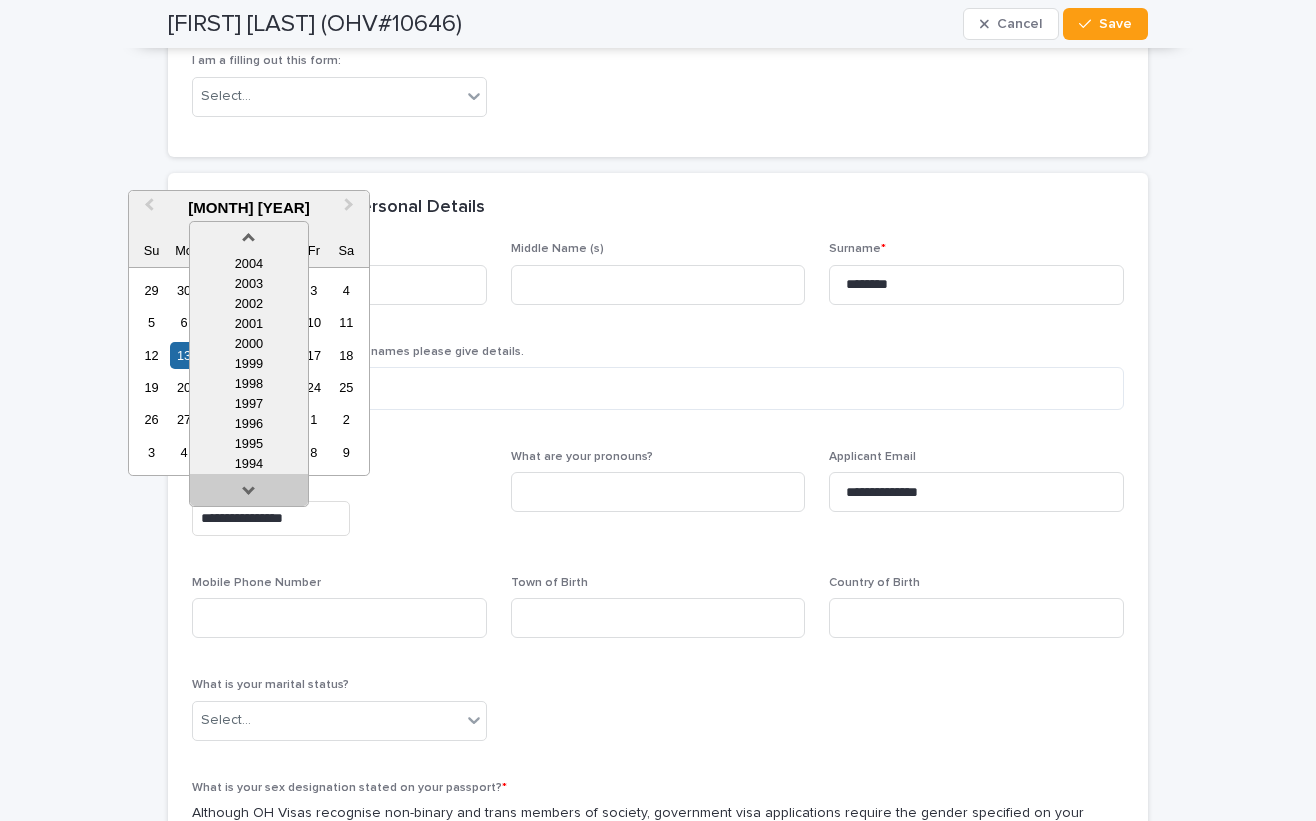 click at bounding box center [249, 494] 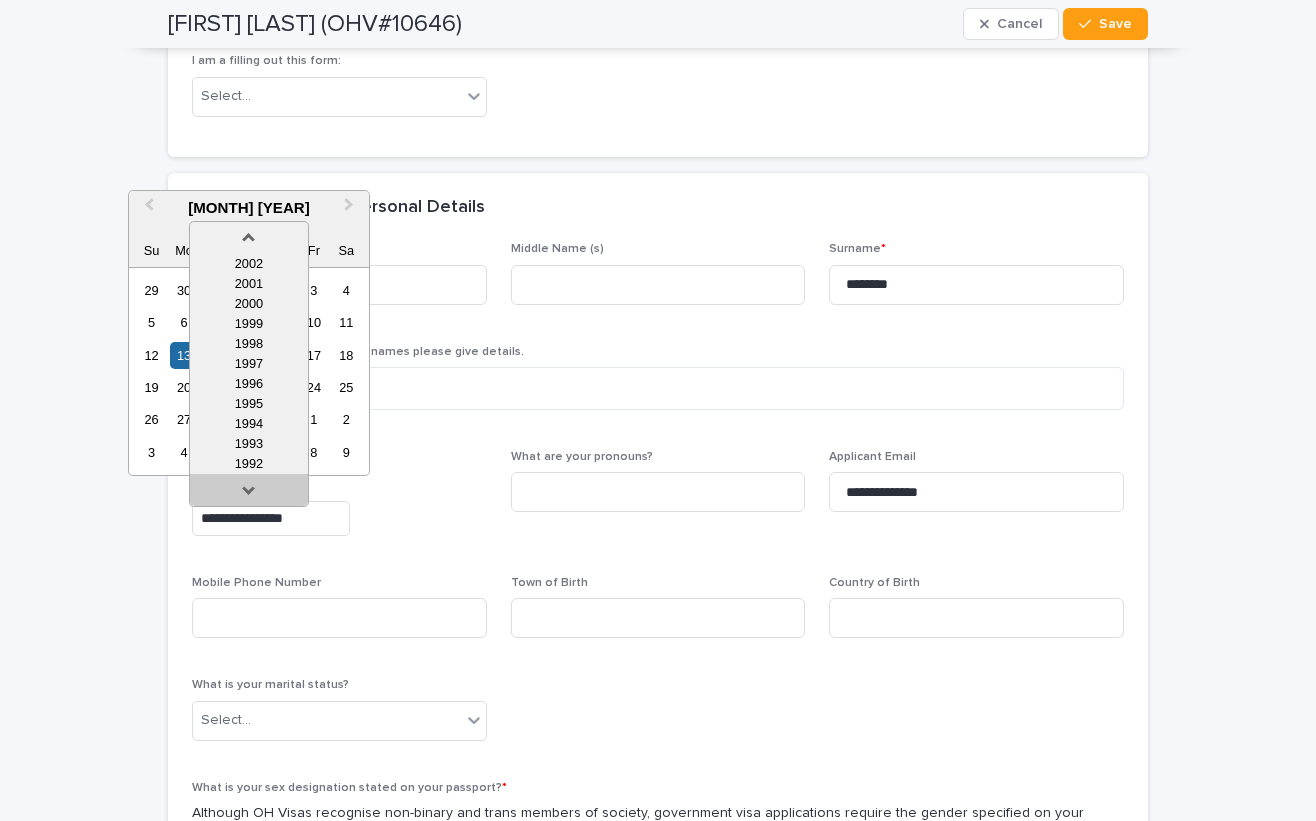 click at bounding box center (249, 494) 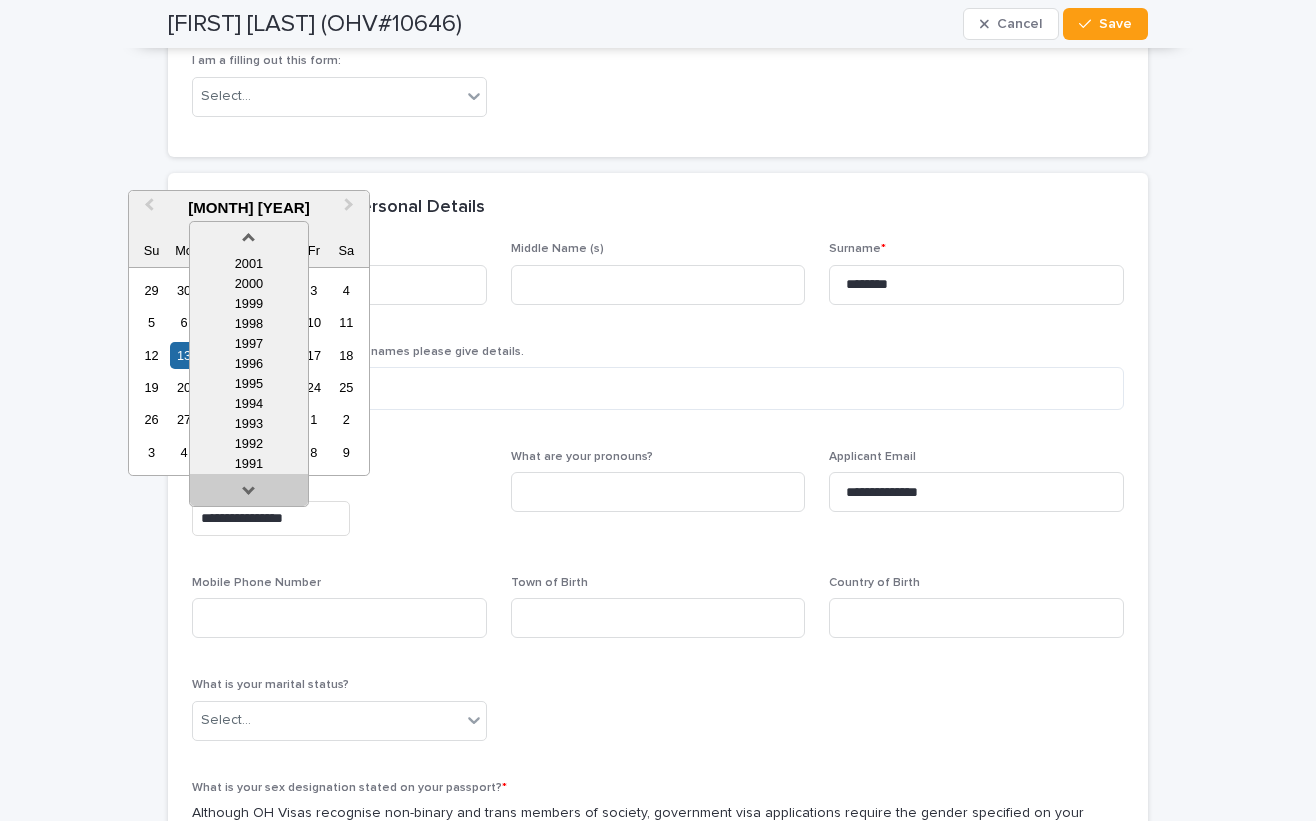 click at bounding box center (249, 494) 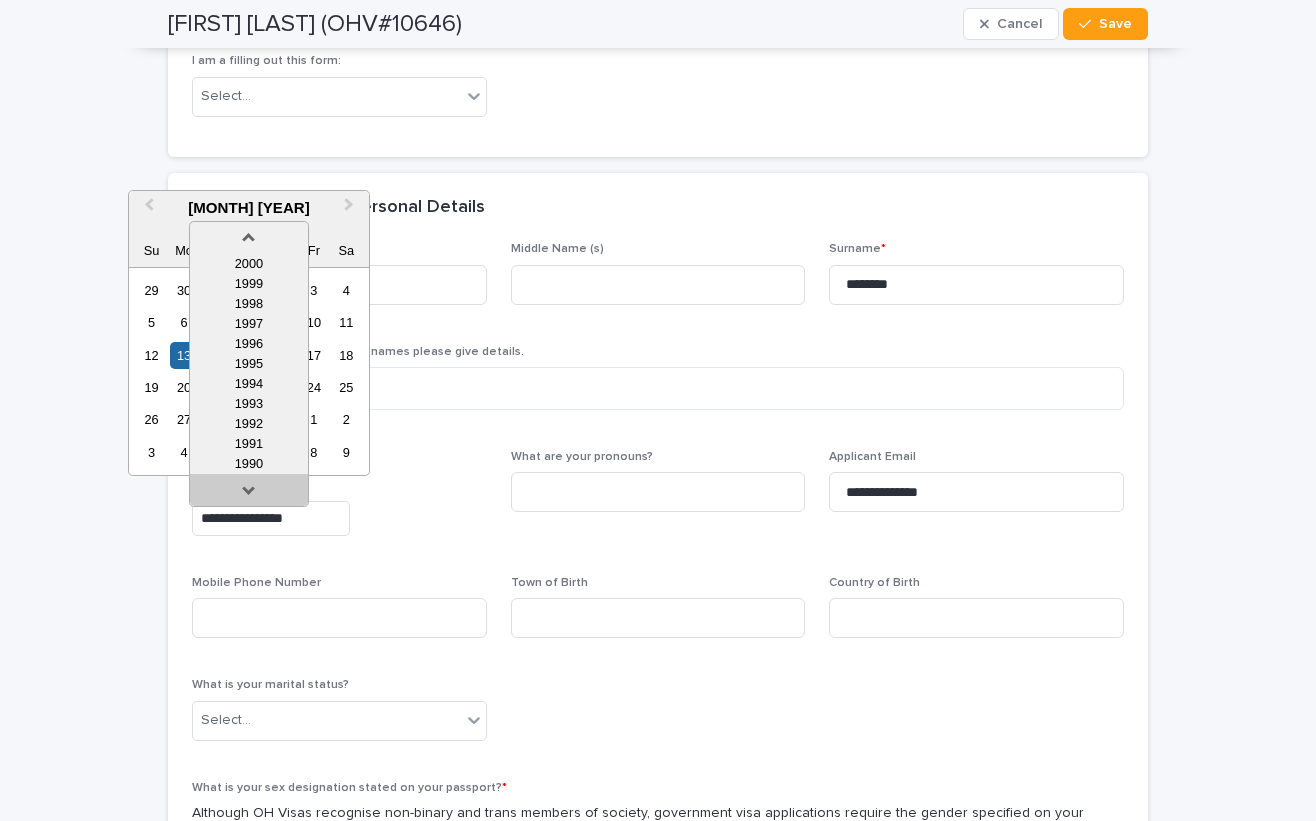 click at bounding box center (249, 494) 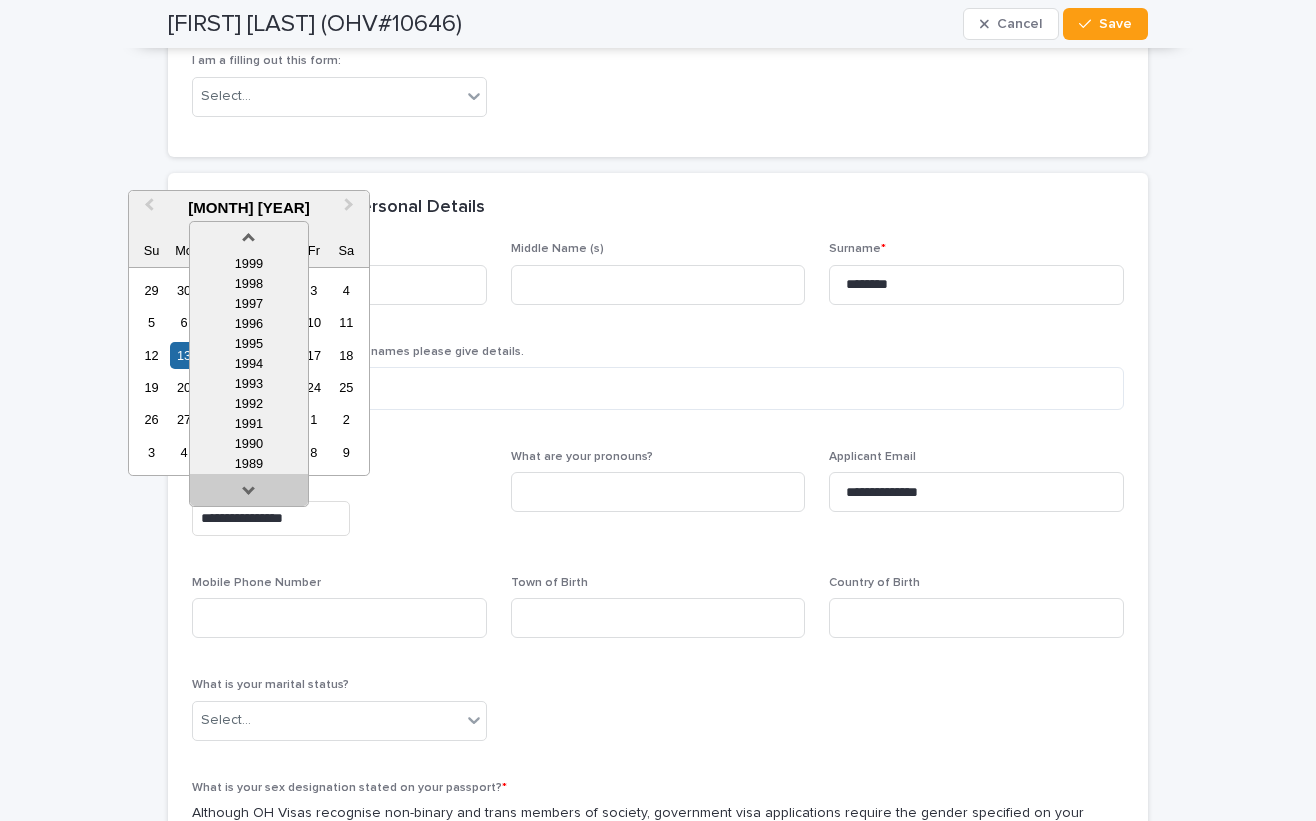 click at bounding box center (249, 494) 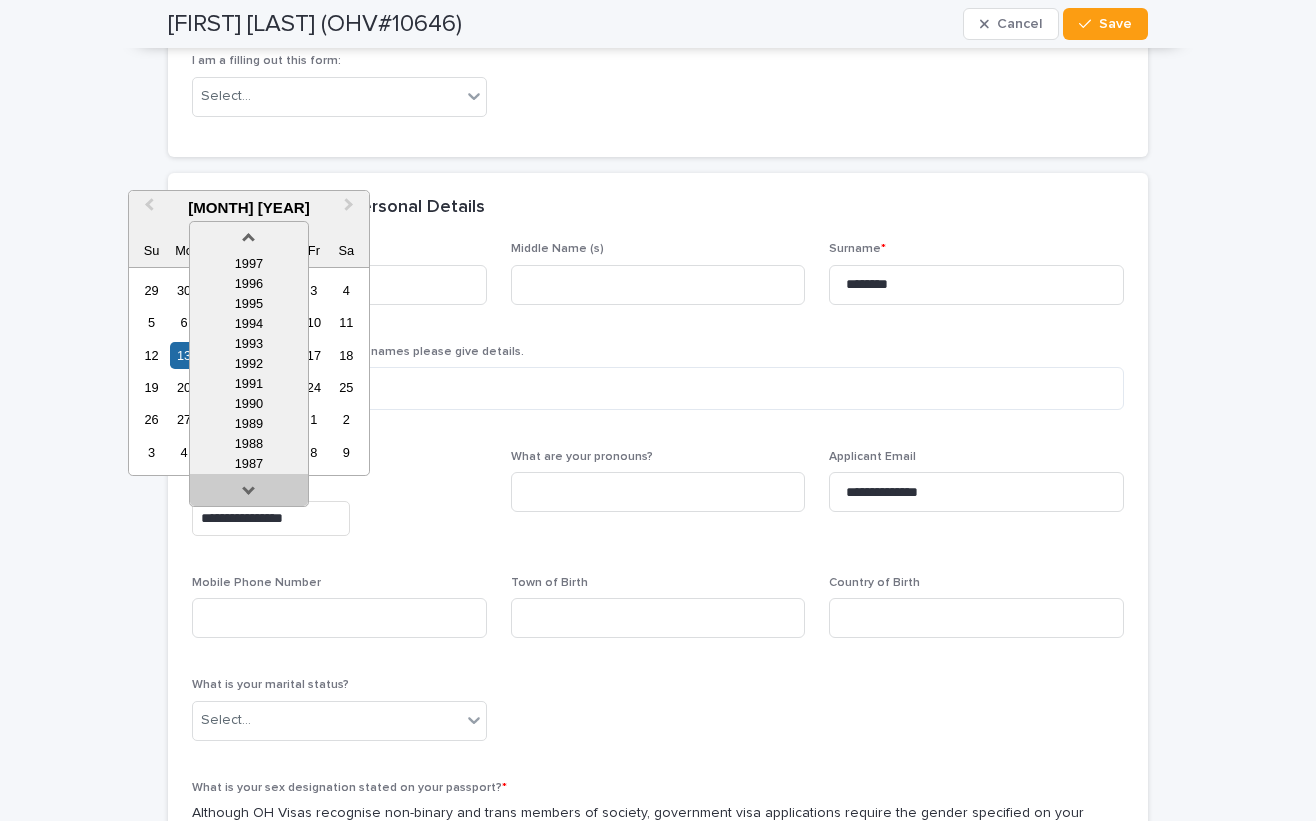 click at bounding box center [249, 494] 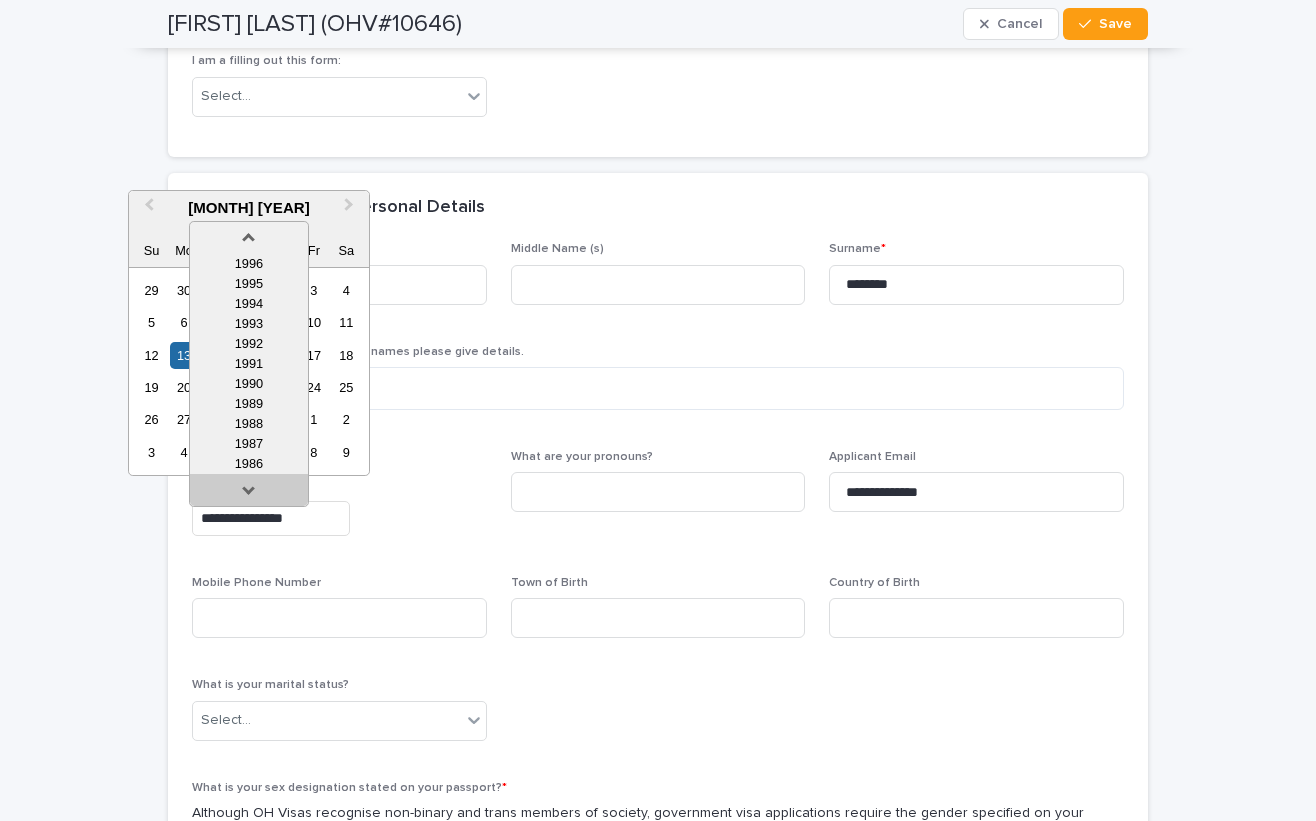 click at bounding box center [249, 494] 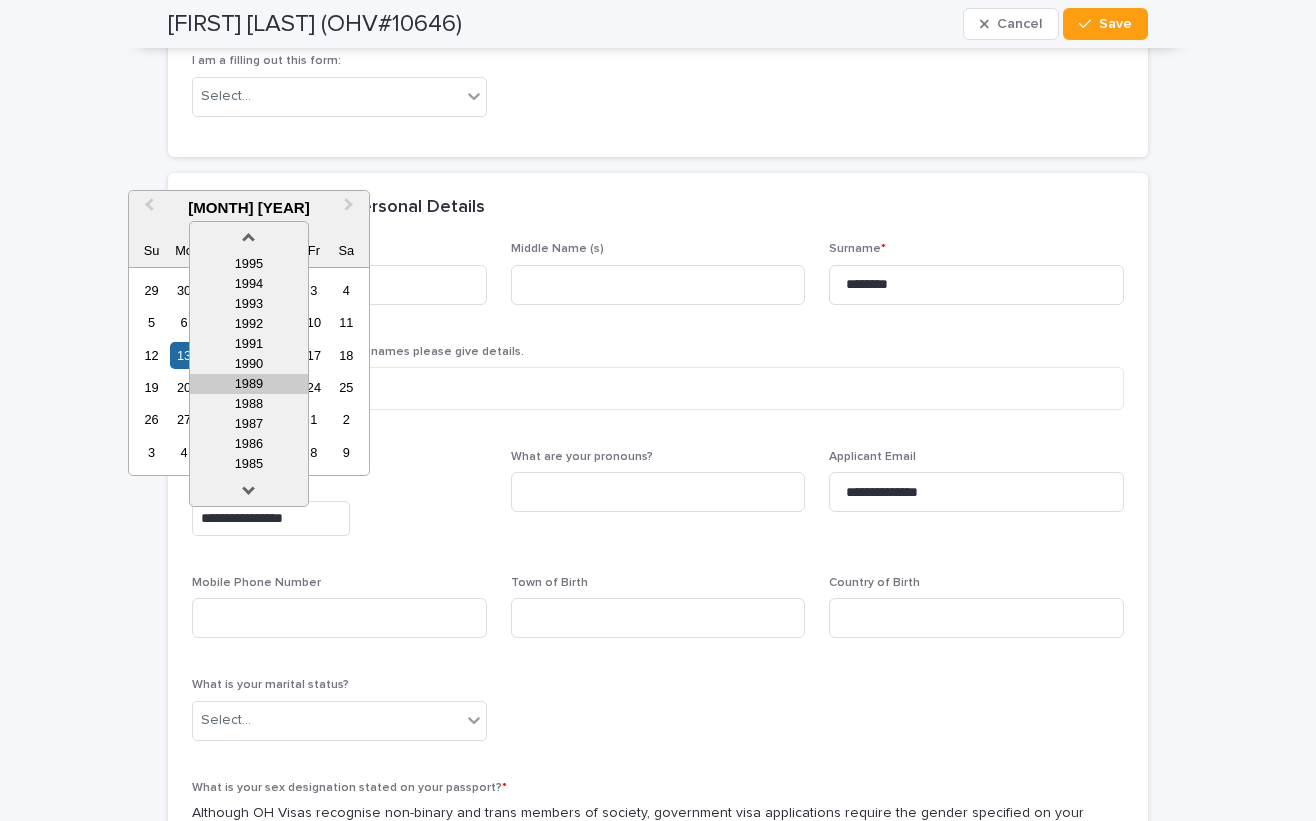 click on "1989" at bounding box center [249, 384] 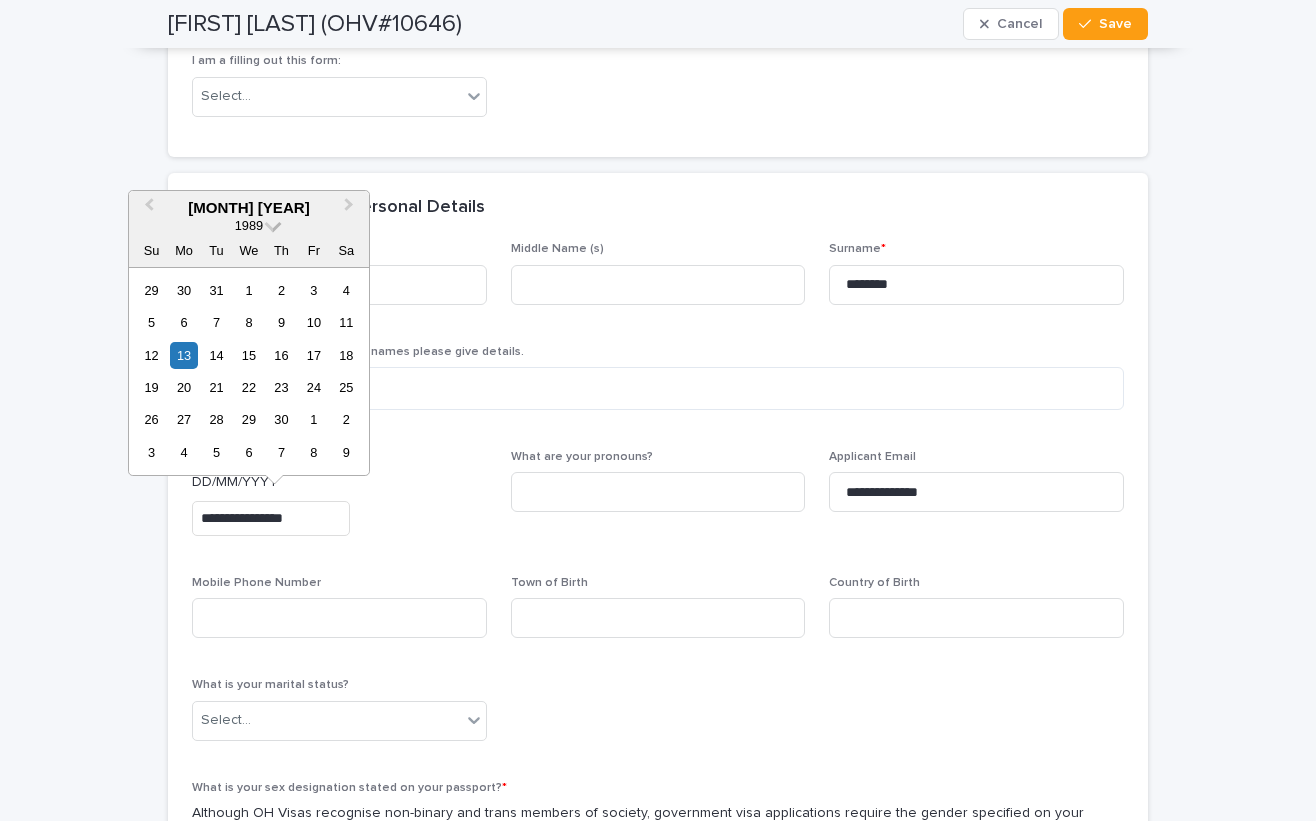 click at bounding box center [273, 223] 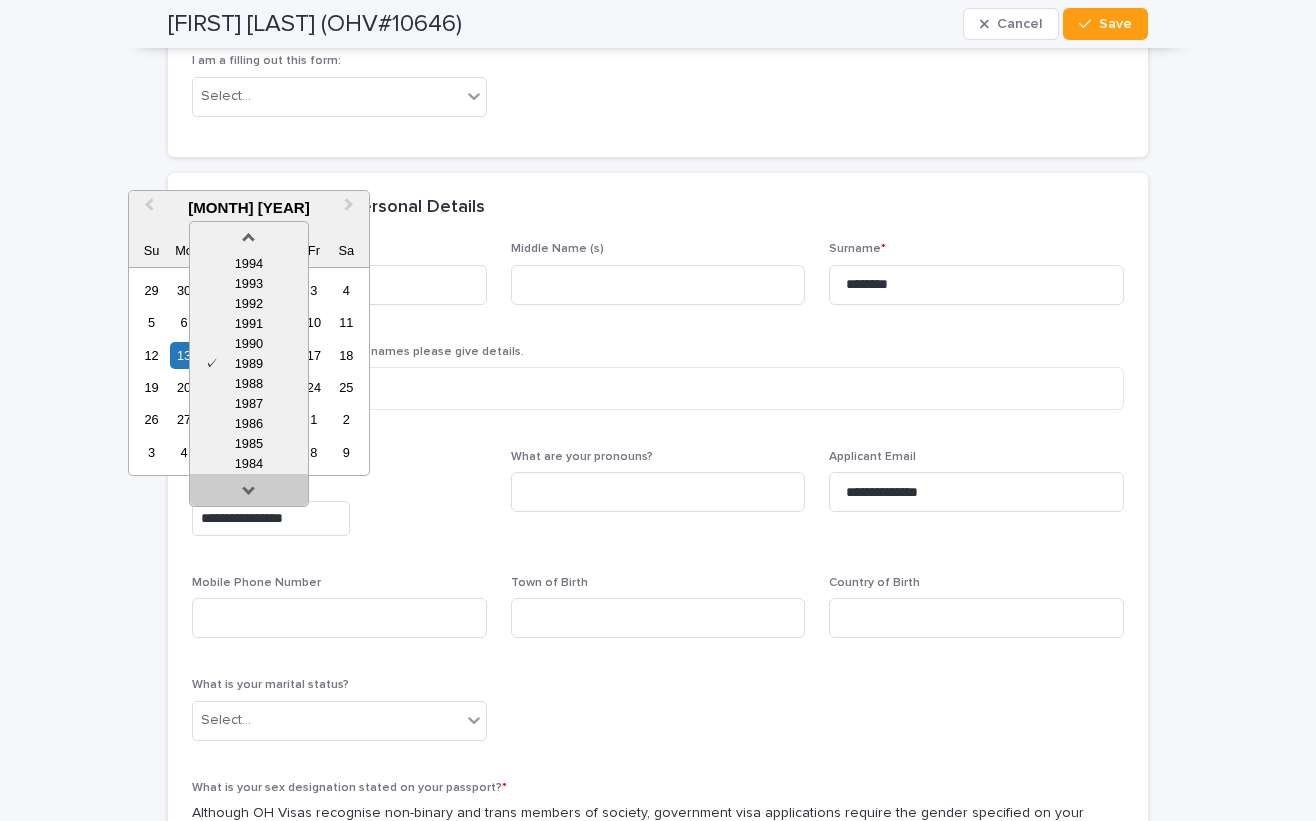 click at bounding box center (249, 494) 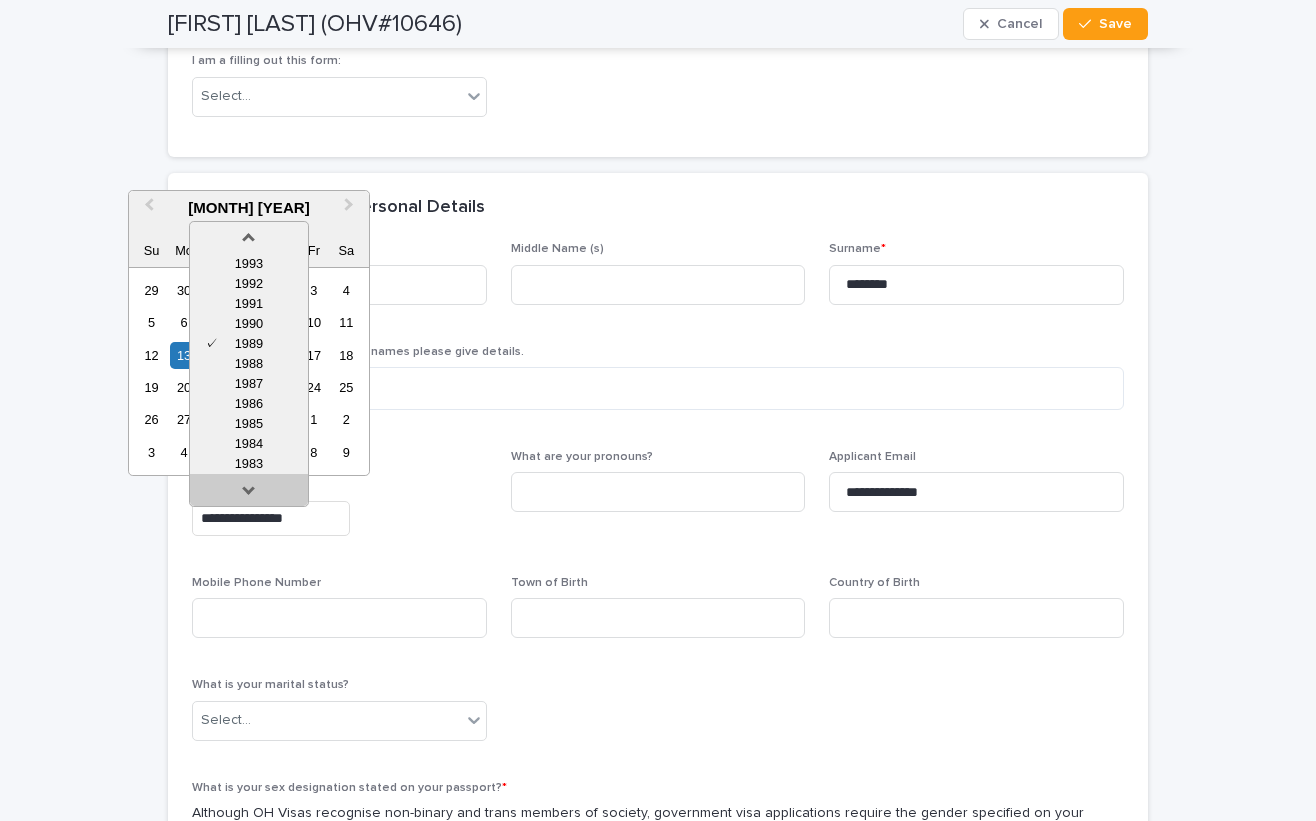 click at bounding box center [249, 494] 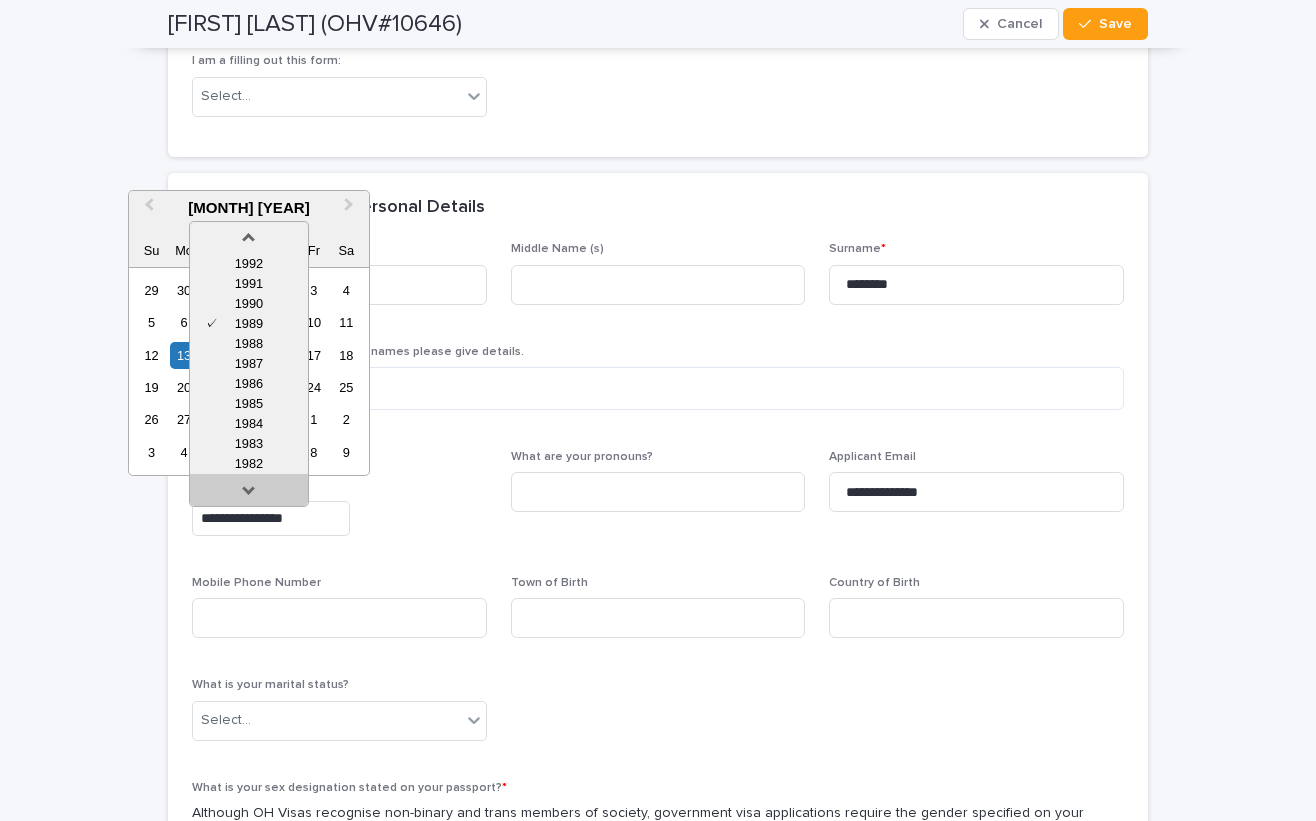 click at bounding box center (249, 494) 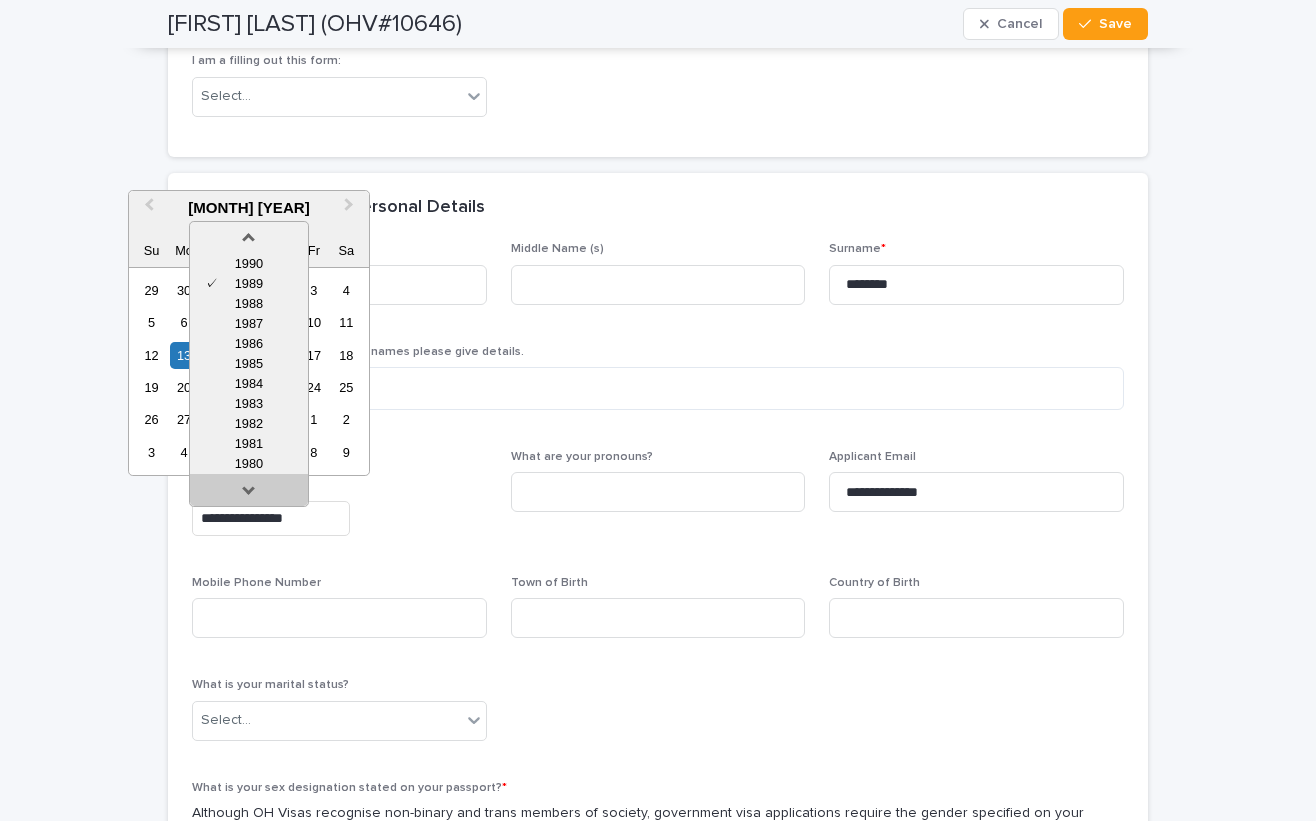 click at bounding box center [249, 494] 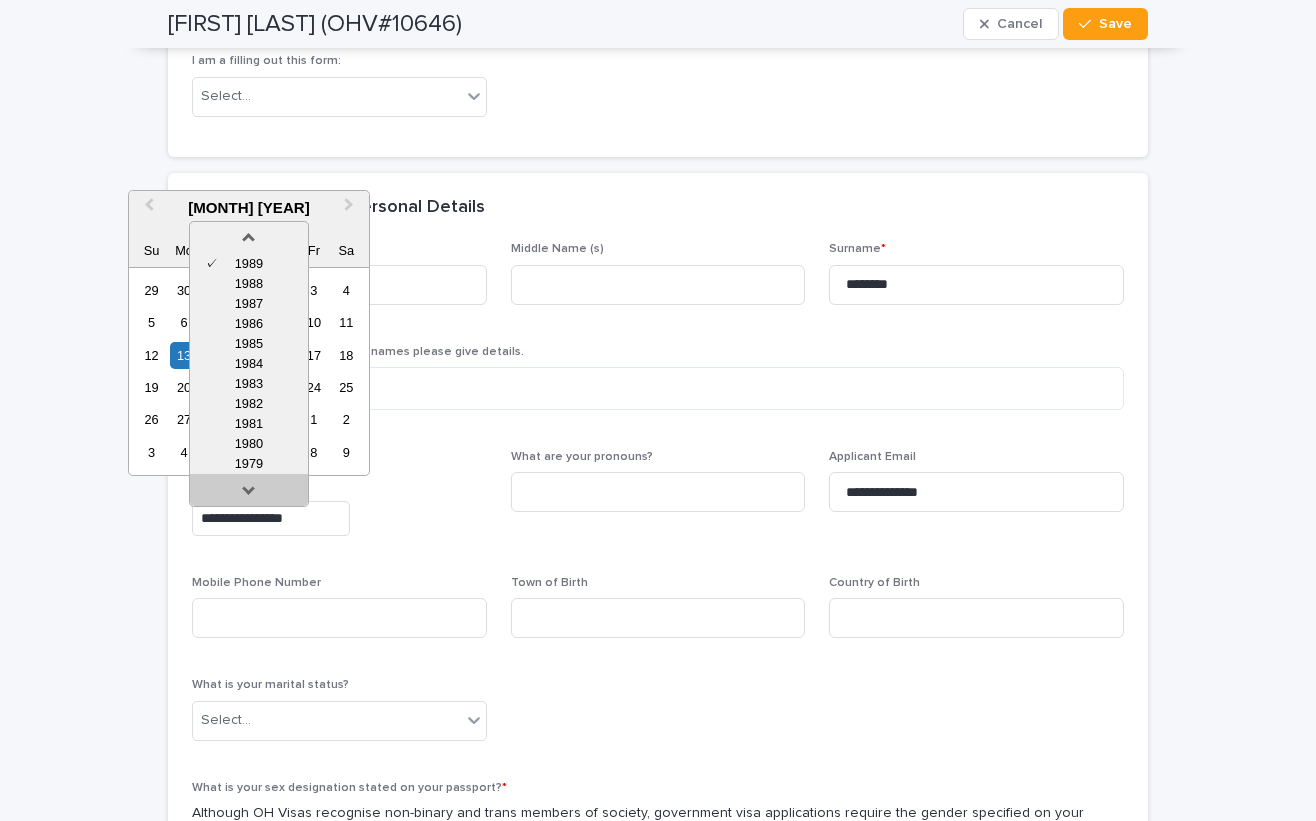 click at bounding box center (249, 494) 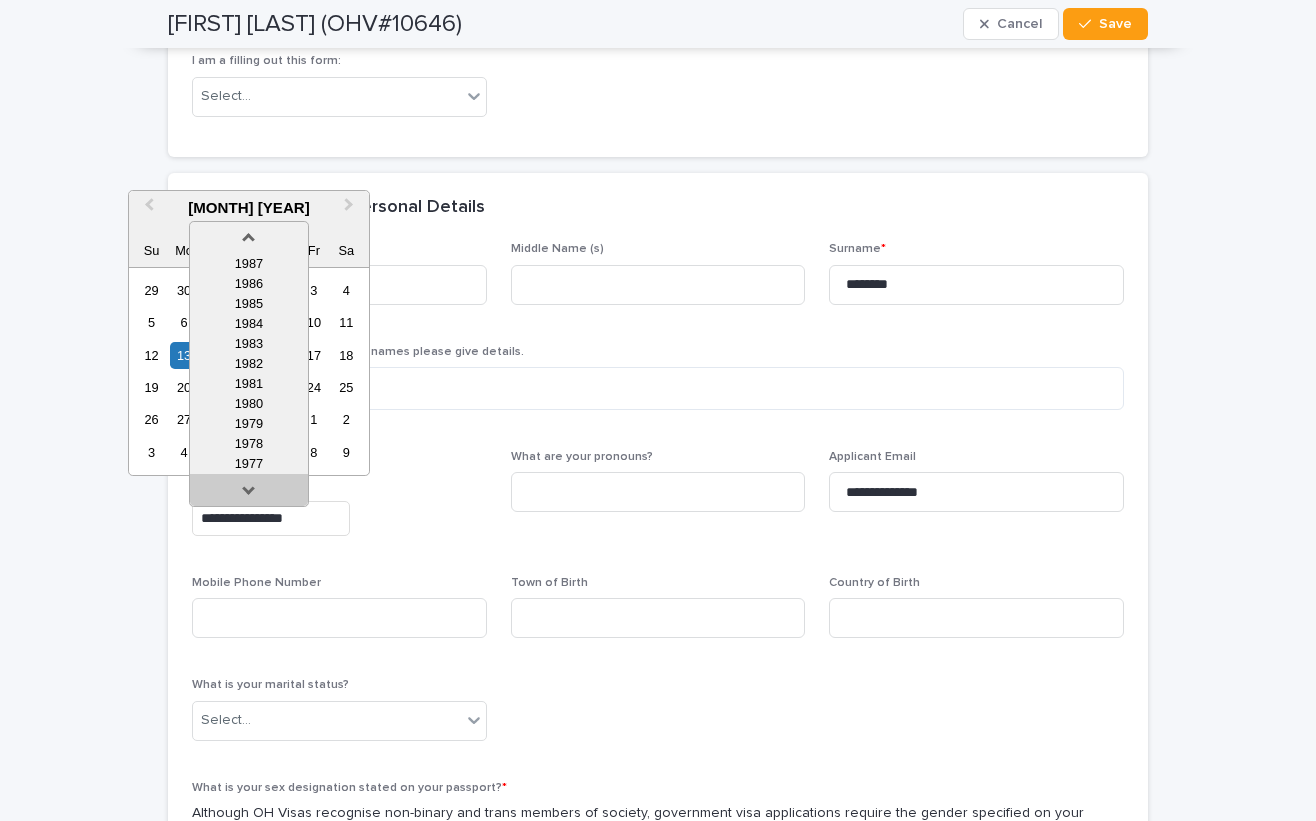 click at bounding box center [249, 494] 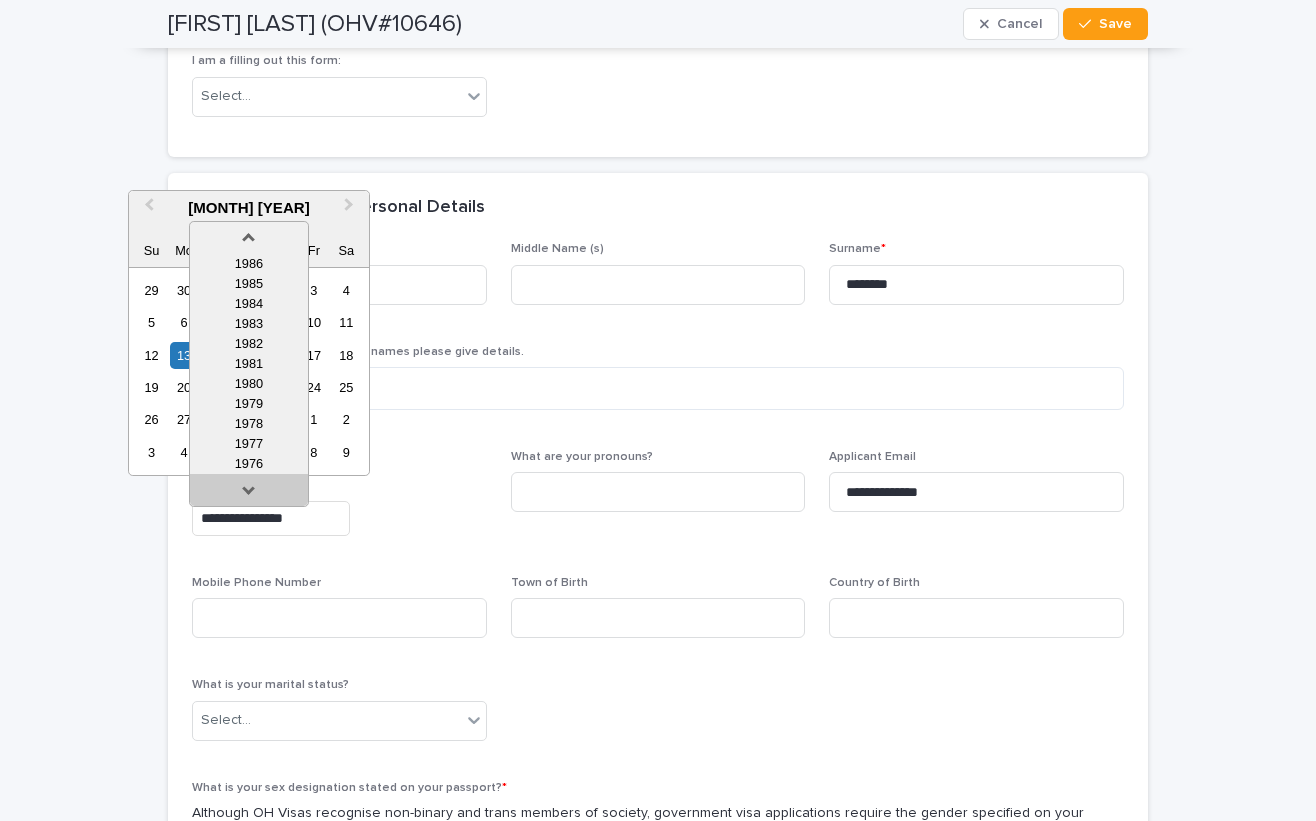 click at bounding box center [249, 494] 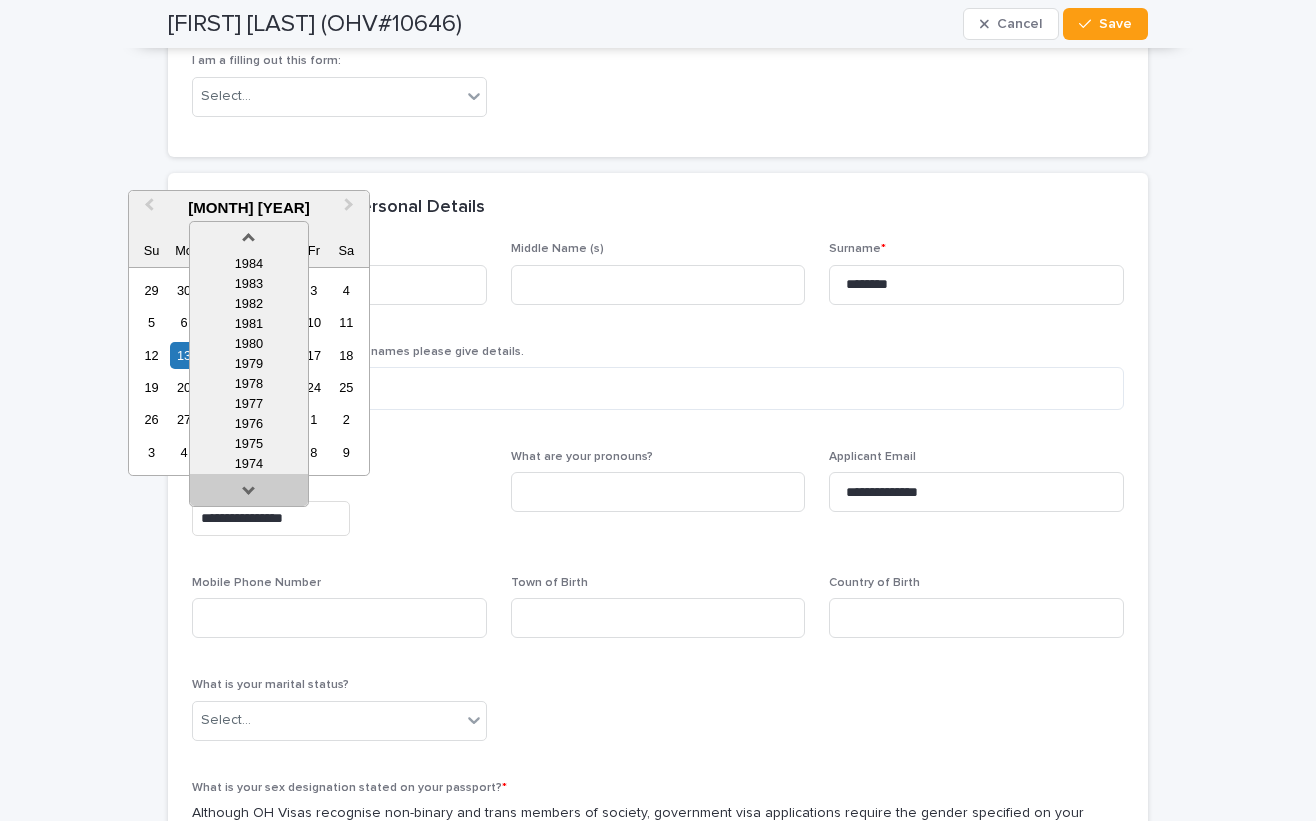 click at bounding box center (249, 494) 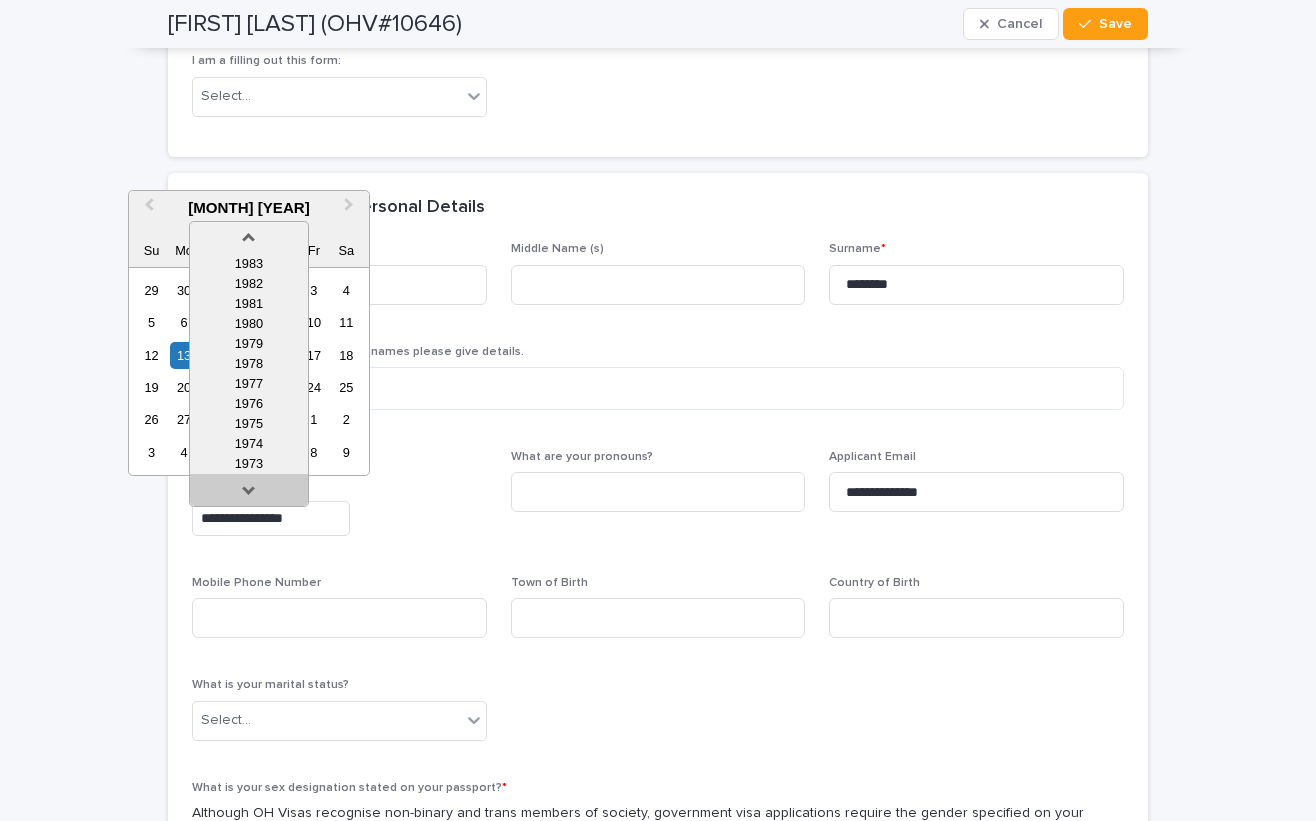click at bounding box center (249, 494) 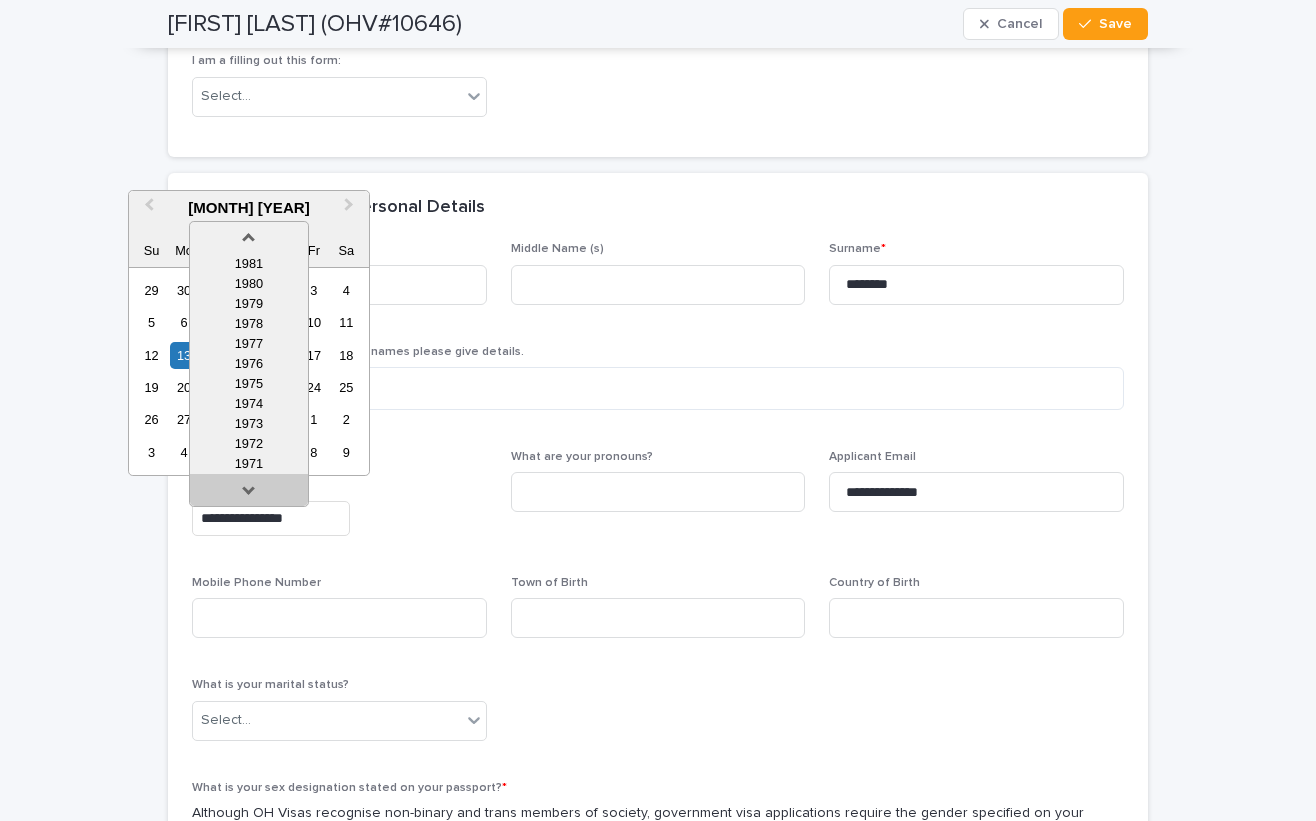 click at bounding box center [249, 494] 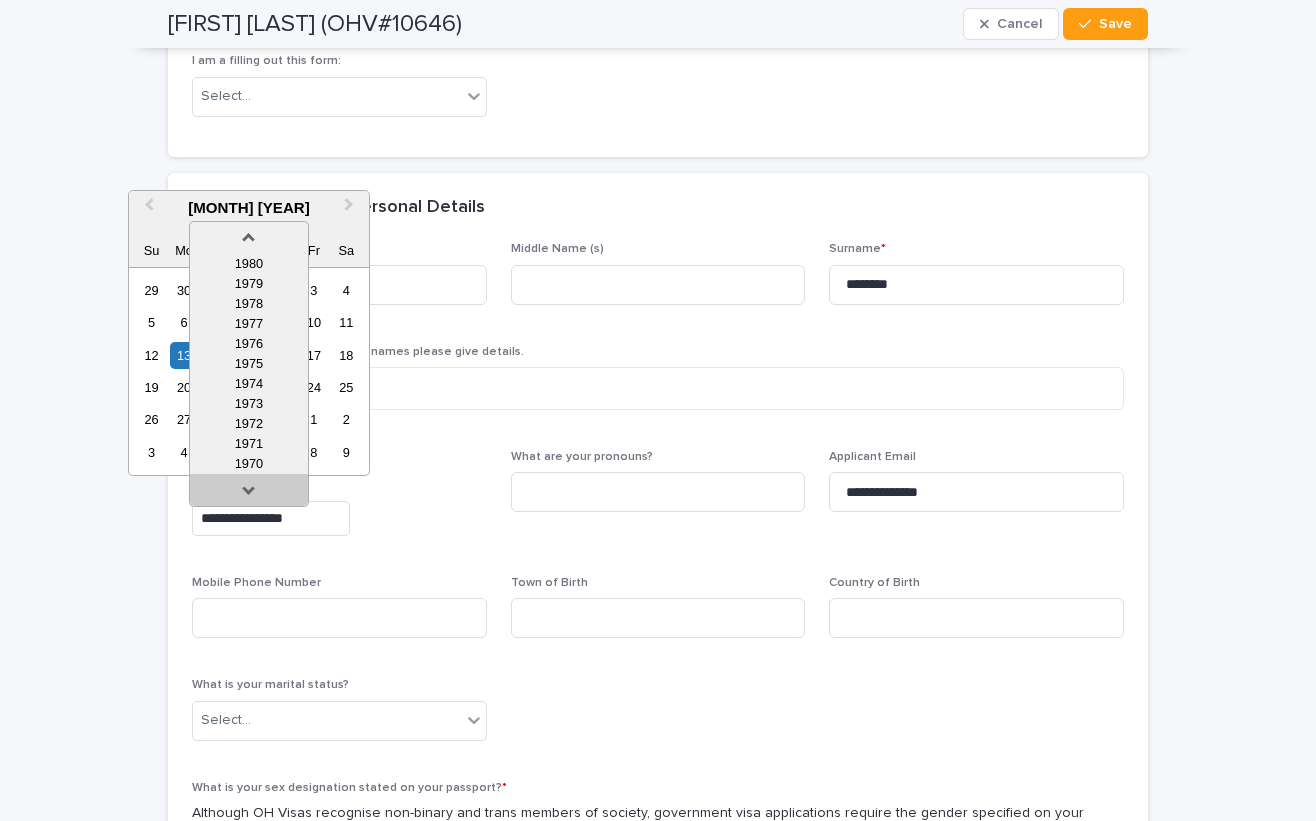 click at bounding box center [249, 494] 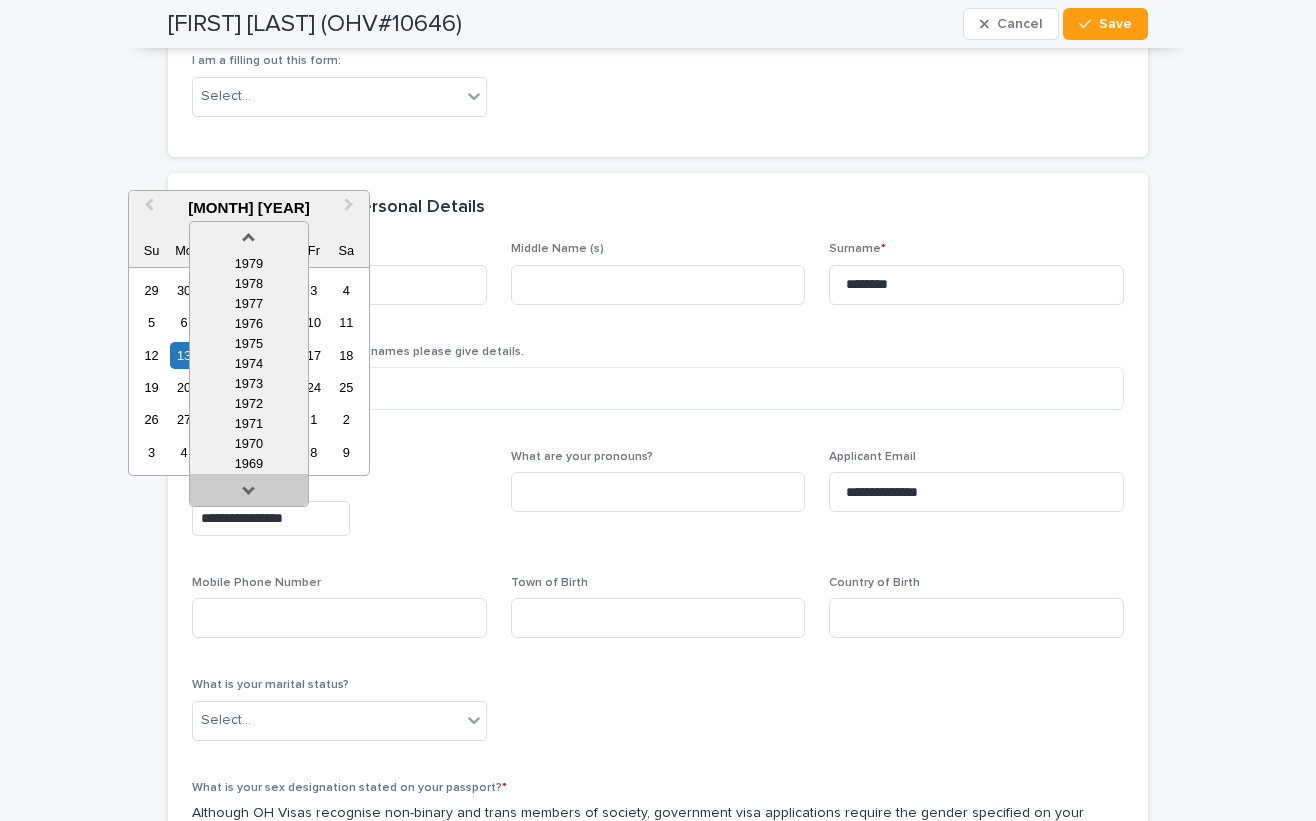click at bounding box center (249, 494) 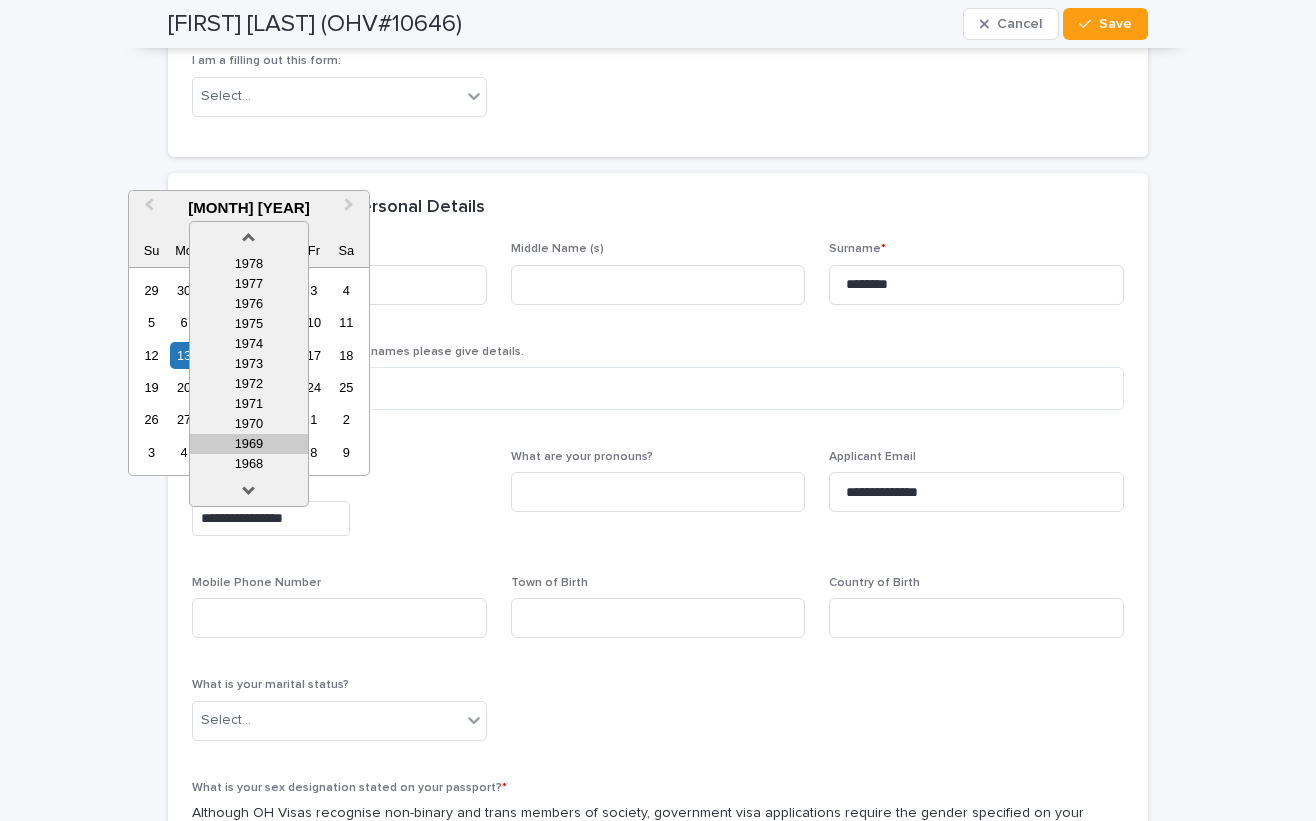 click on "1969" at bounding box center [249, 444] 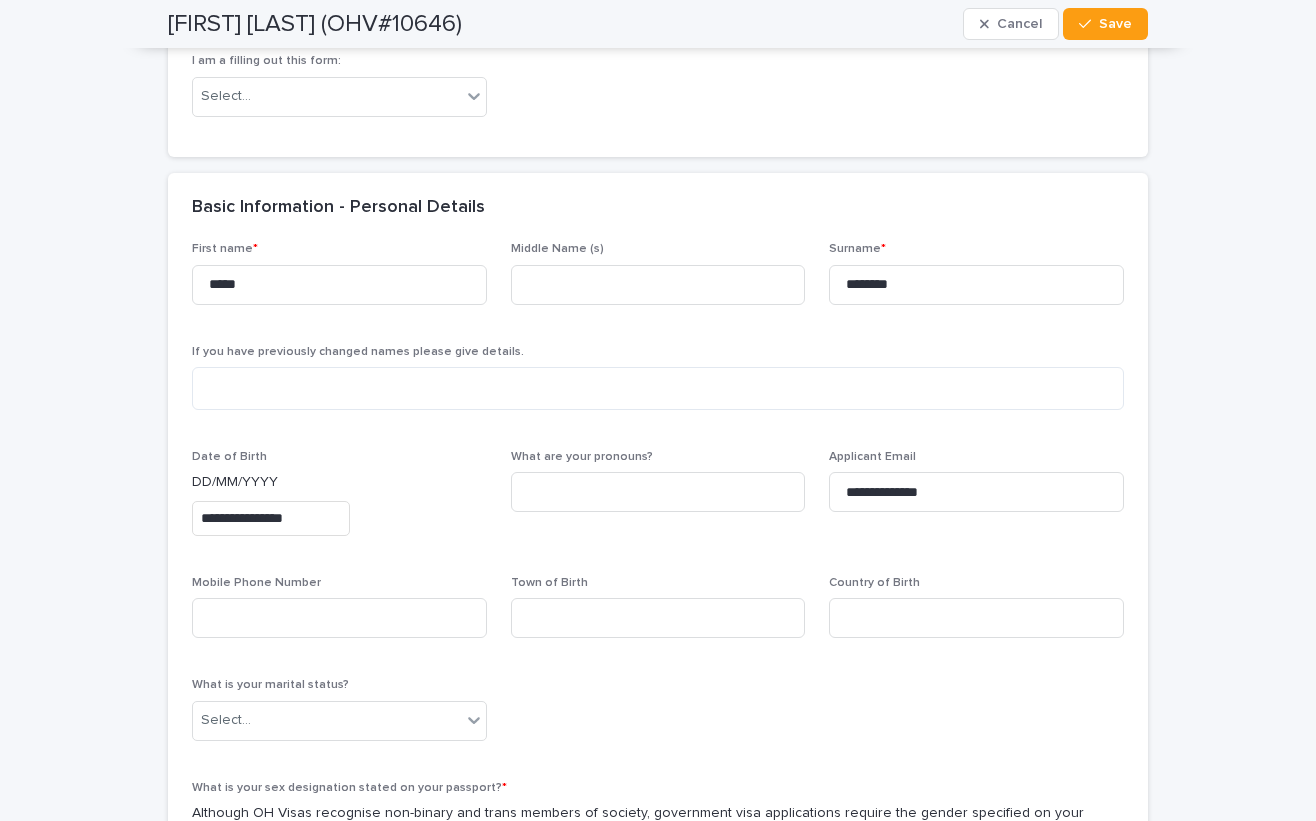 click on "**********" at bounding box center [339, 501] 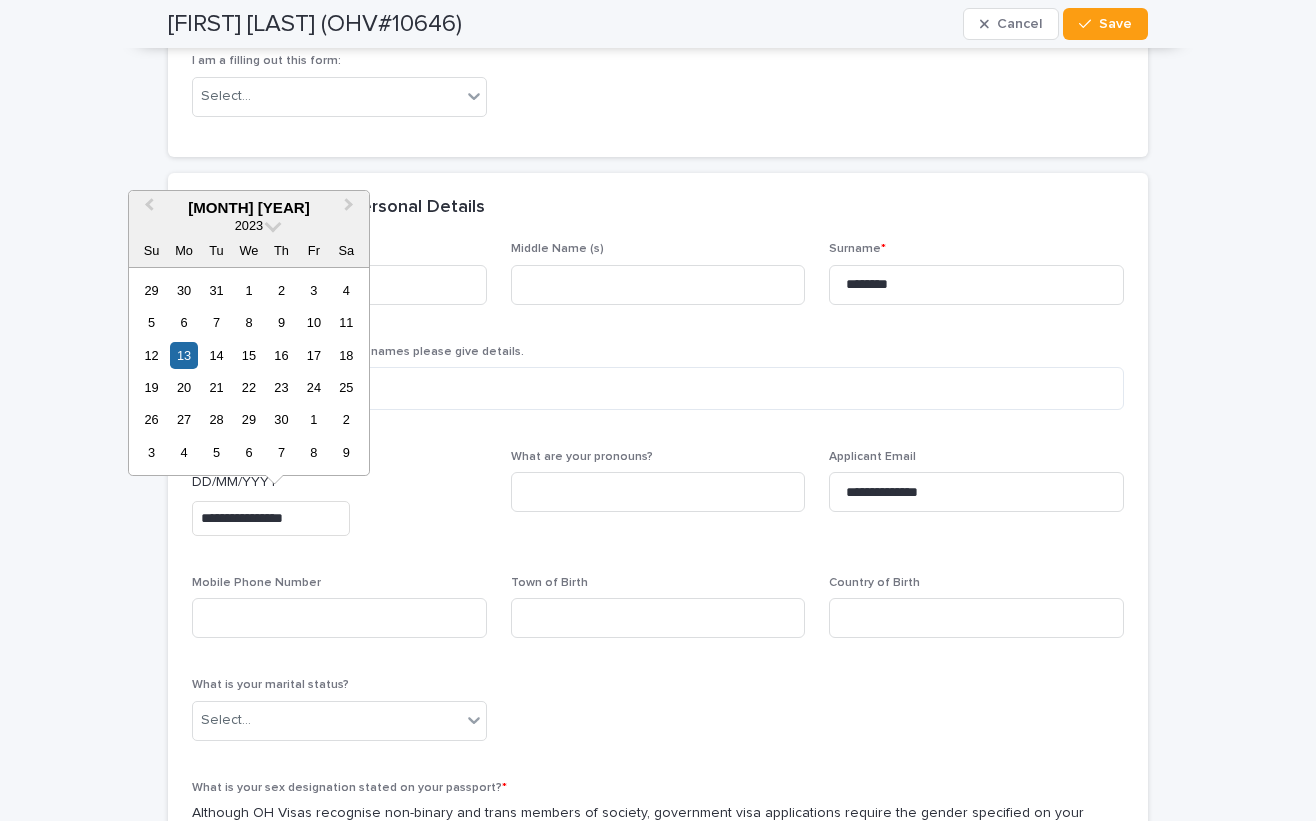 click on "**********" at bounding box center (271, 518) 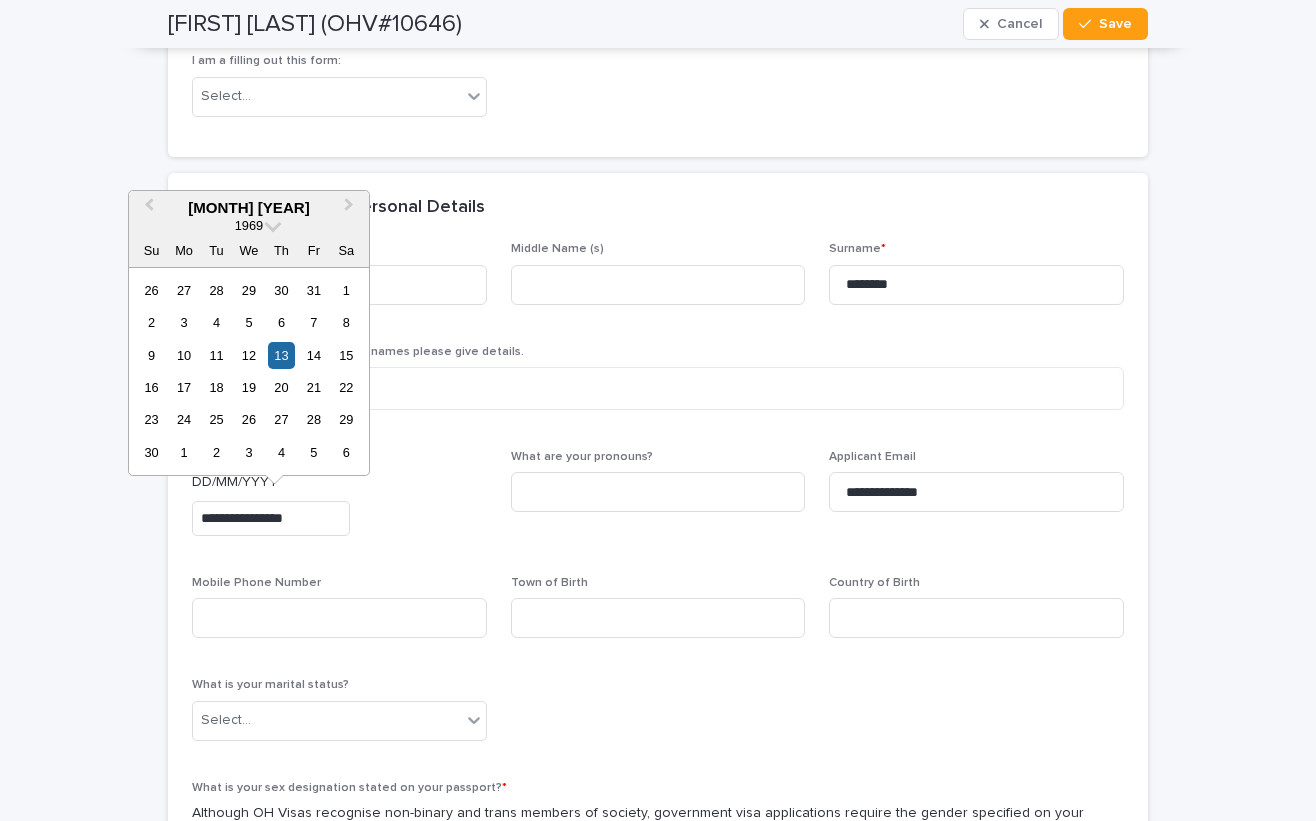 type on "**********" 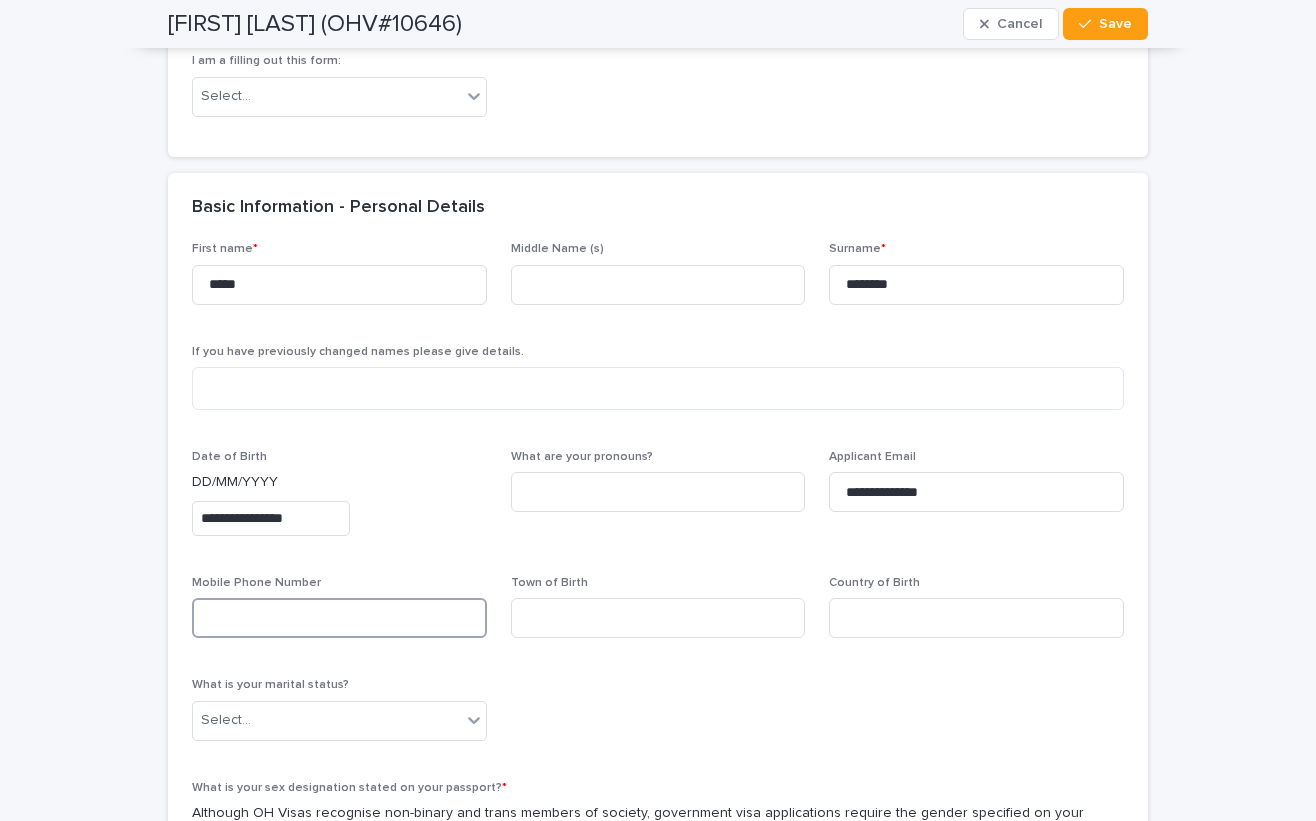 click at bounding box center [339, 618] 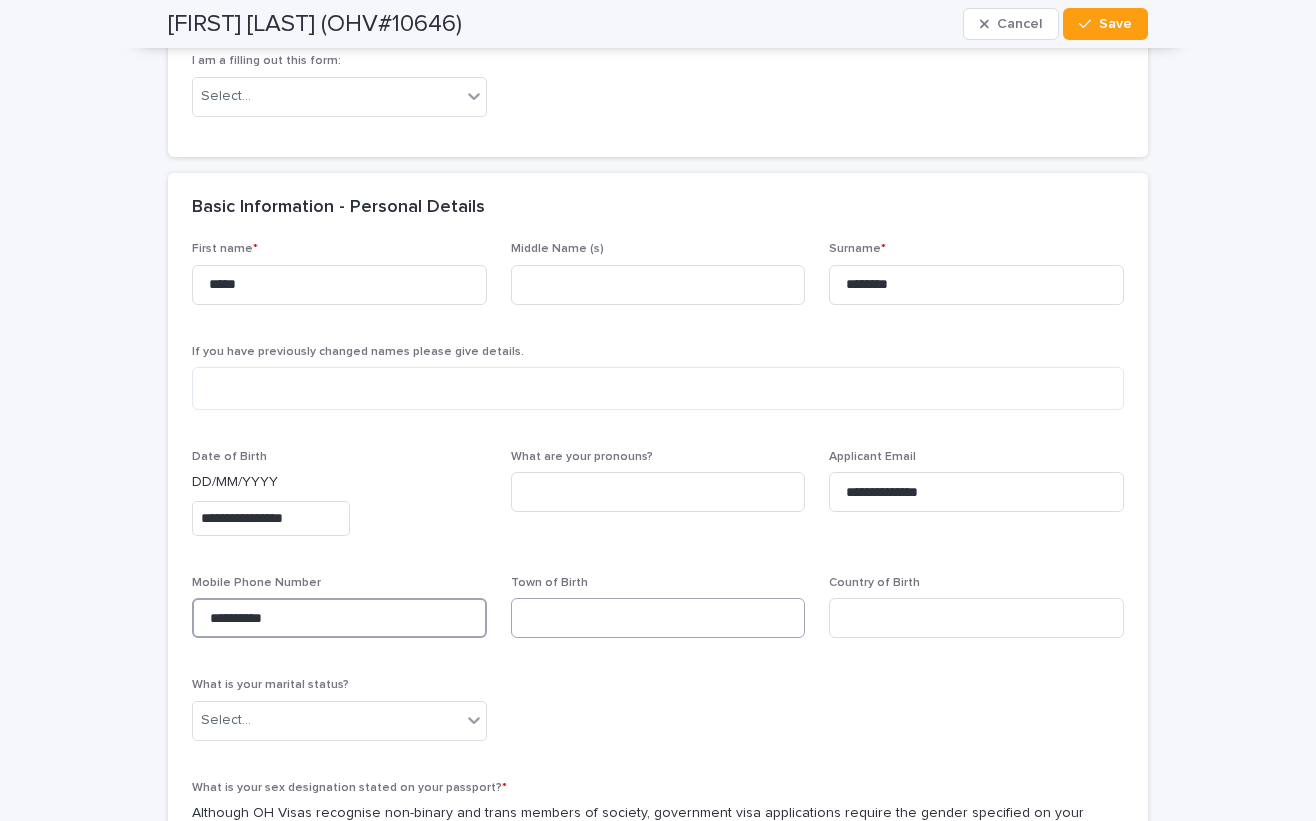 type on "**********" 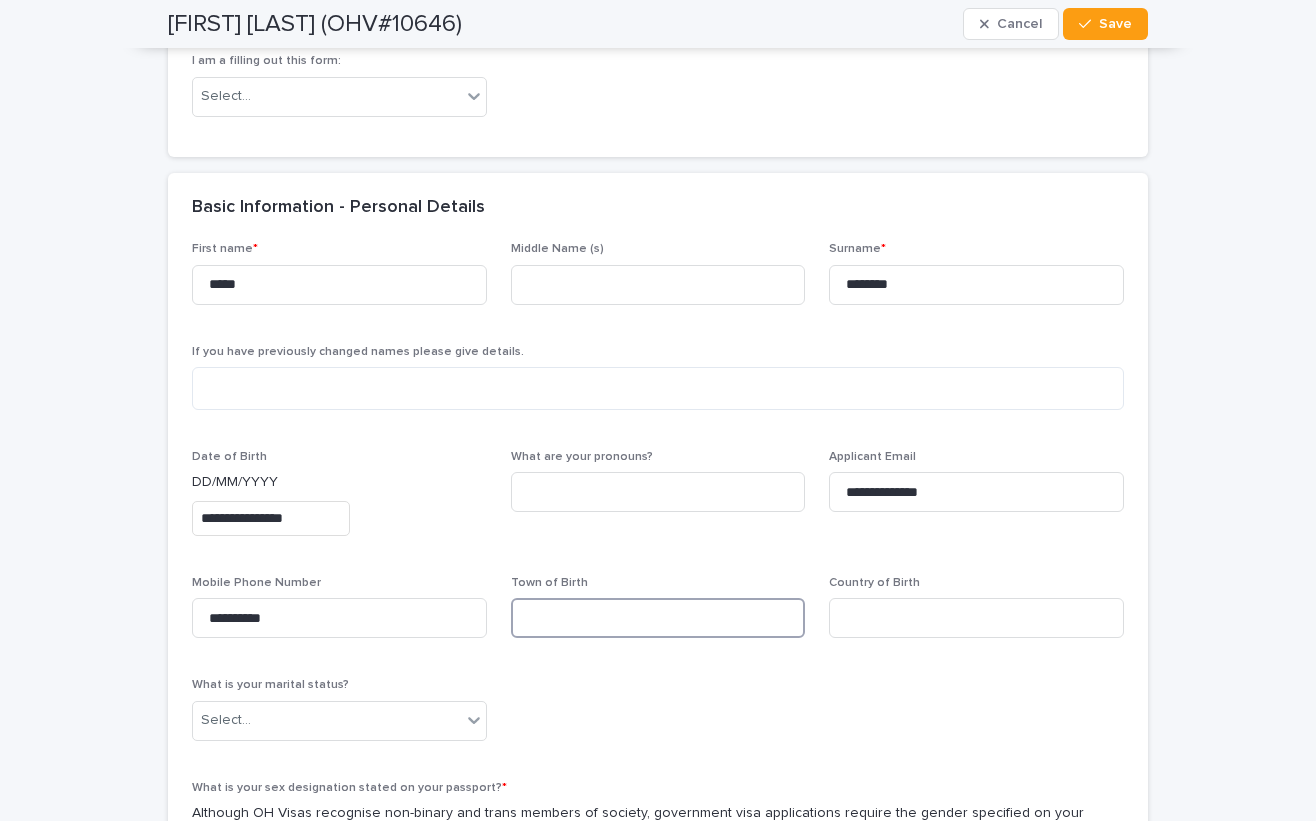 click at bounding box center (658, 618) 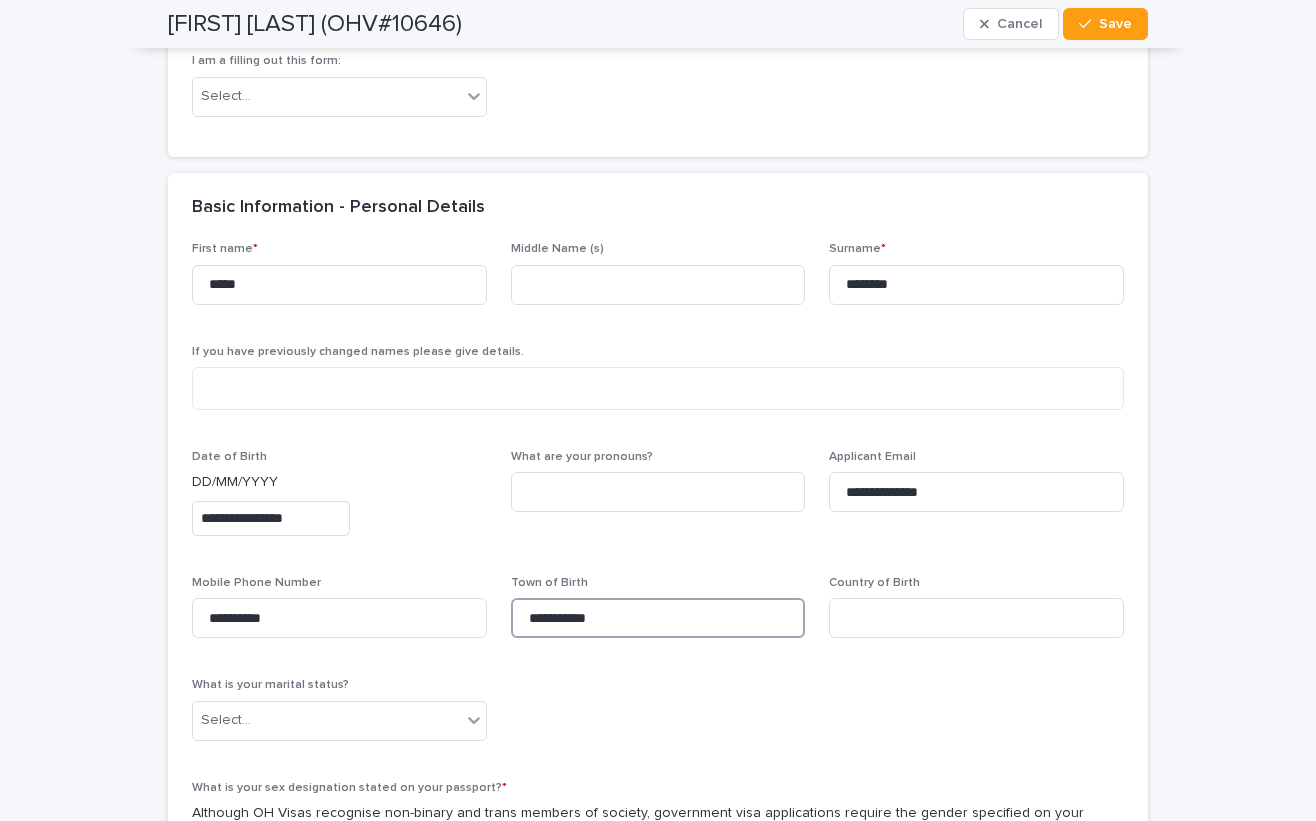 type on "**********" 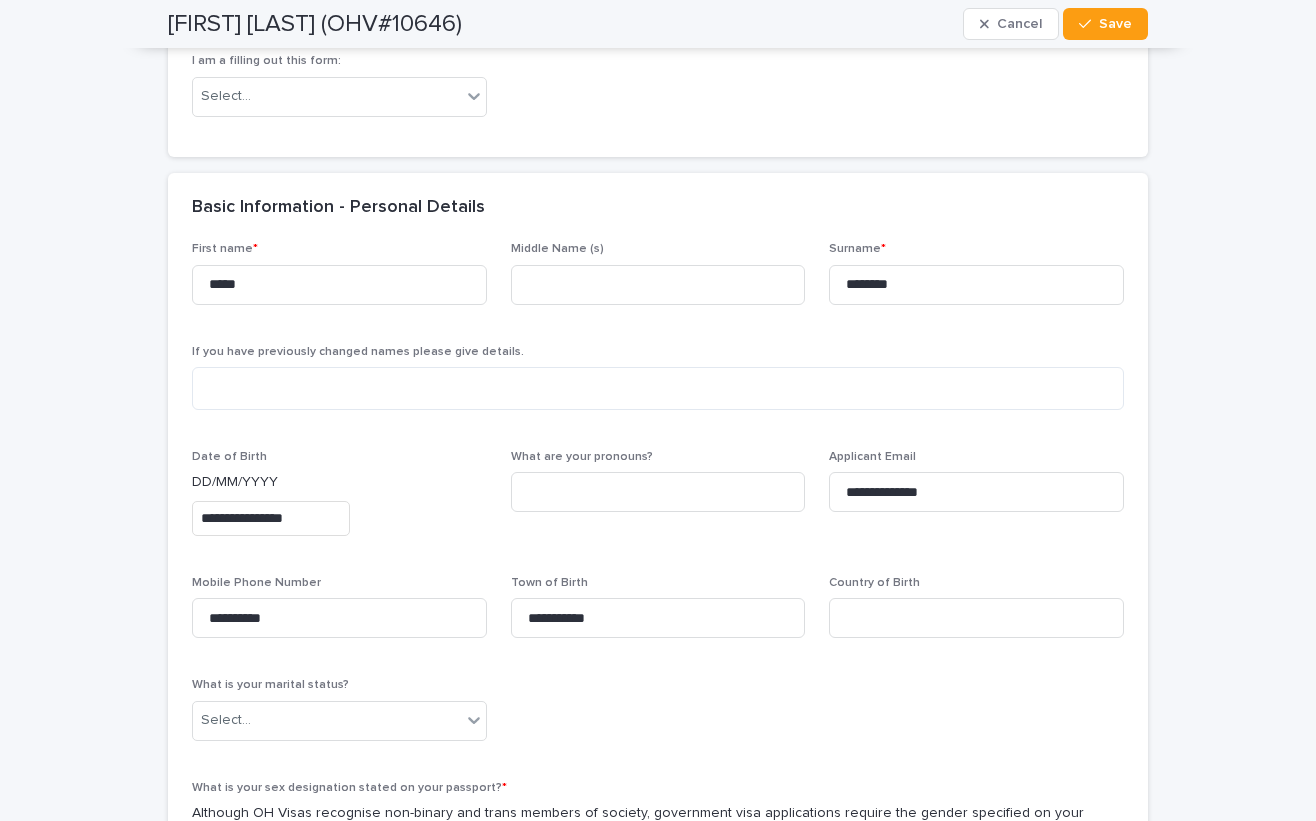 click on "First name * [NAME] Middle Name (s) Surname * [NAME] If you have previously changed names please give details. Date of Birth DD/MM/YYYY * [DATE] What are your pronouns? Applicant Email * [EMAIL] Mobile Phone Number * [PHONE] Town of Birth * [CITY] Country of Birth What is your marital status? Select... What is your sex designation stated on your passport? * Although OH Visas recognise non-binary and trans members of society, government visa applications require the gender specified on your current passport. Select... Street Address and number * [ADDRESS] Town [CITY] County/State/Province [STATE] Post/Zip Code [POSTAL_CODE] Country [COUNTRY] Have you ever been cautioned / arrested / convicted? Select..." at bounding box center (658, 780) 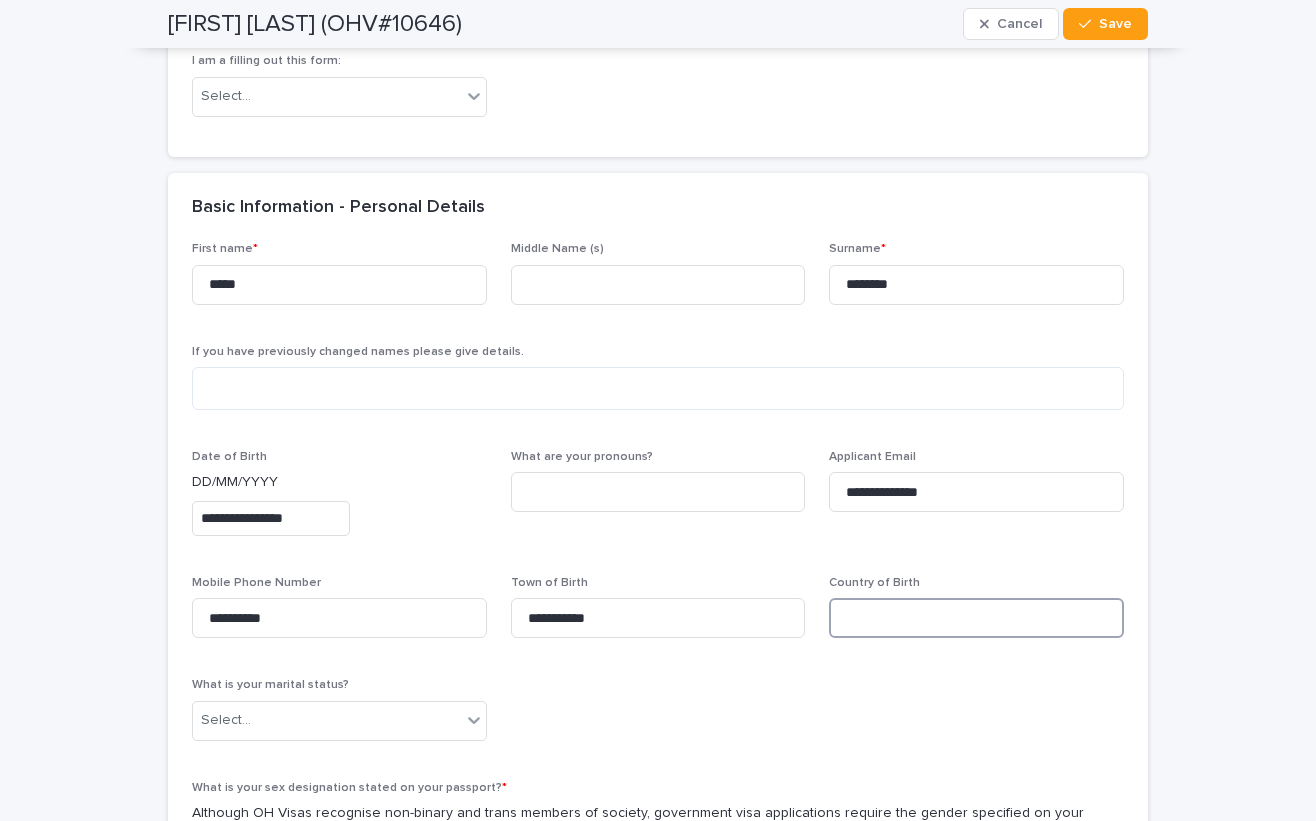 click at bounding box center (976, 618) 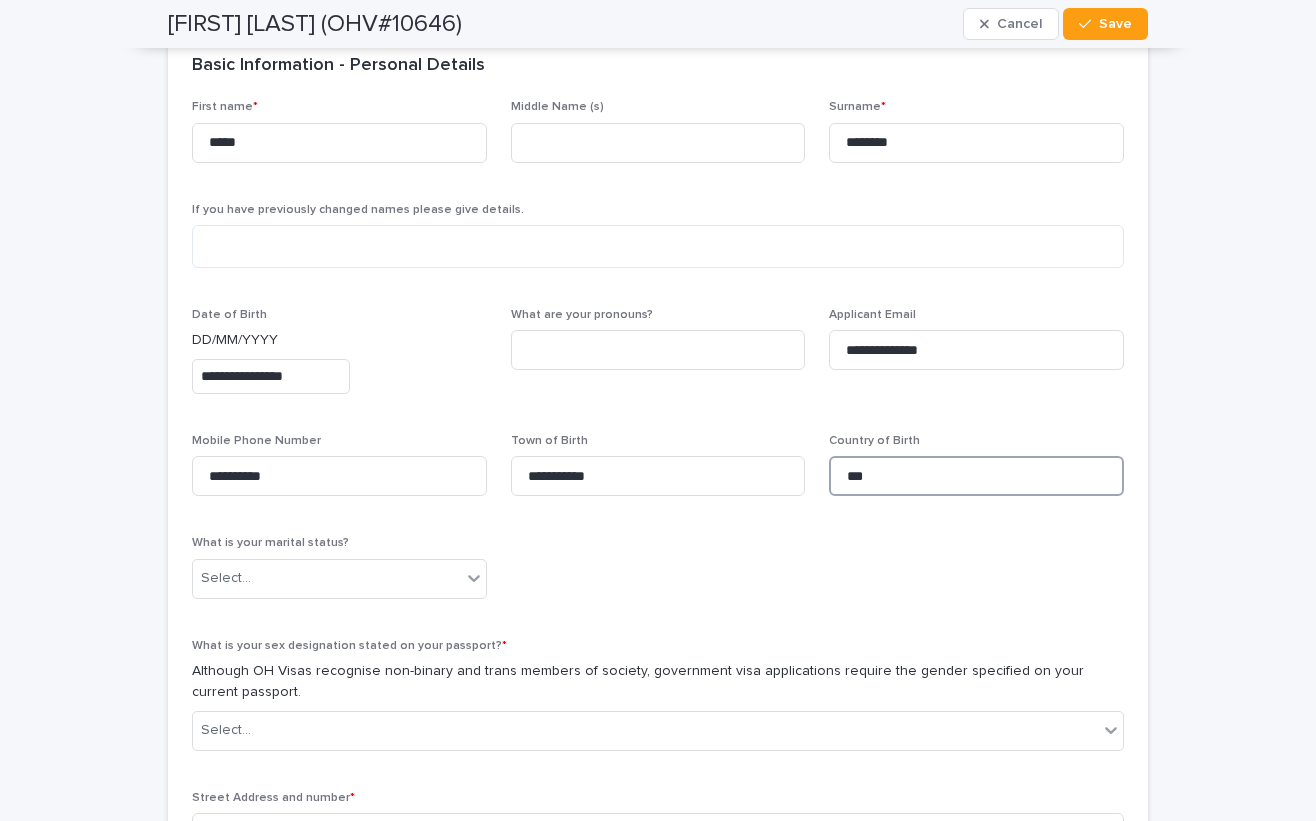 scroll, scrollTop: 700, scrollLeft: 0, axis: vertical 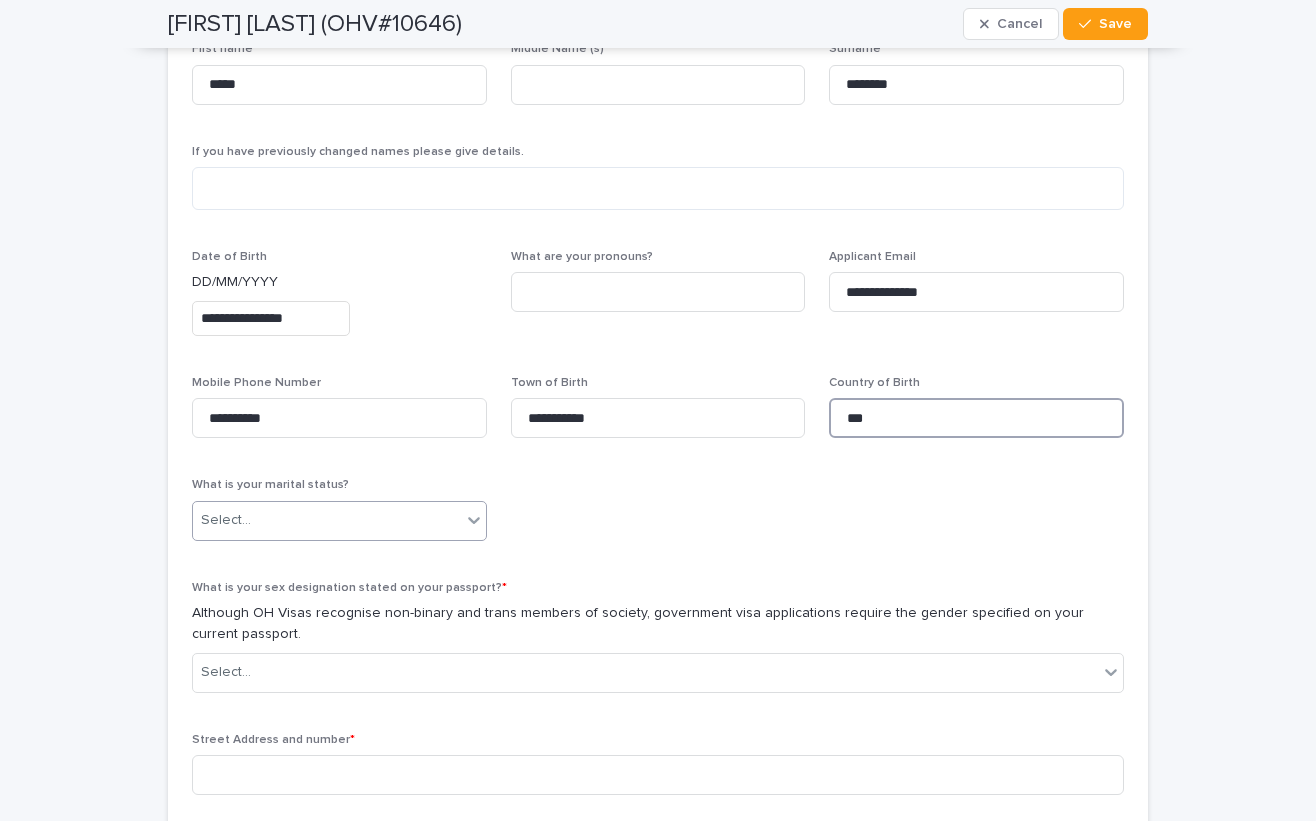 type on "***" 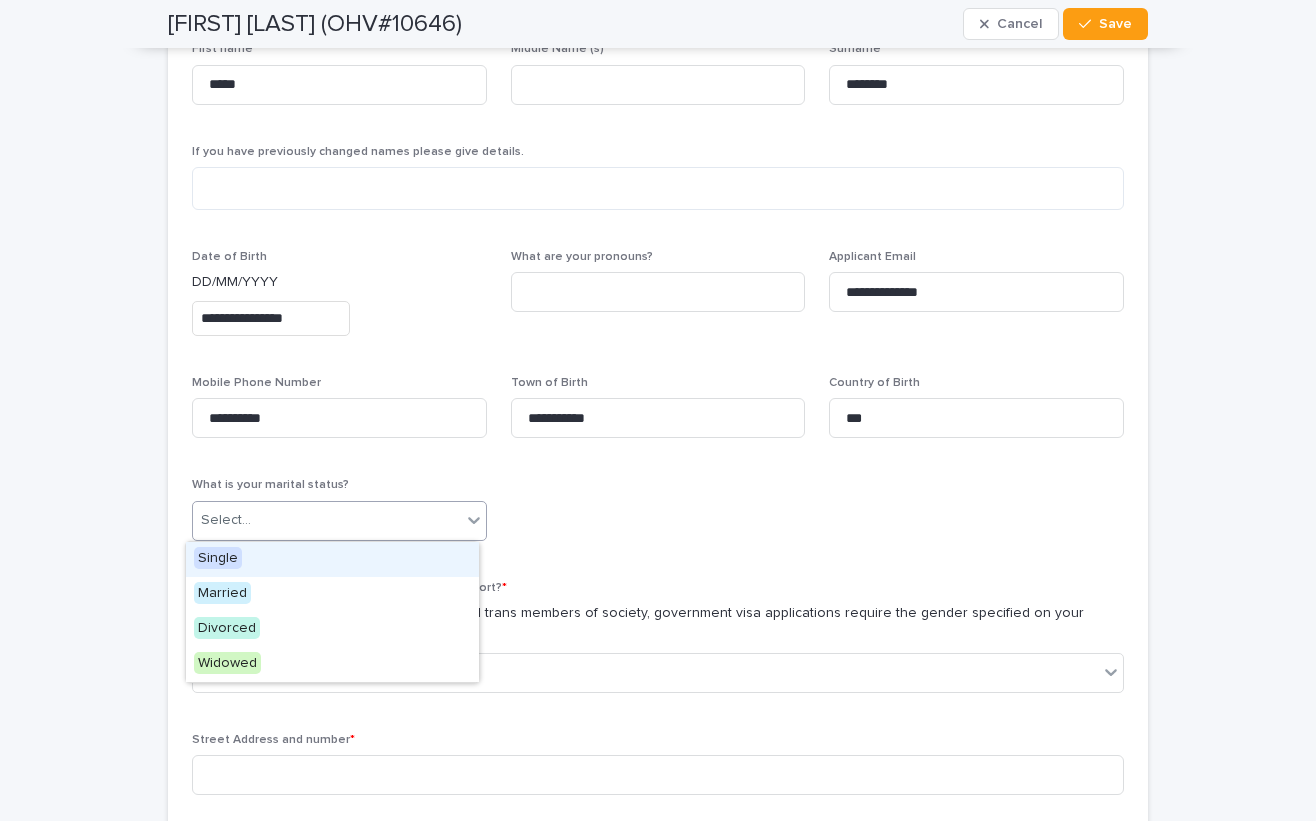 click on "Select..." at bounding box center (327, 520) 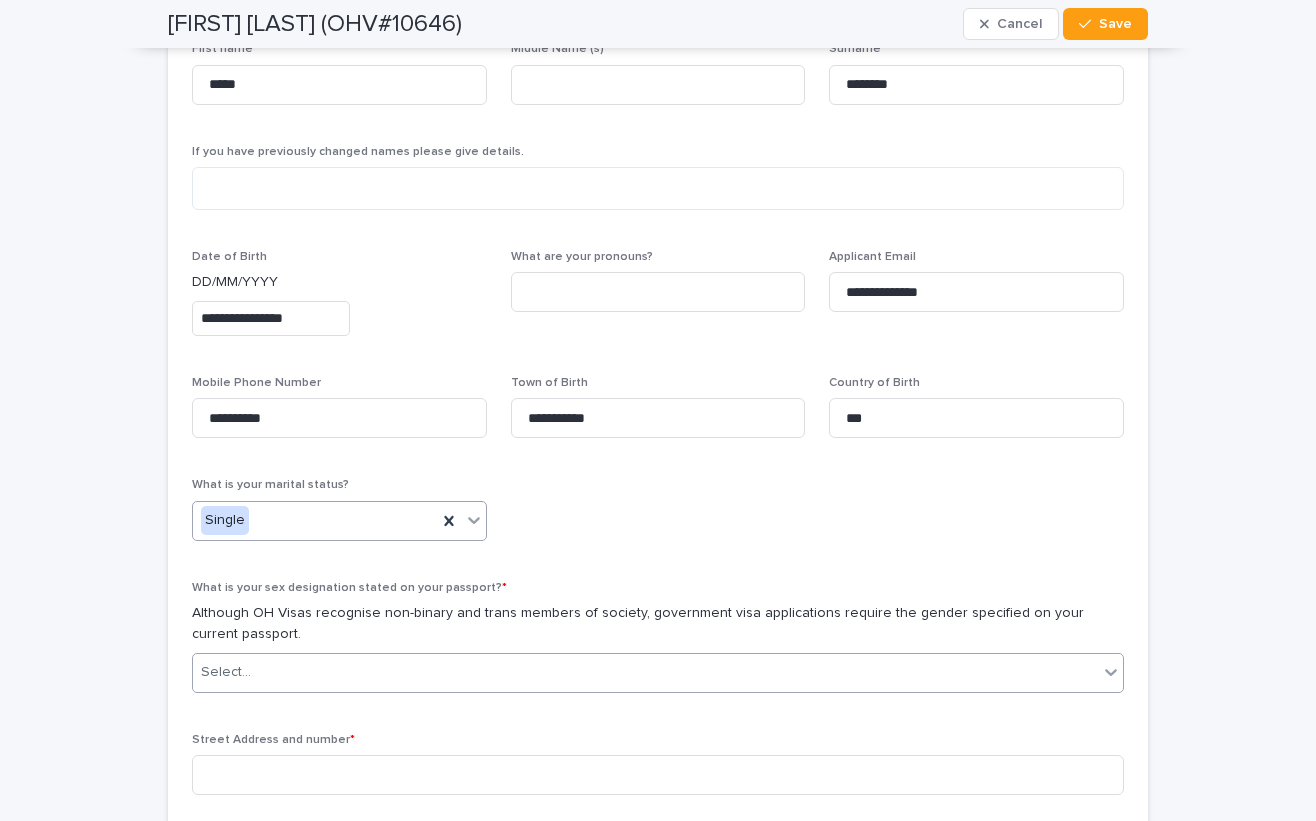 scroll, scrollTop: 800, scrollLeft: 0, axis: vertical 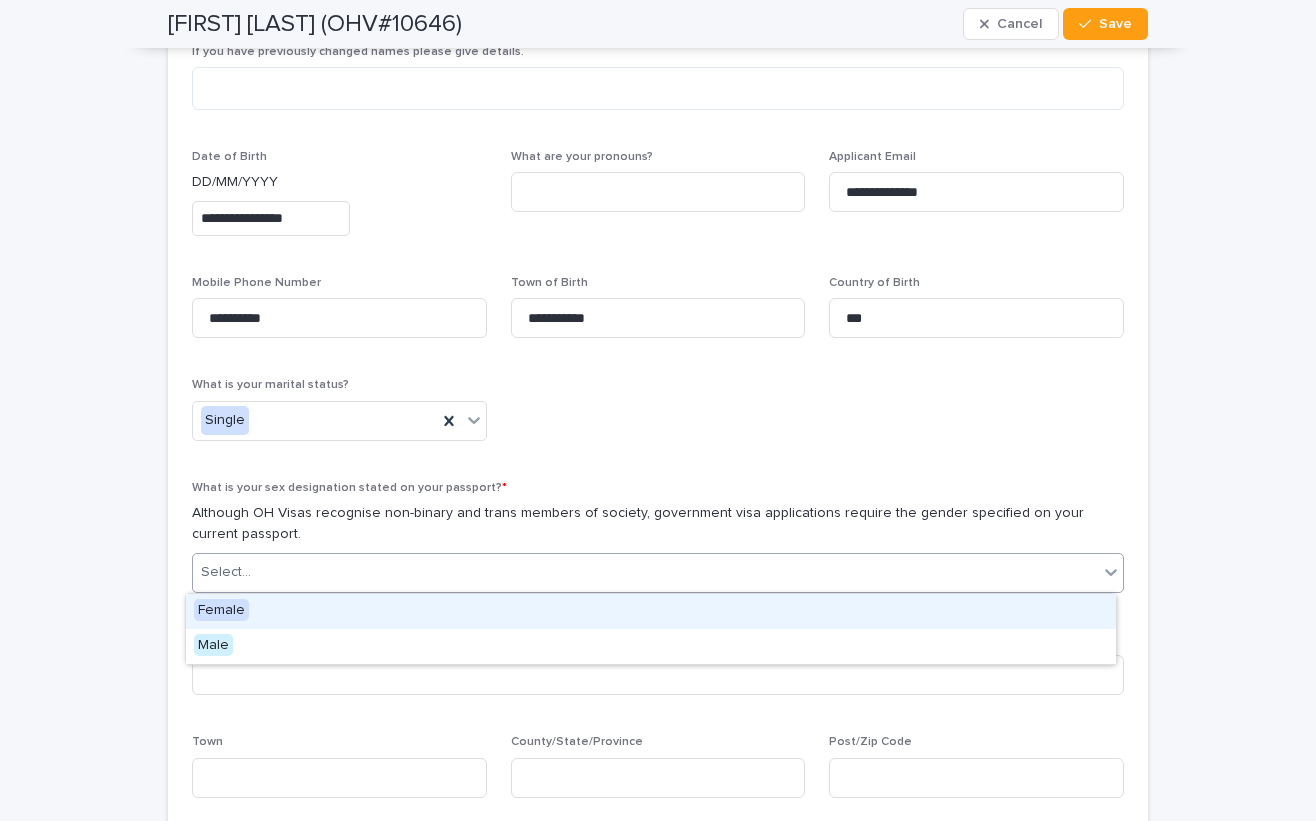 click on "Select..." at bounding box center (645, 572) 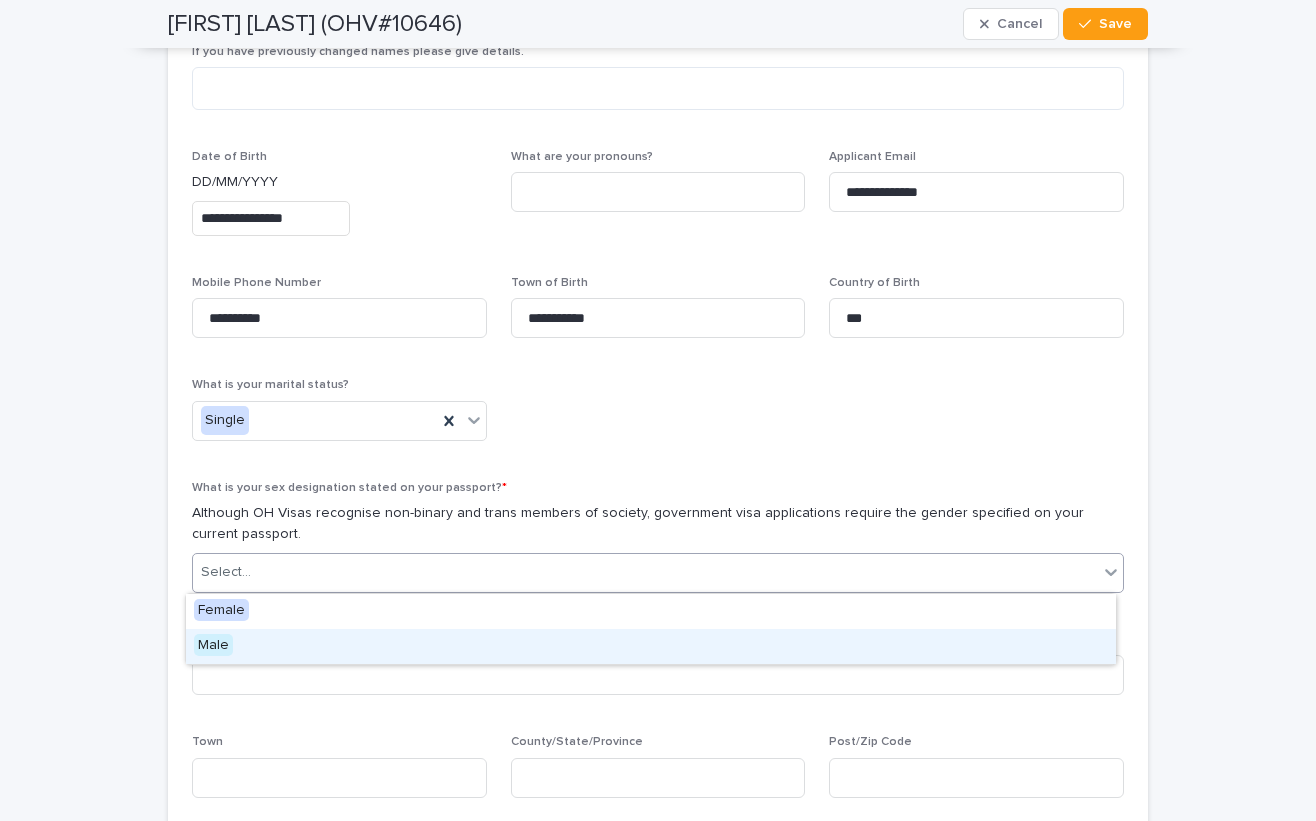 click on "Male" at bounding box center (651, 646) 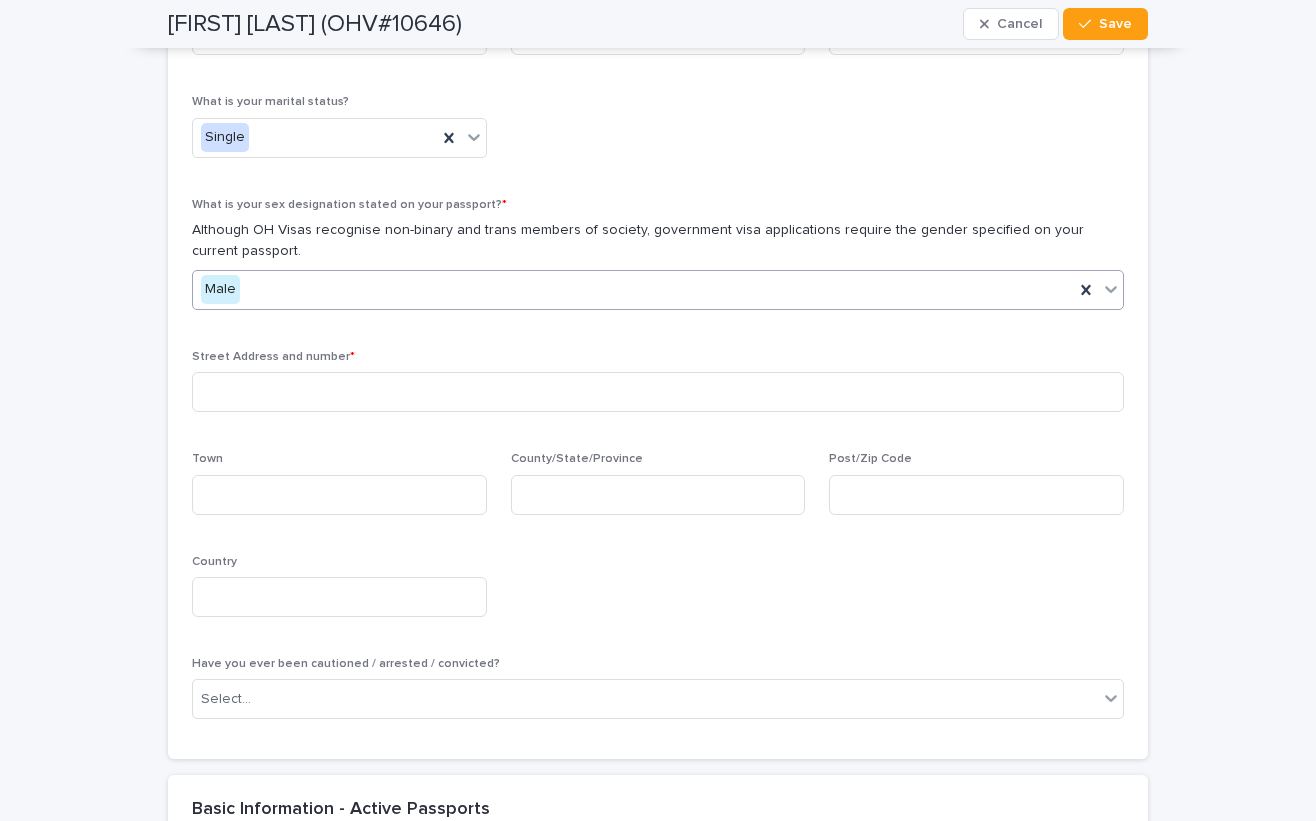 scroll, scrollTop: 1200, scrollLeft: 0, axis: vertical 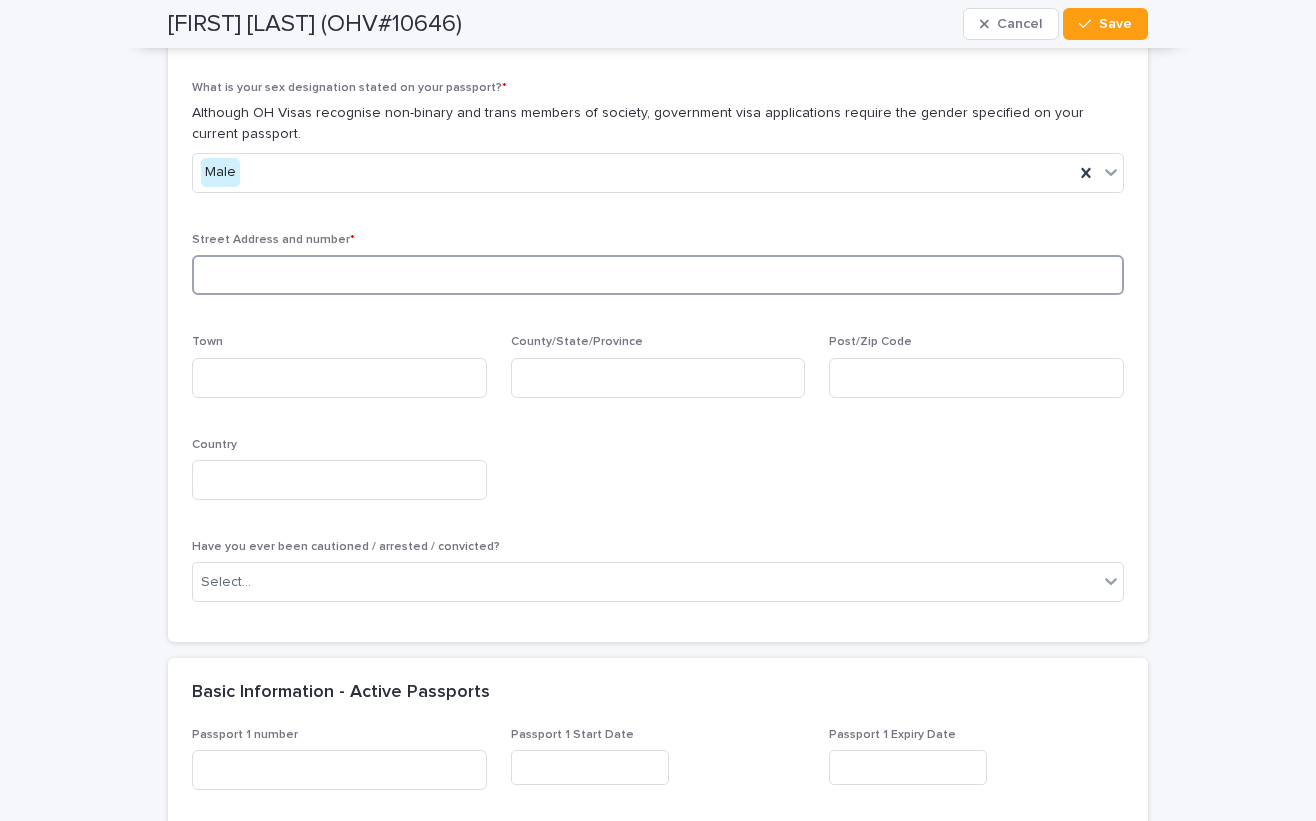 click at bounding box center [658, 275] 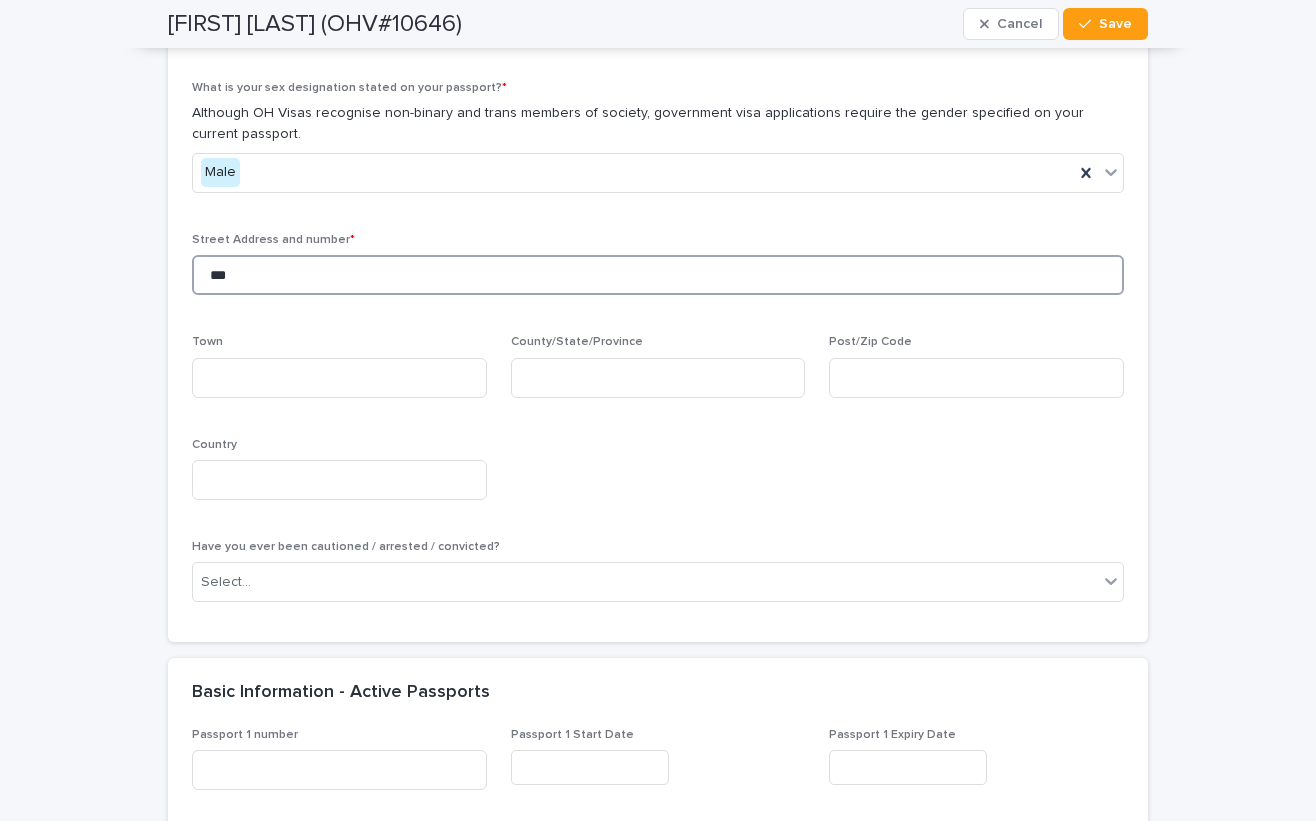 click on "***" at bounding box center (658, 275) 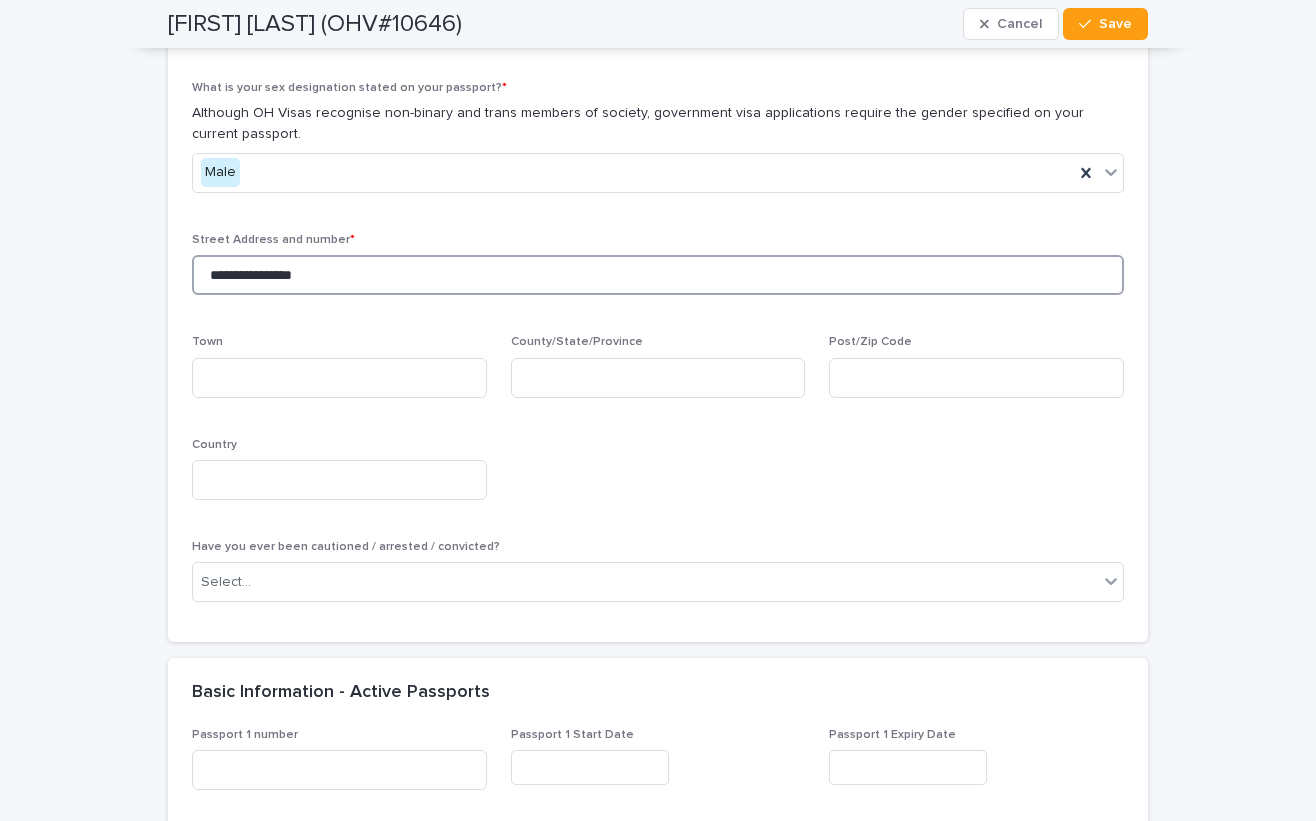 type on "**********" 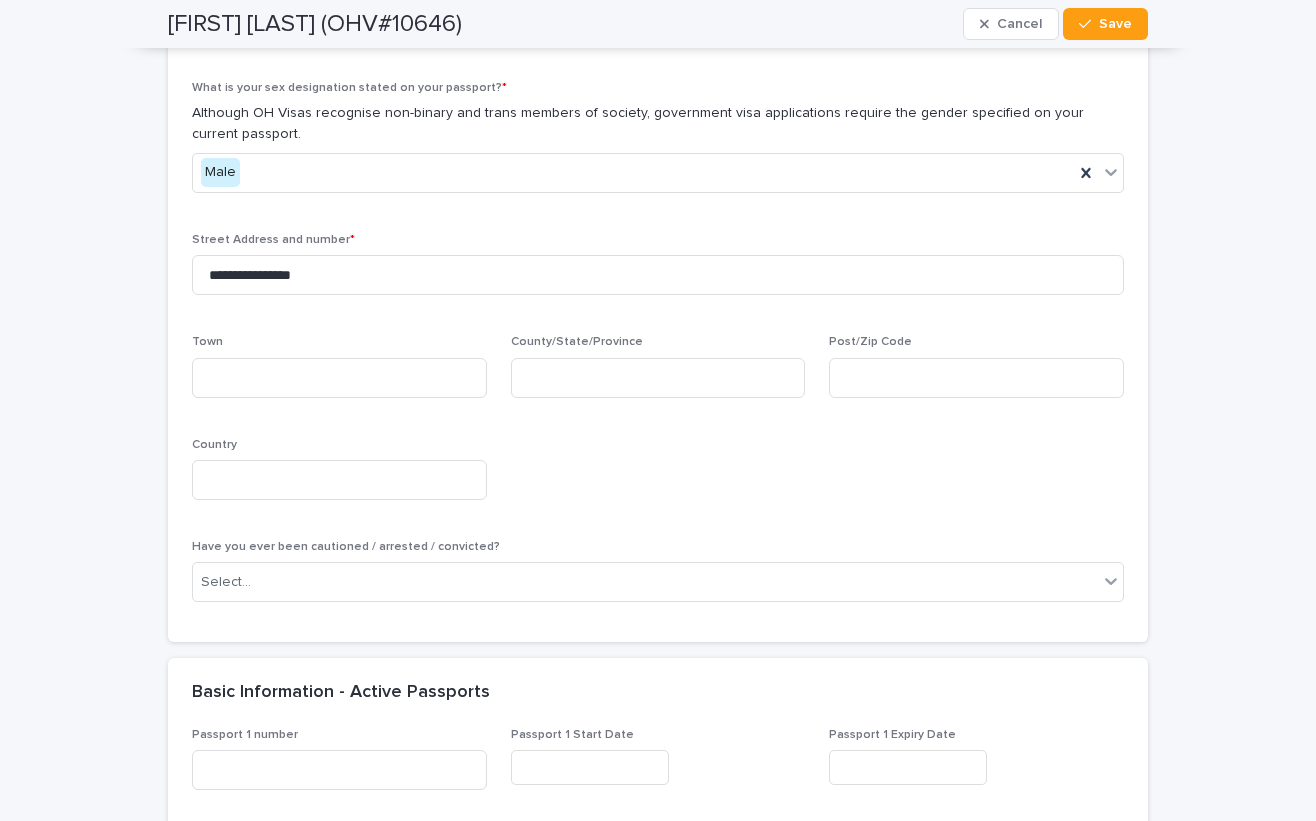 click on "Town" at bounding box center (339, 374) 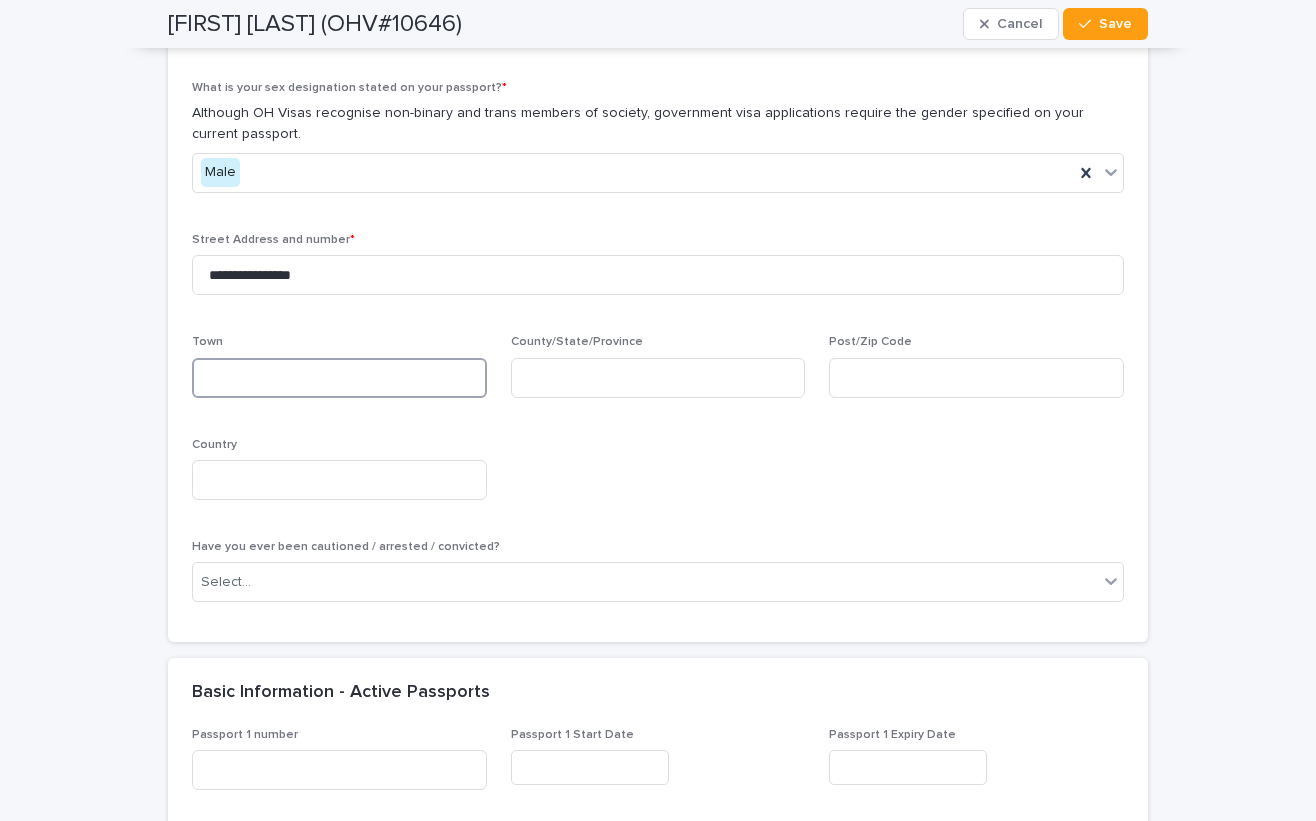 click at bounding box center (339, 378) 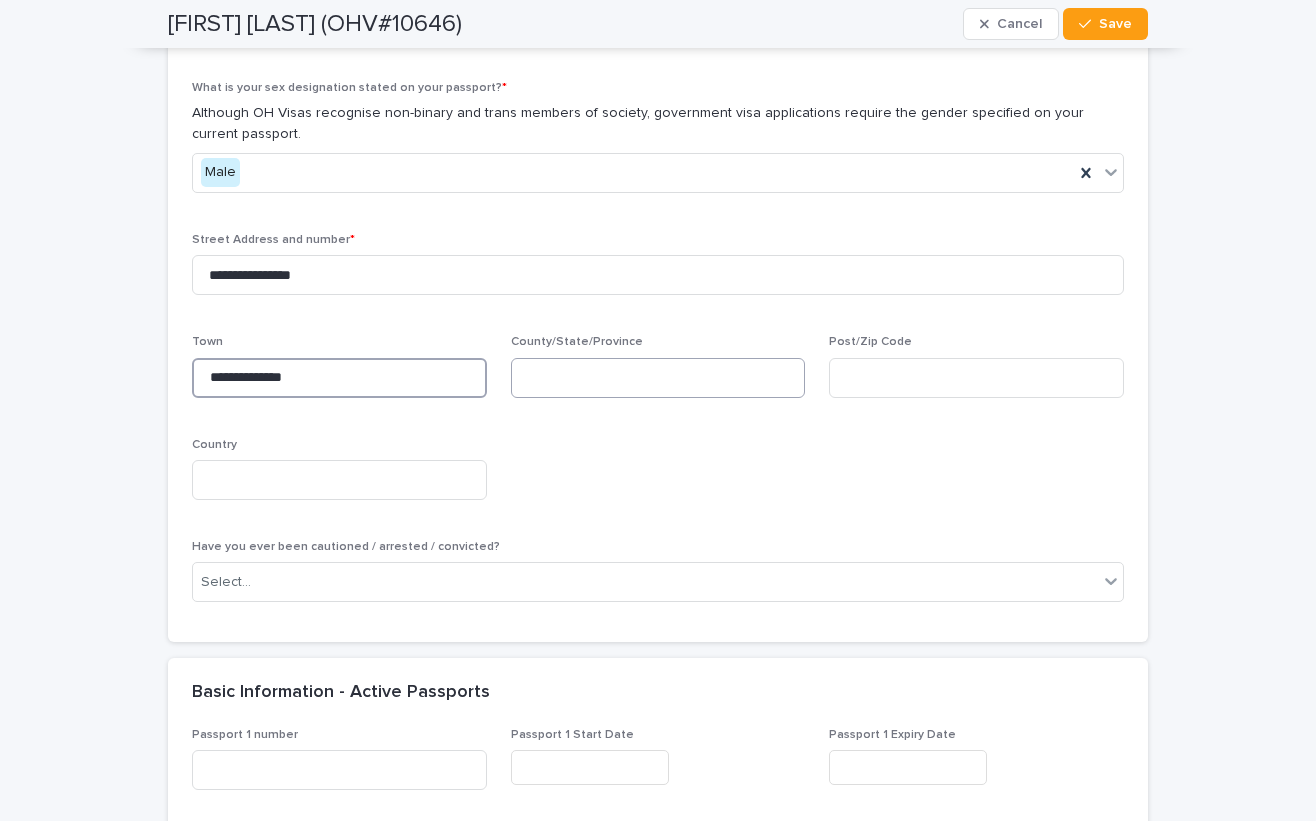 type on "**********" 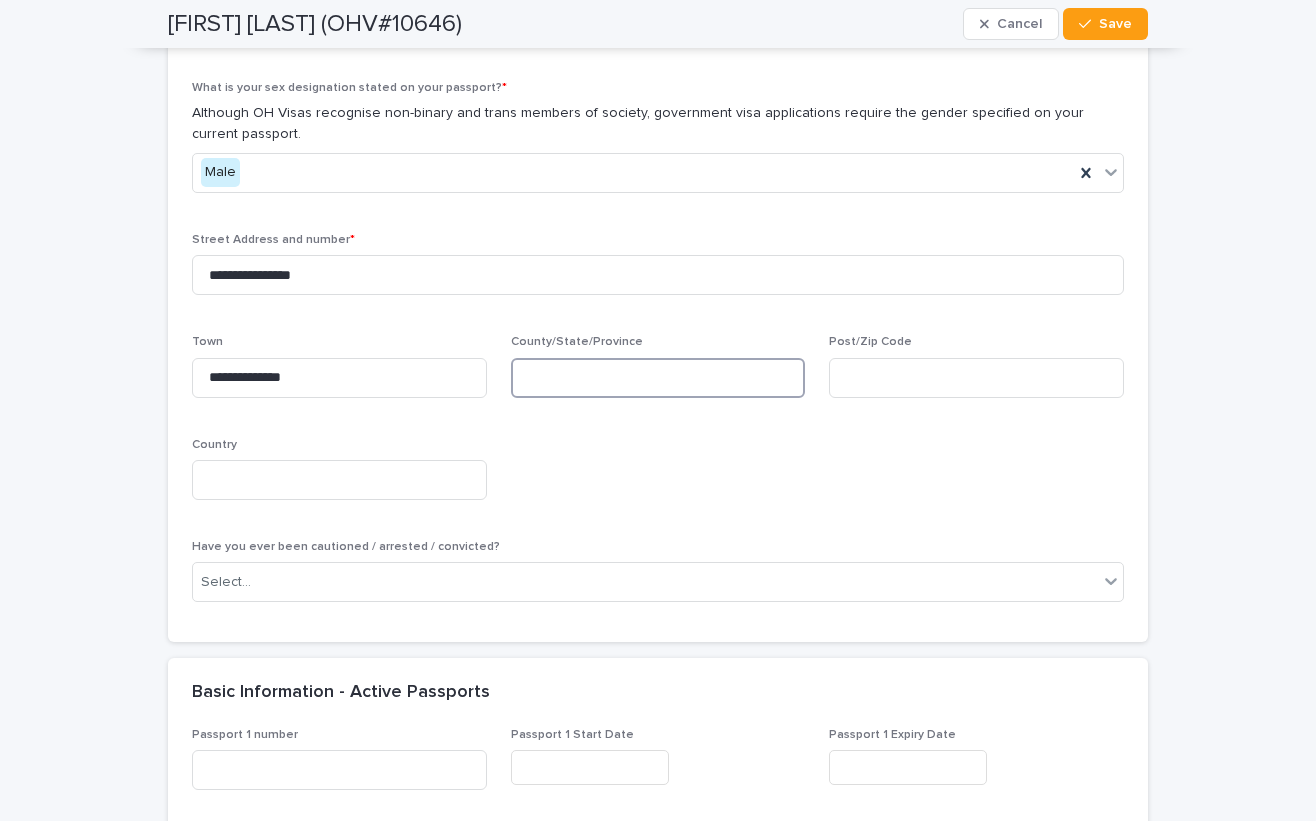 click at bounding box center [658, 378] 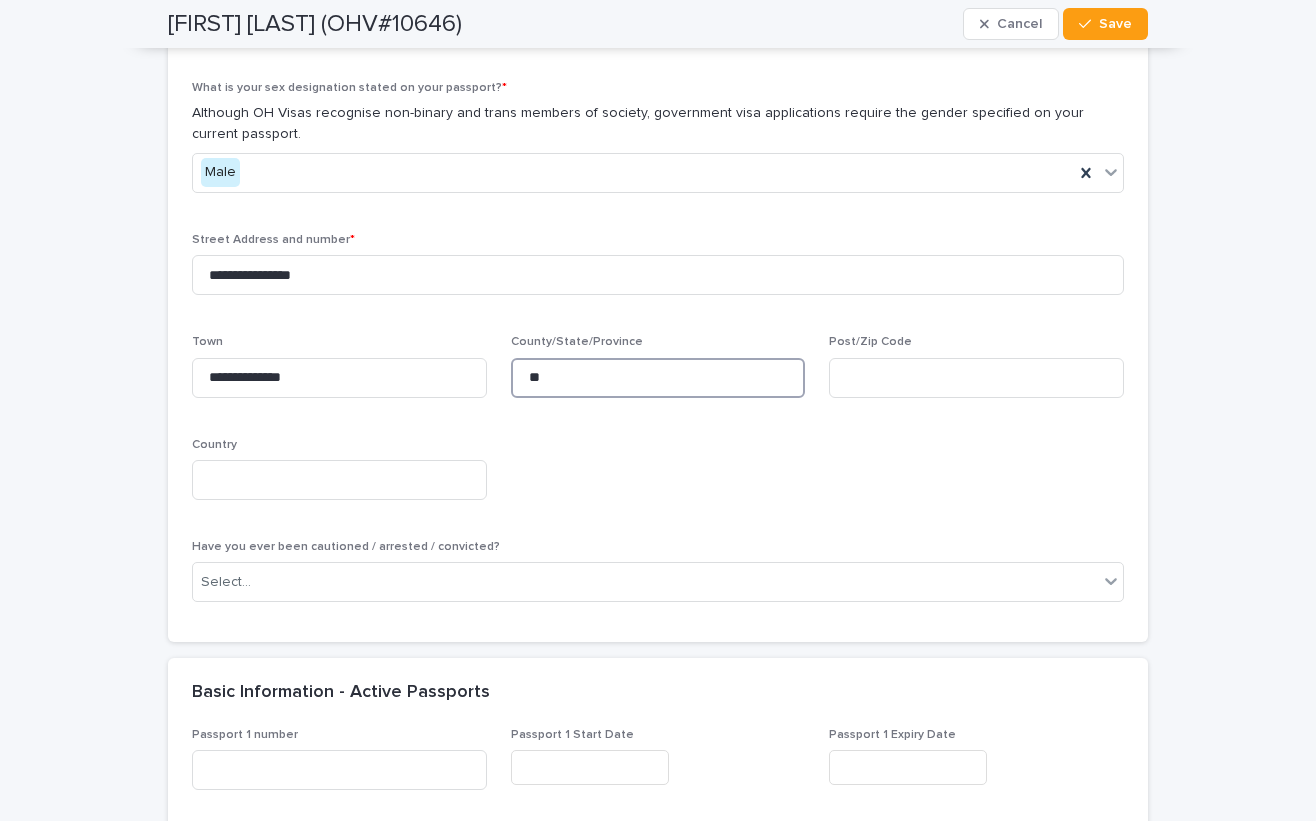 type on "**" 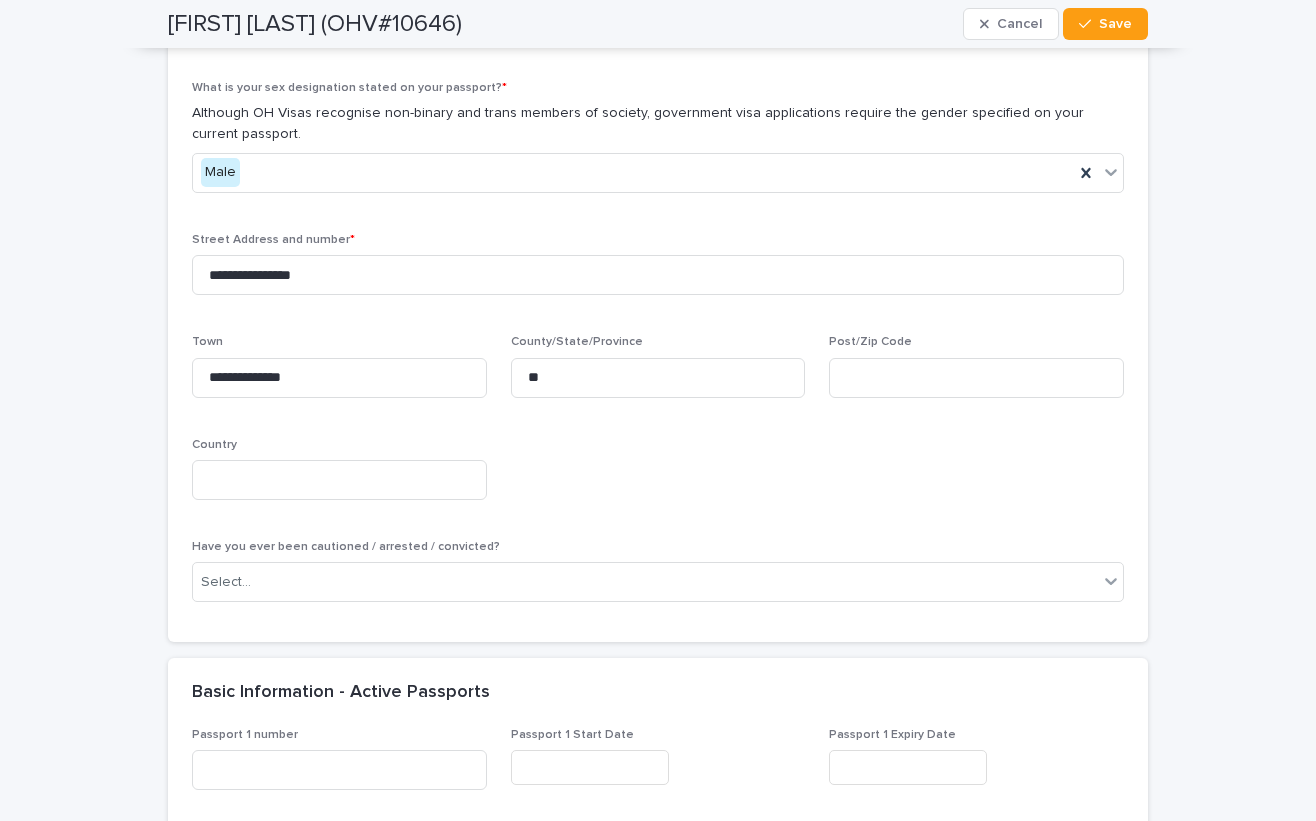 click on "First name * [NAME] Middle Name (s) Surname * [NAME] If you have previously changed names please give details. Date of Birth DD/MM/YYYY * [DATE] What are your pronouns? Applicant Email * [EMAIL] Mobile Phone Number * [PHONE] Town of Birth * [CITY] Country of Birth *** What is your marital status? Single What is your sex designation stated on your passport? * Although OH Visas recognise non-binary and trans members of society, government visa applications require the gender specified on your current passport. Male Street Address and number * [ADDRESS] Town * [CITY] County/State/Province ** [STATE] Post/Zip Code [POSTAL_CODE] Country [COUNTRY] Have you ever been cautioned / arrested / convicted? Select..." at bounding box center (658, 80) 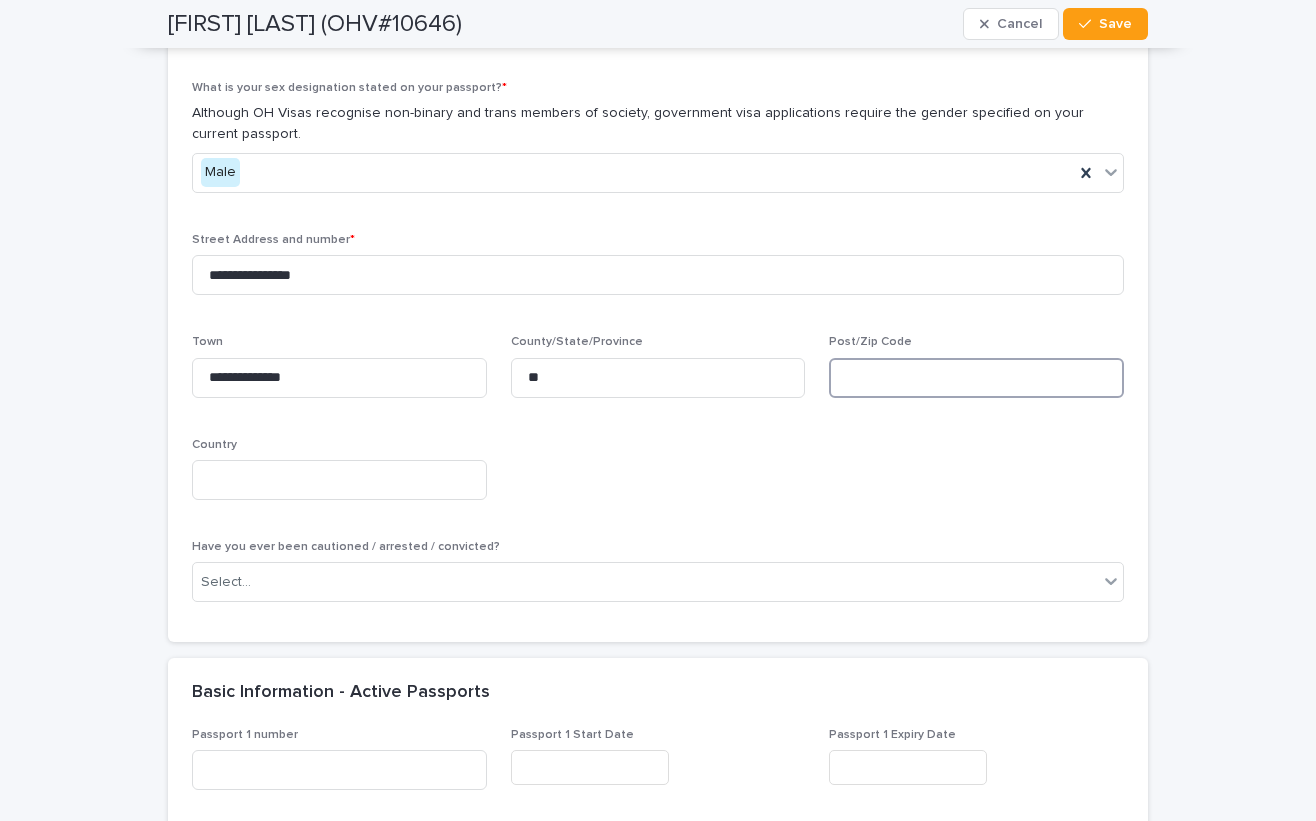 click at bounding box center (976, 378) 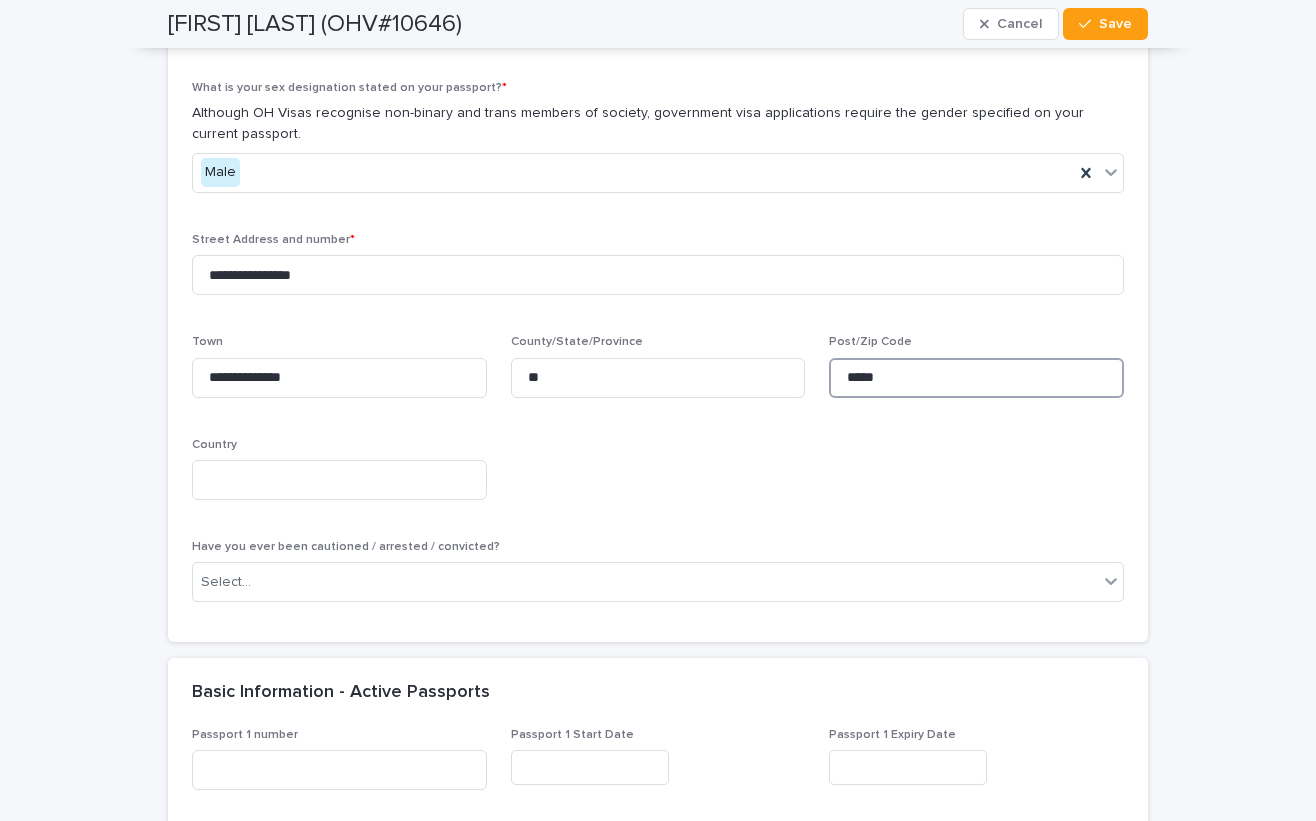 type on "*****" 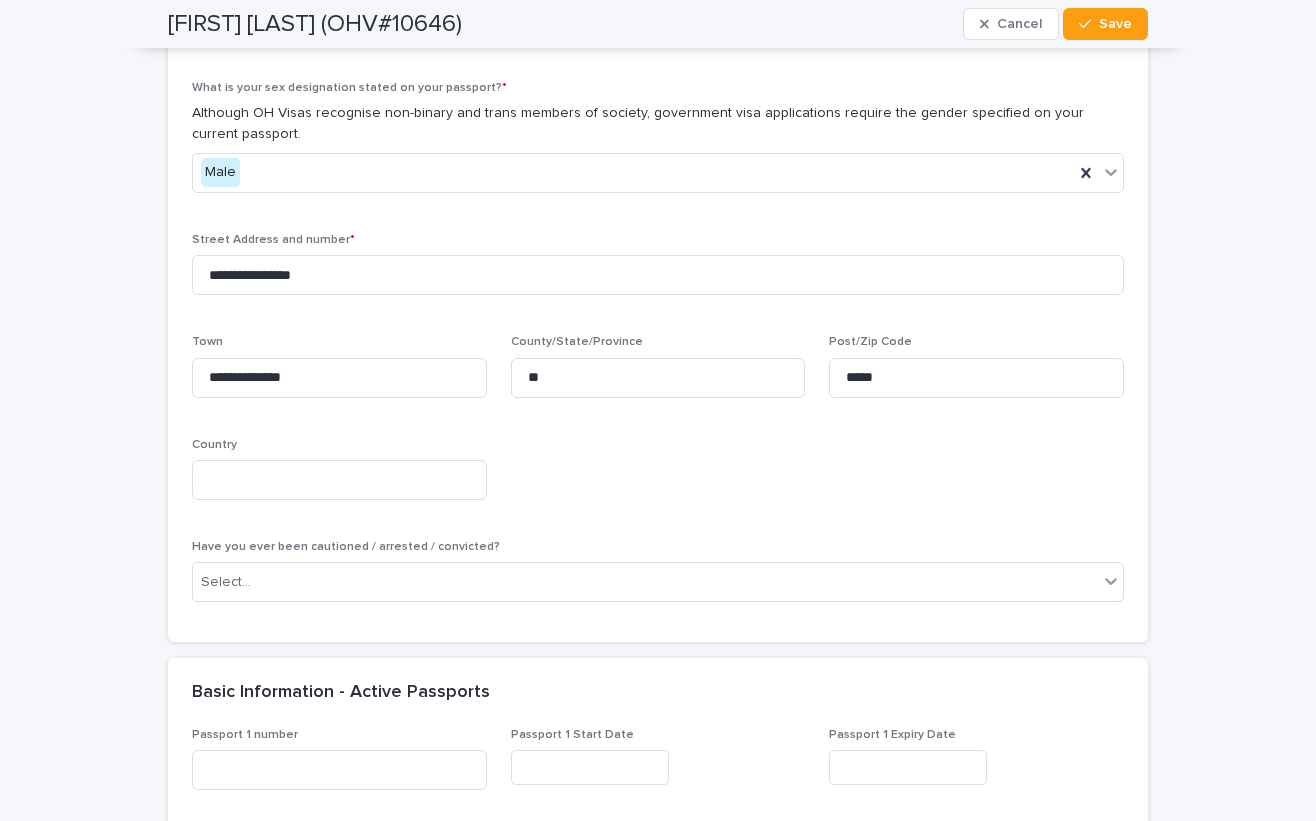 click on "Have you ever been cautioned / arrested / convicted? Select..." at bounding box center (658, 579) 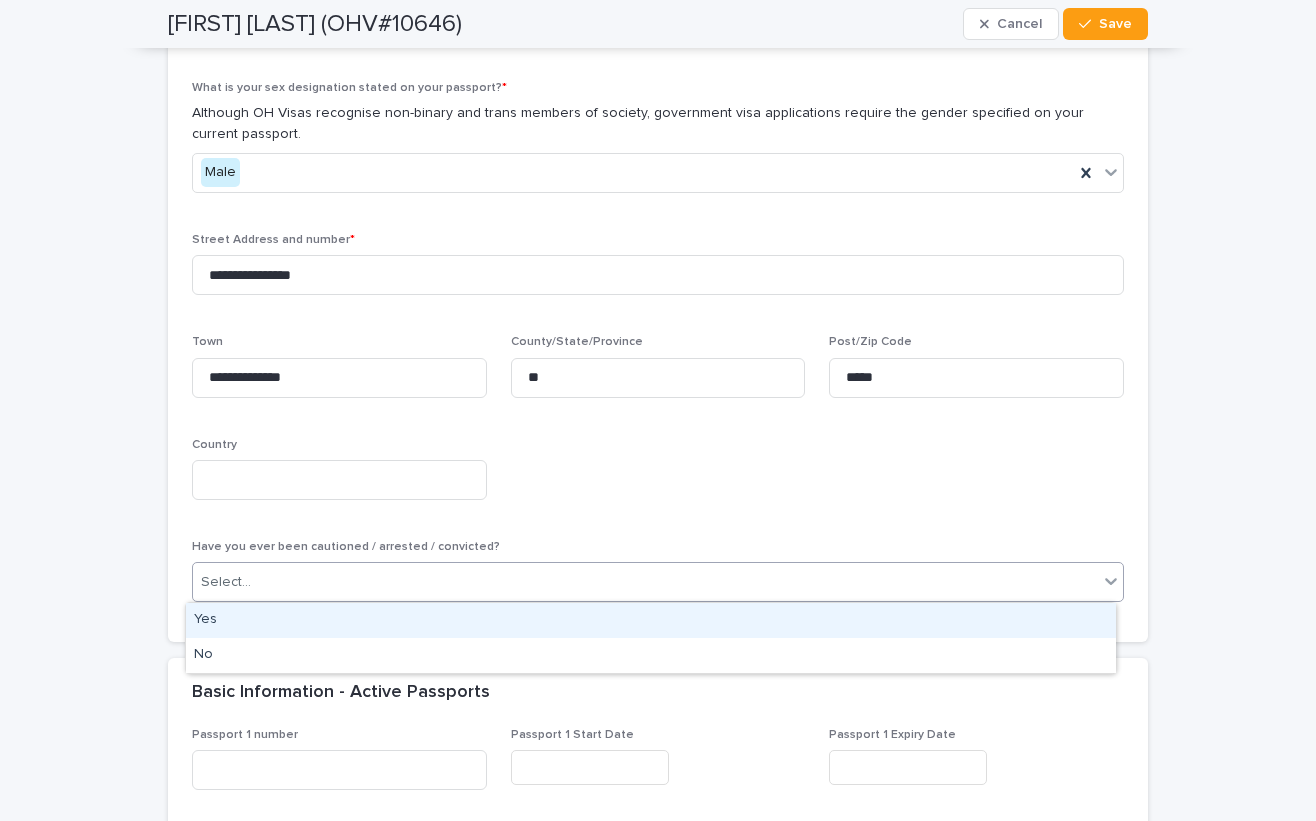 click on "Select..." at bounding box center [645, 582] 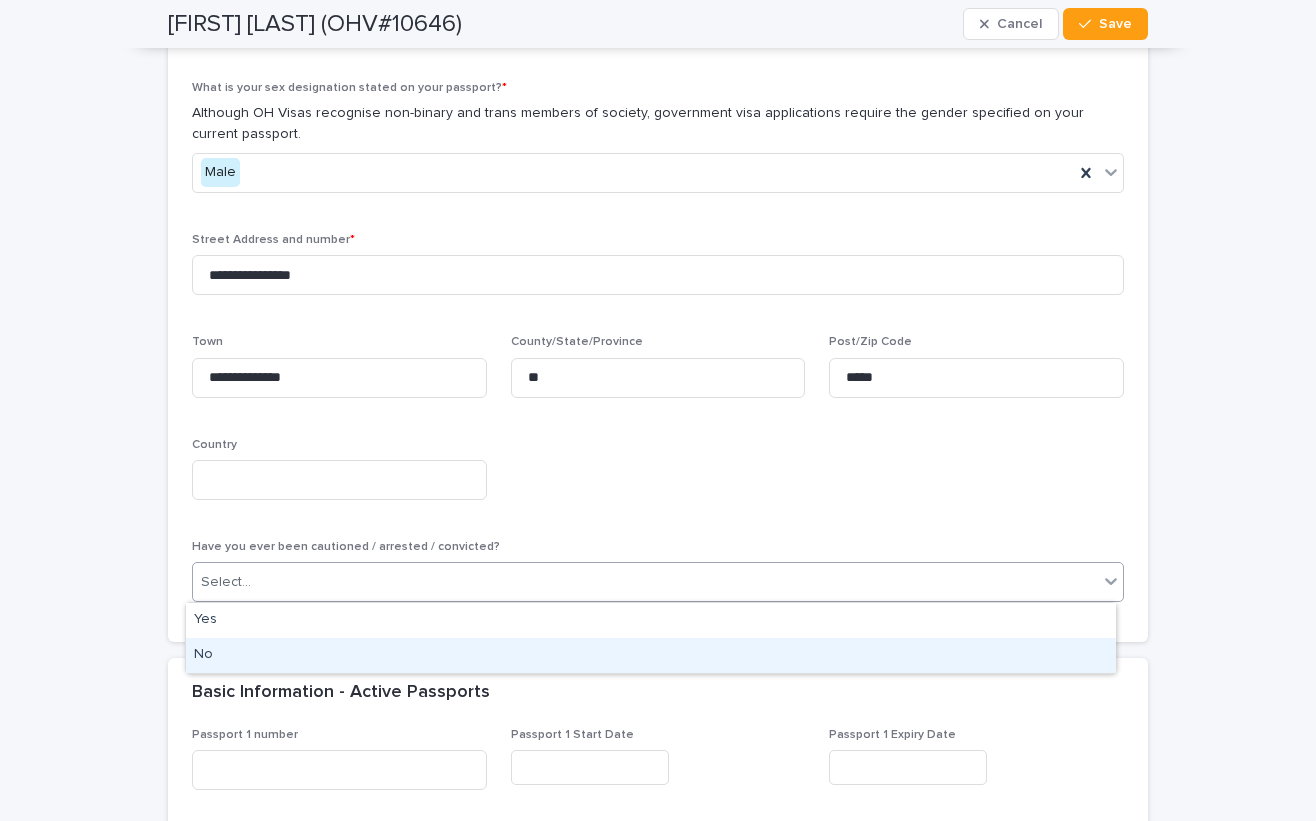 click on "No" at bounding box center [651, 655] 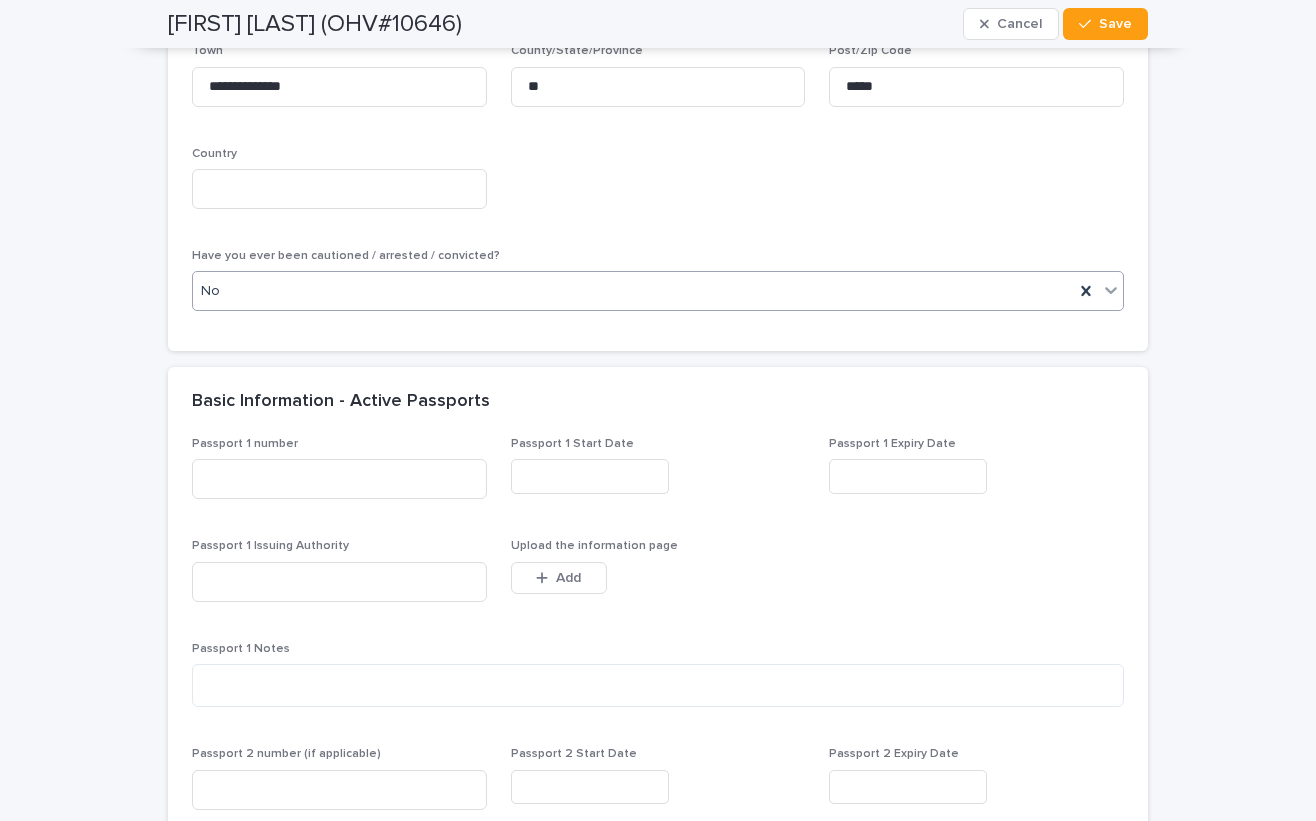 scroll, scrollTop: 1500, scrollLeft: 0, axis: vertical 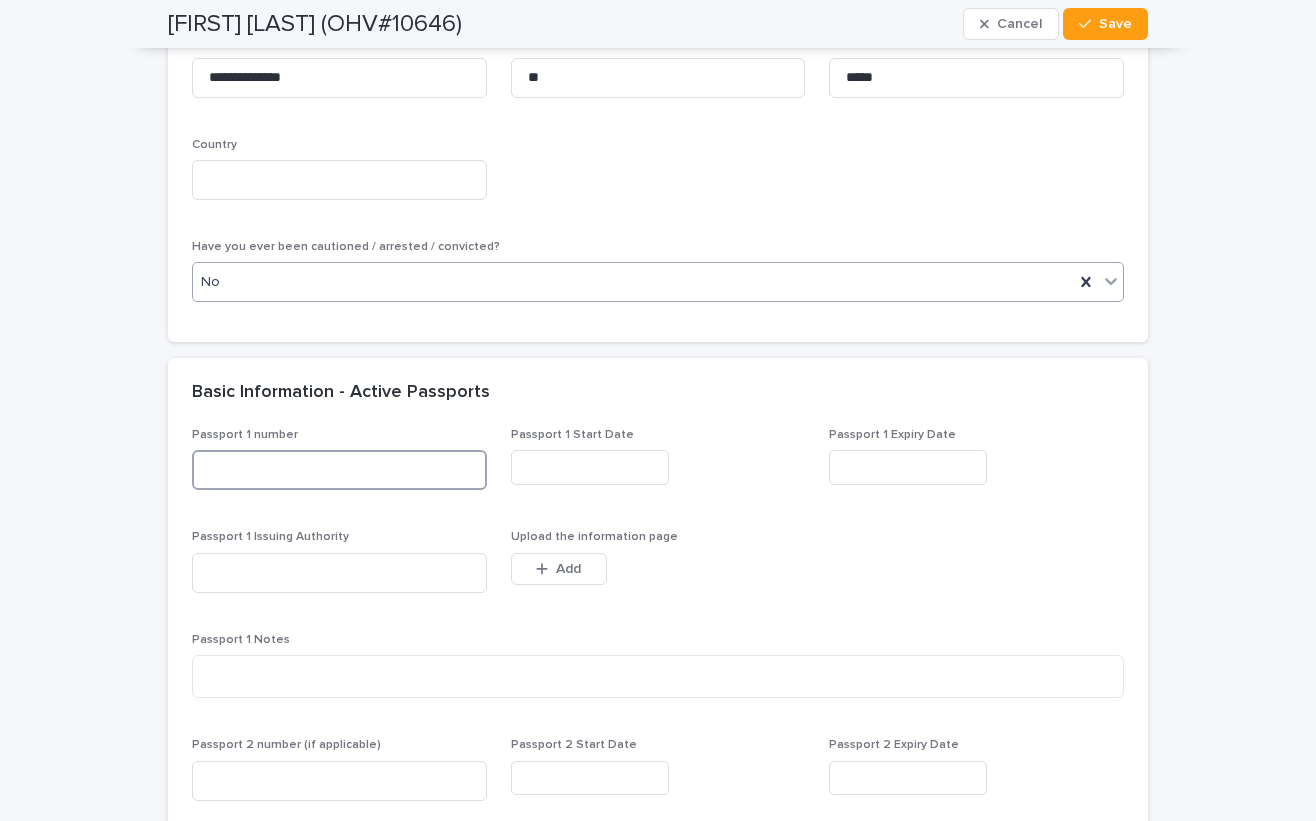 click at bounding box center (339, 470) 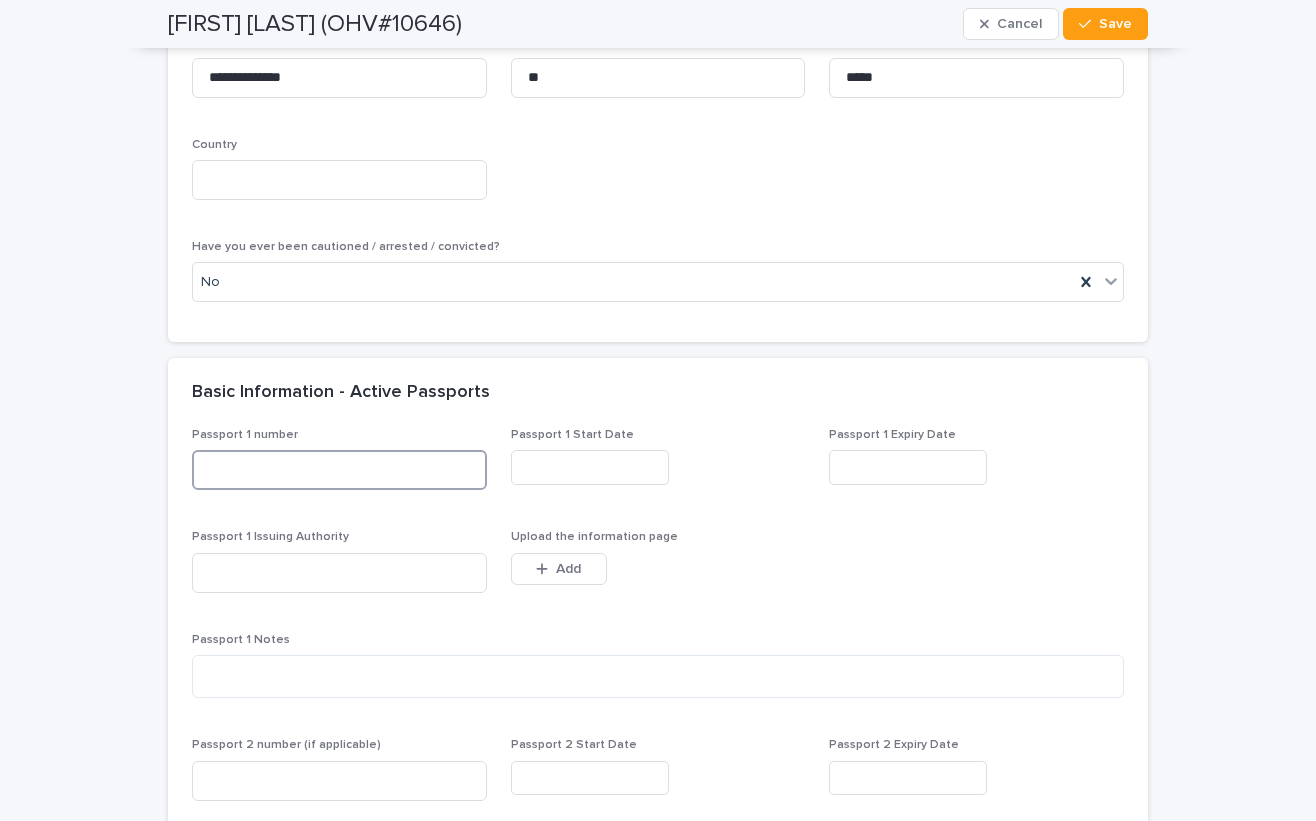 click at bounding box center [339, 470] 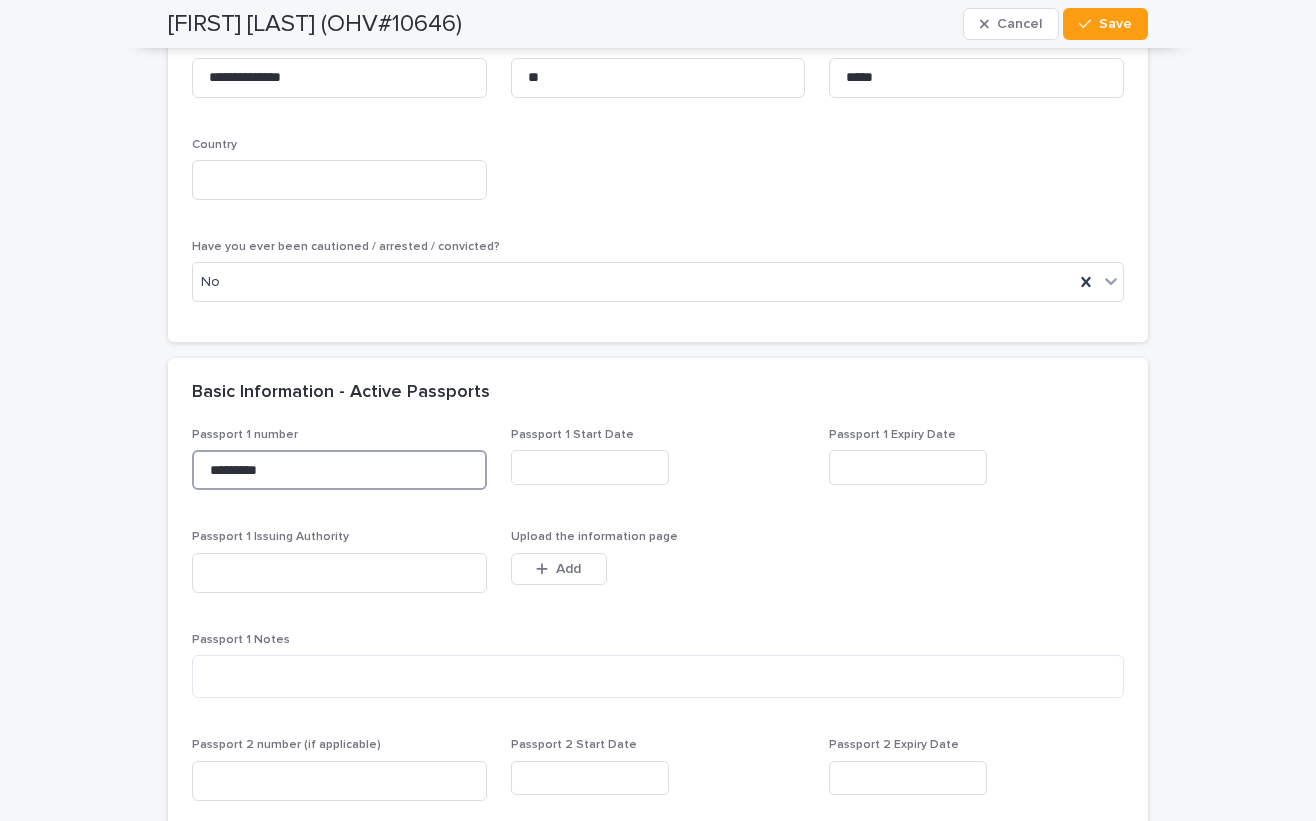 type on "*********" 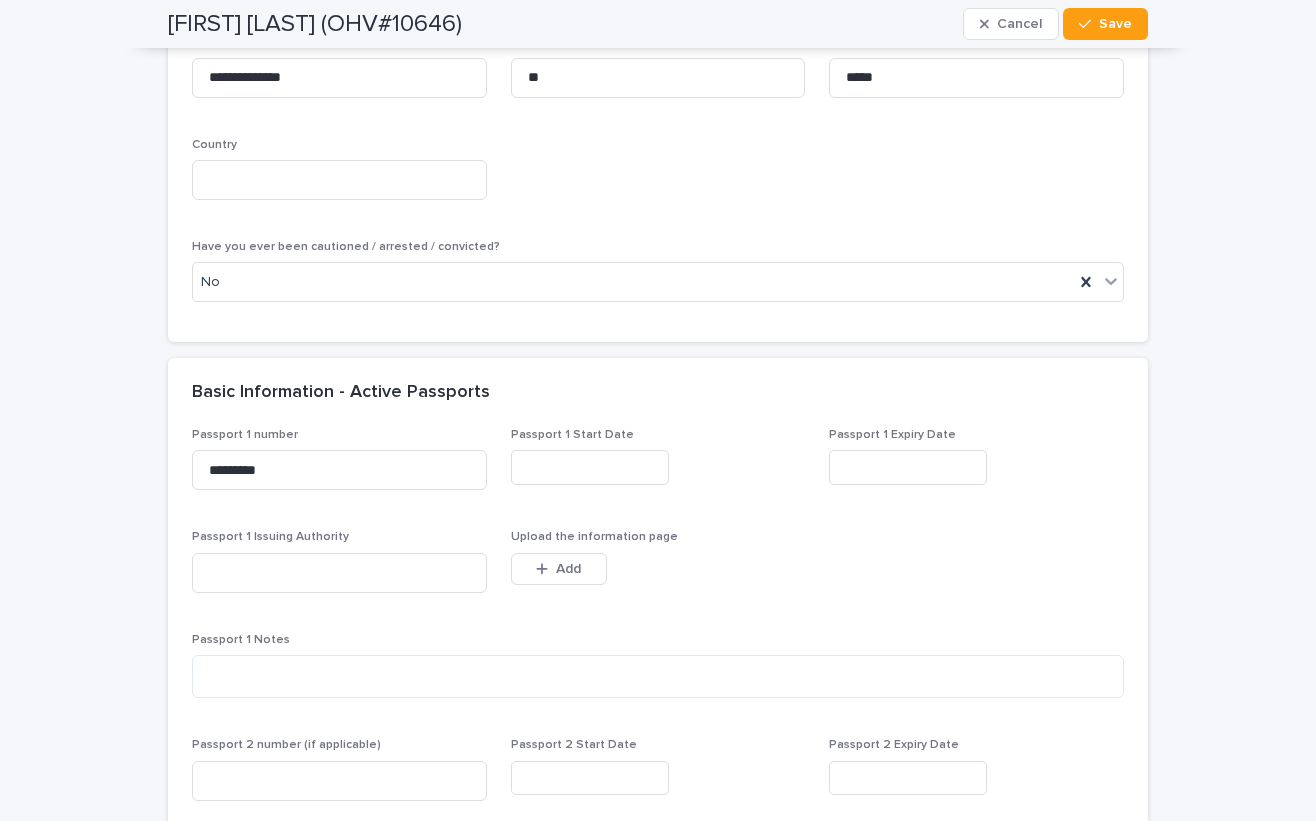 click at bounding box center (590, 467) 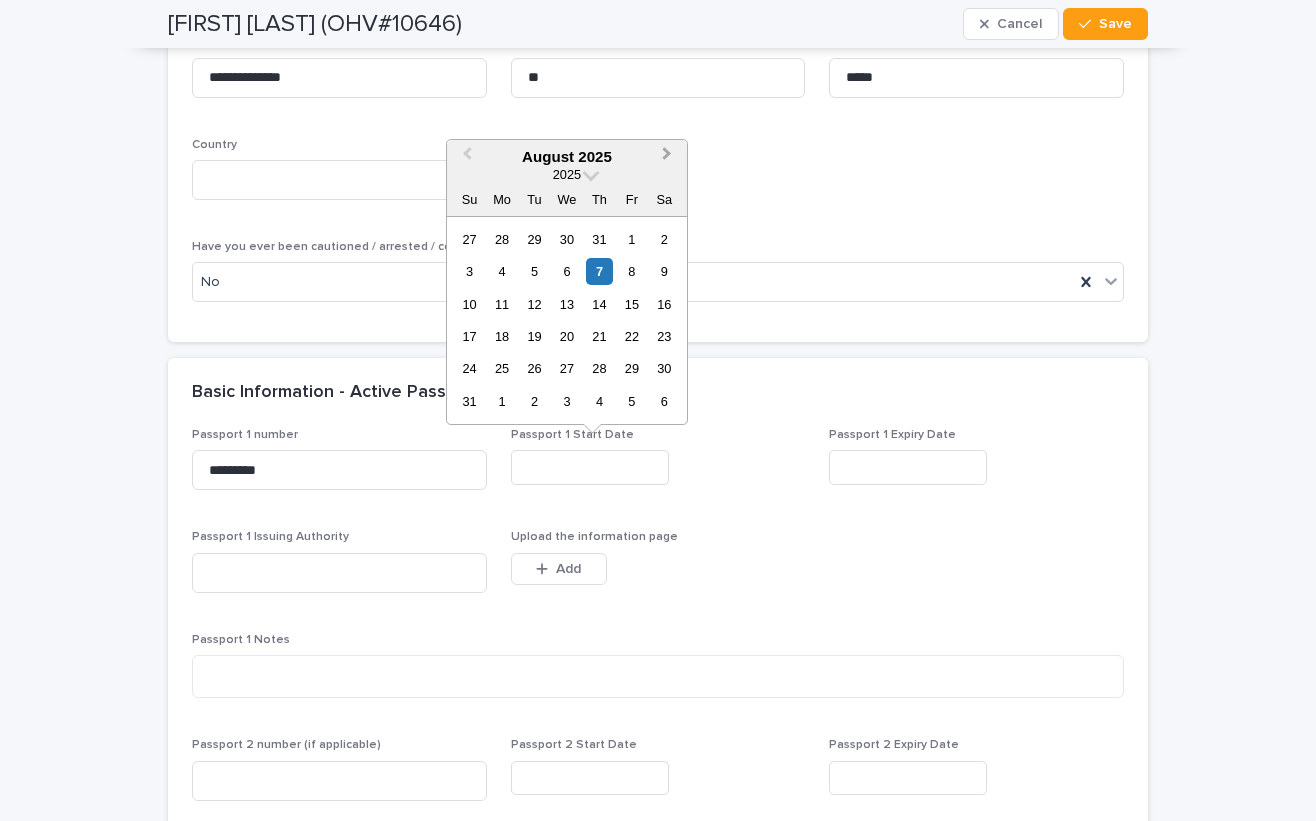 click on "Next Month" at bounding box center (667, 156) 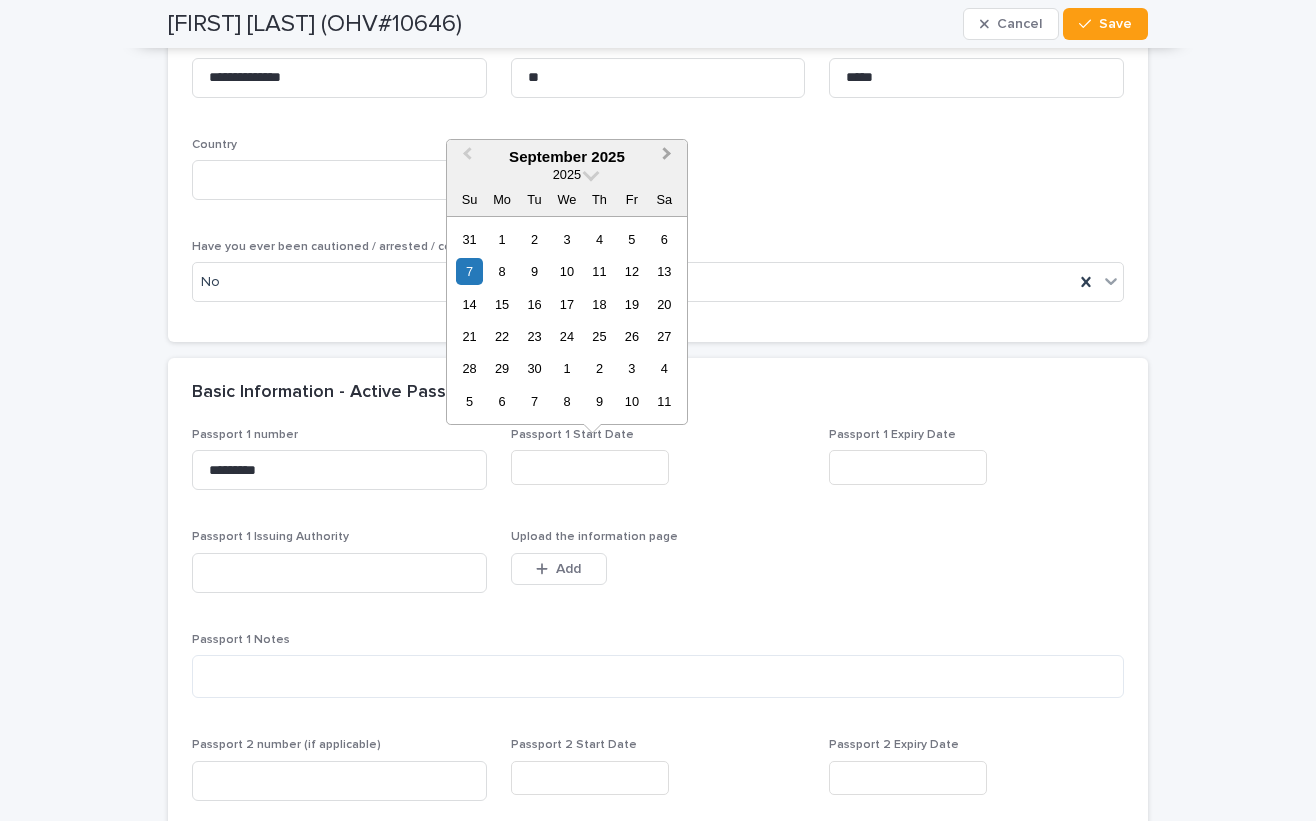 click on "Next Month" at bounding box center [667, 156] 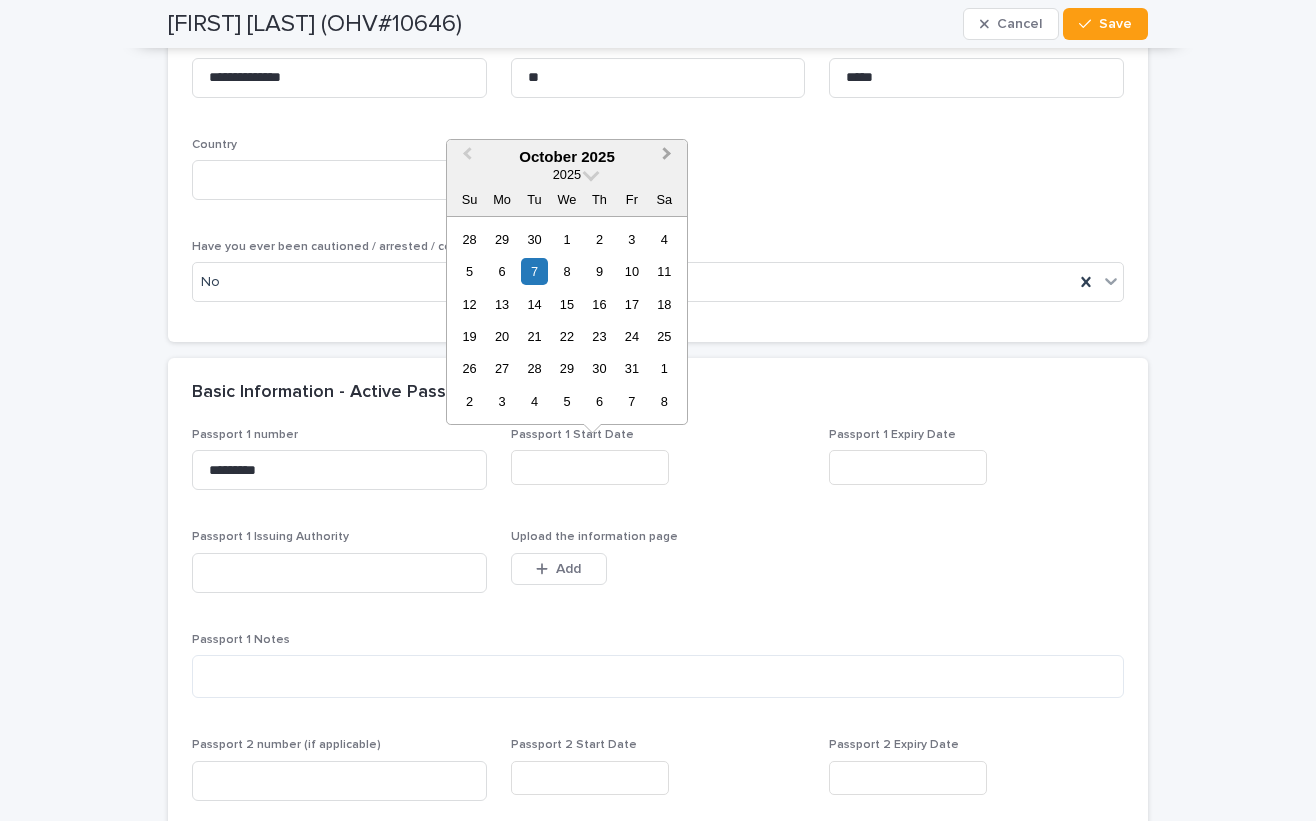 click on "Next Month" at bounding box center (667, 156) 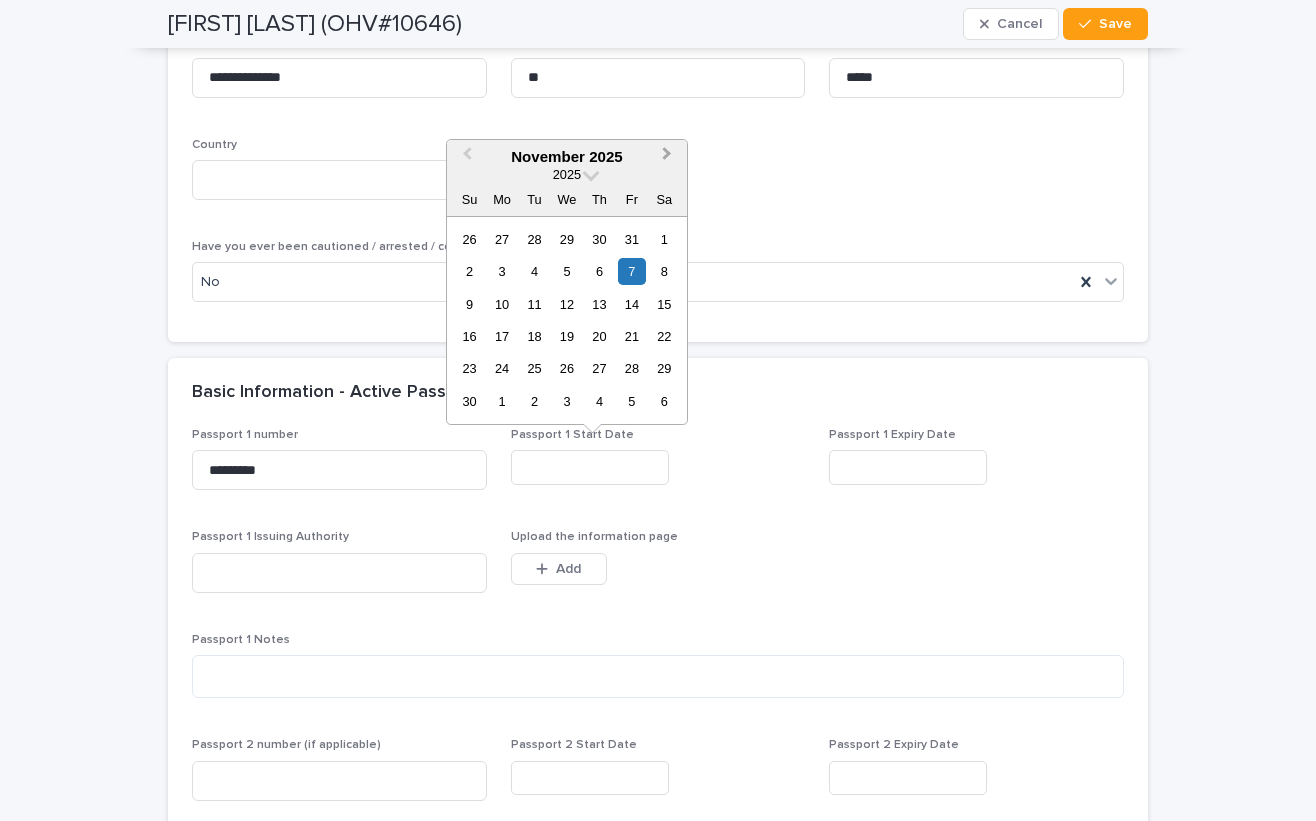 click on "Next Month" at bounding box center [667, 156] 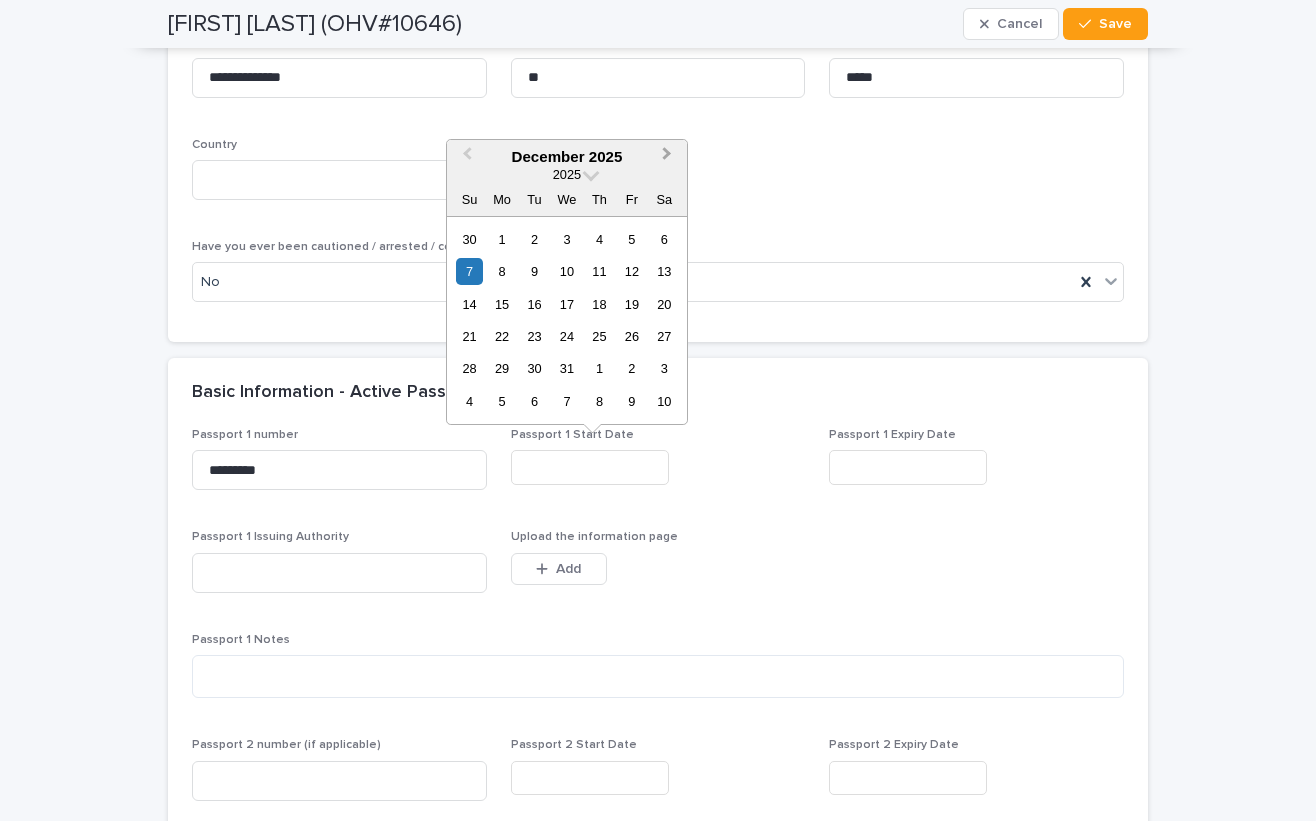 click on "Next Month" at bounding box center [667, 156] 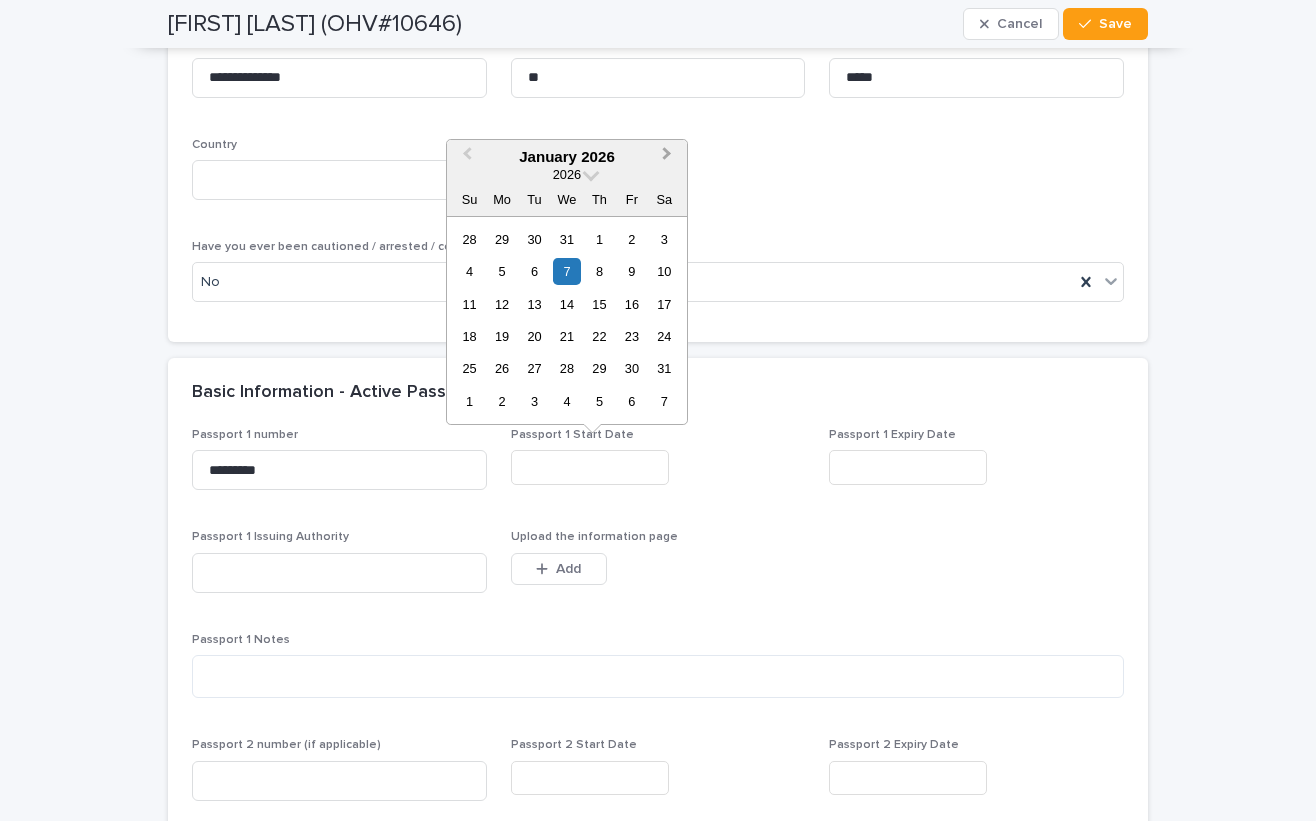 click on "Next Month" at bounding box center (667, 156) 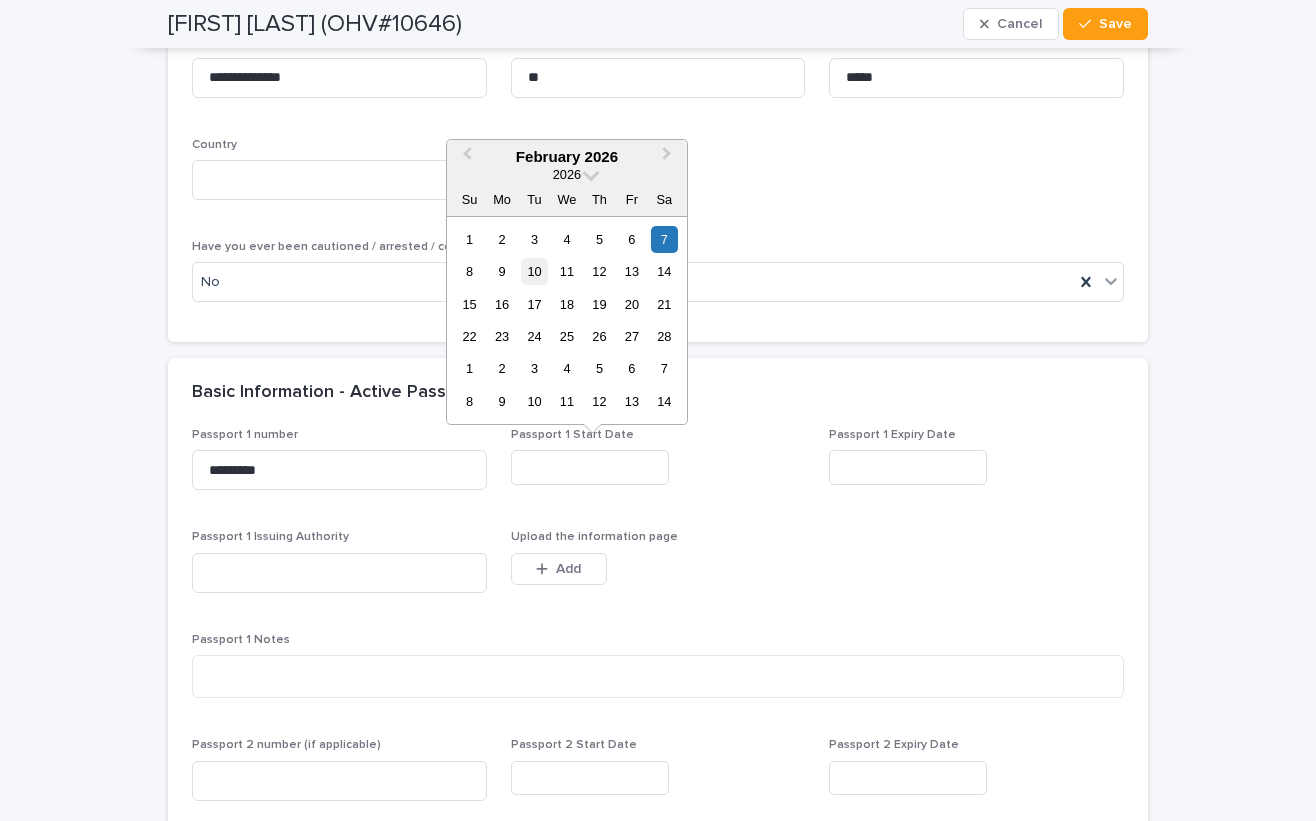 click on "10" at bounding box center [534, 271] 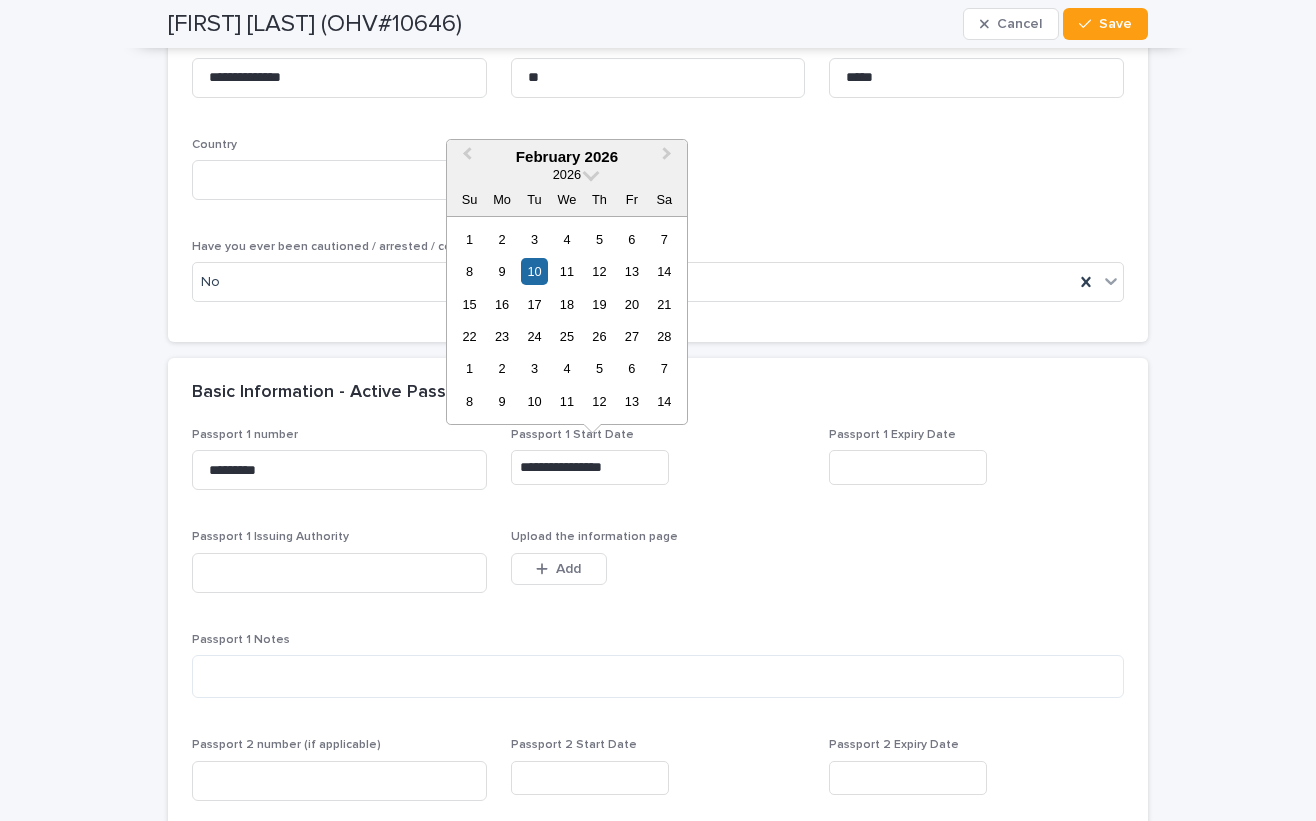click on "**********" at bounding box center [590, 467] 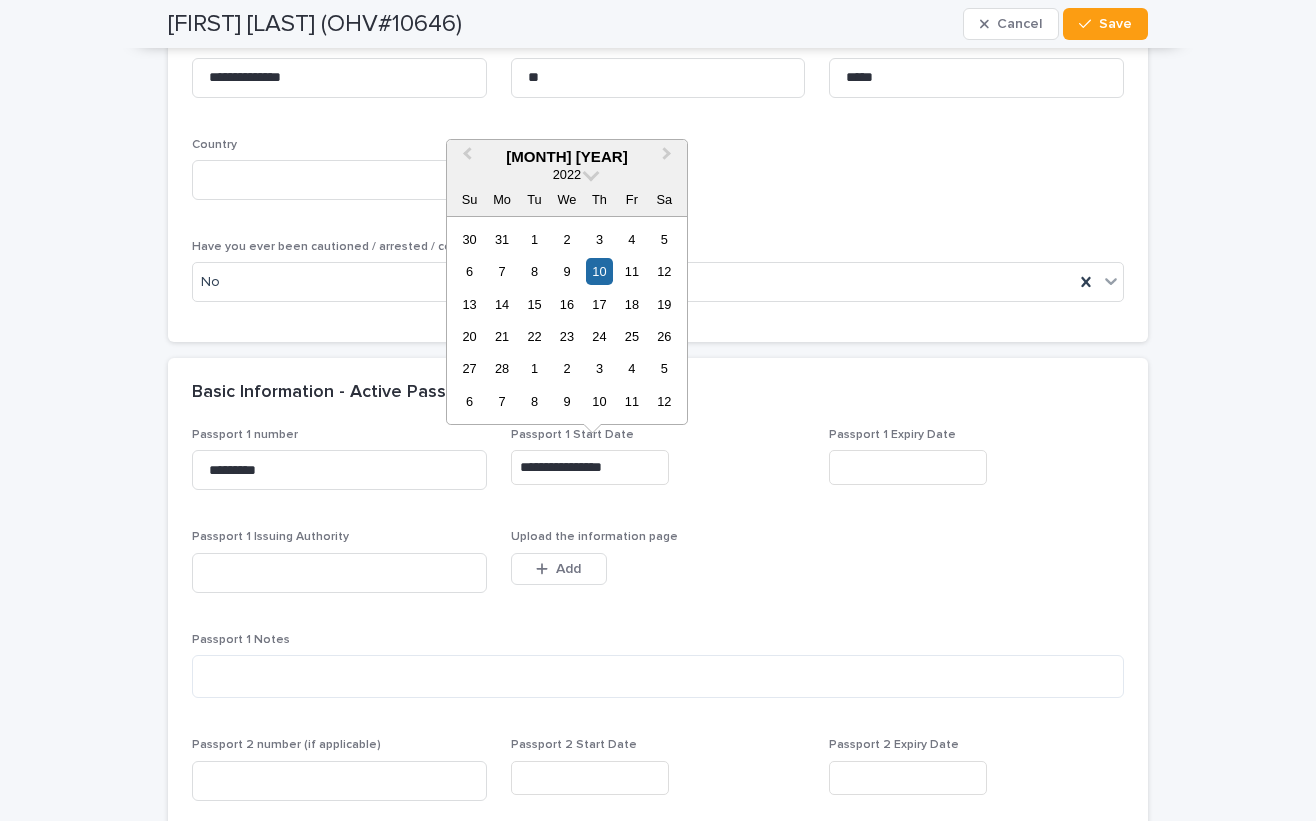 type on "**********" 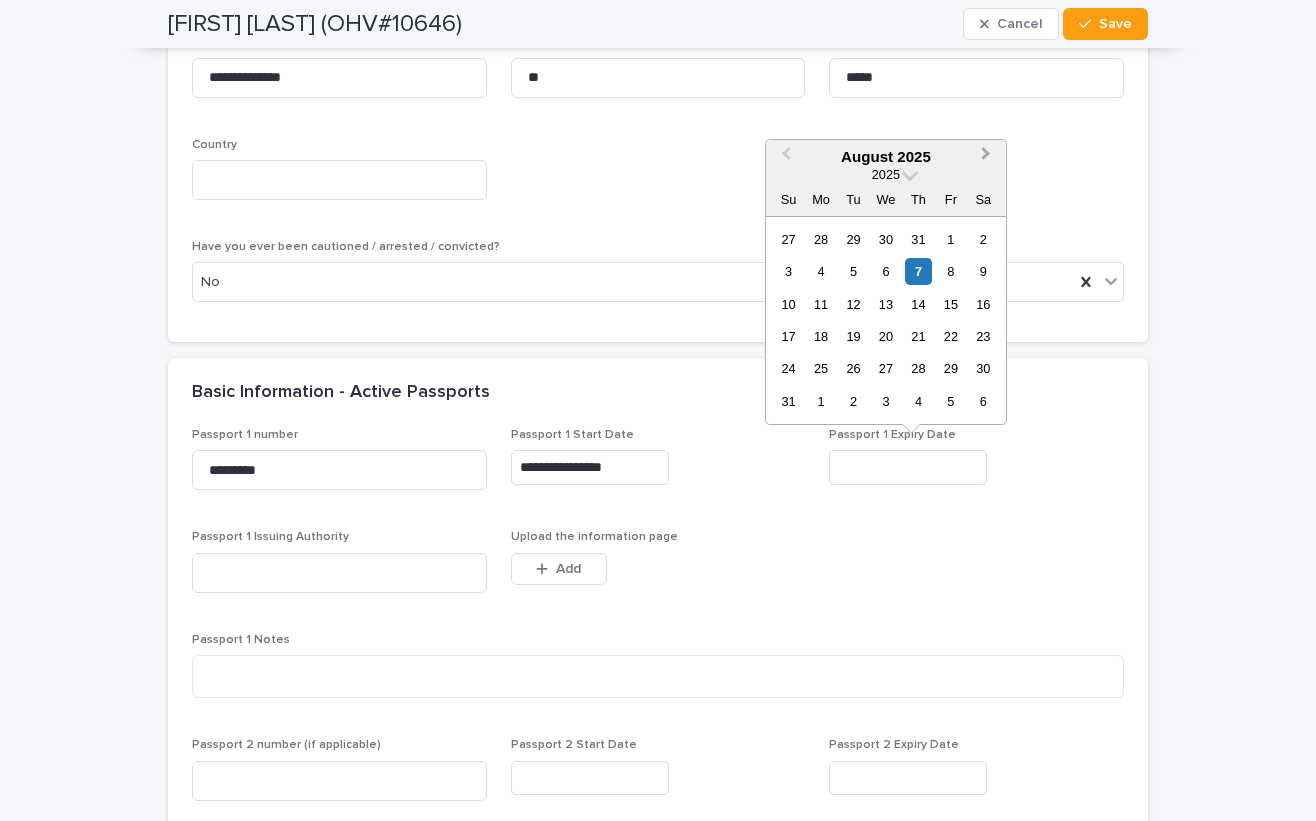 click on "Next Month" at bounding box center (986, 156) 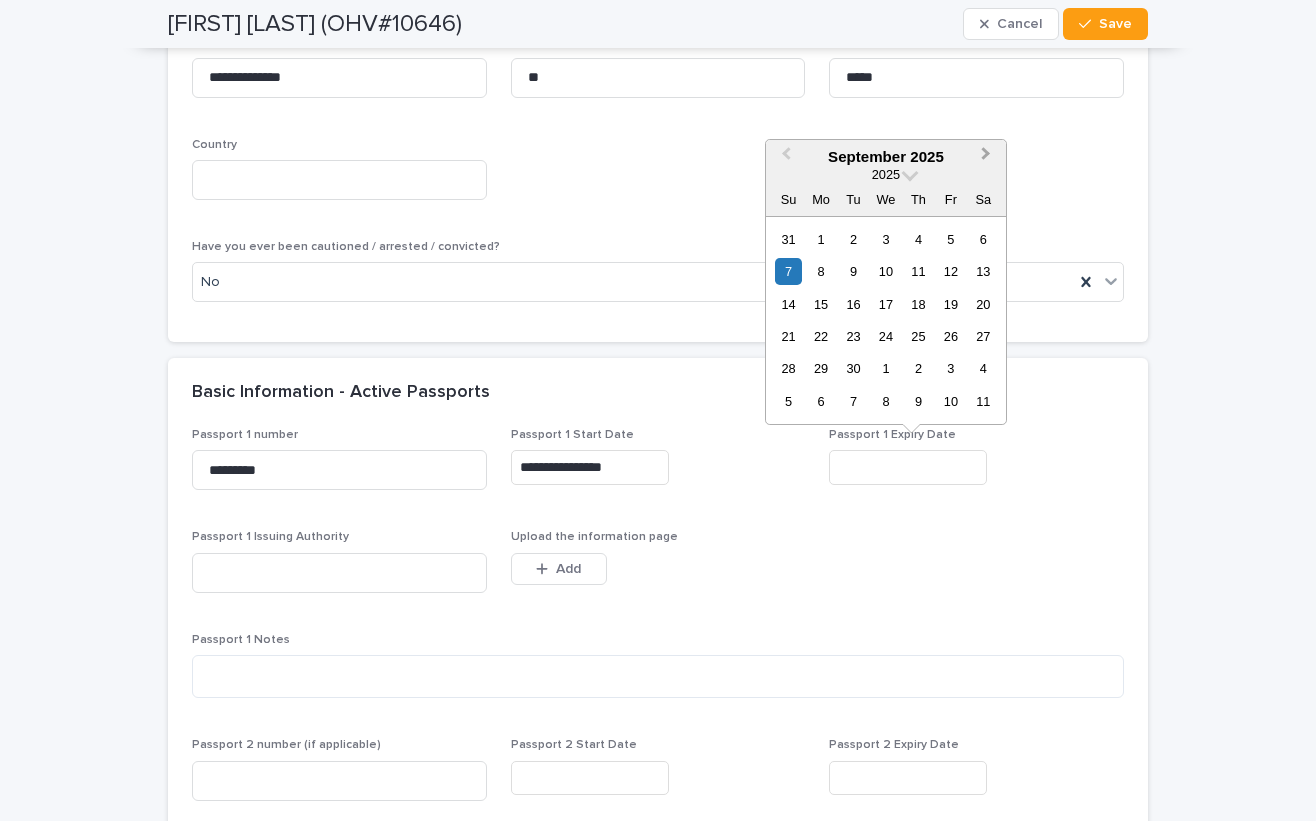click on "Next Month" at bounding box center [986, 156] 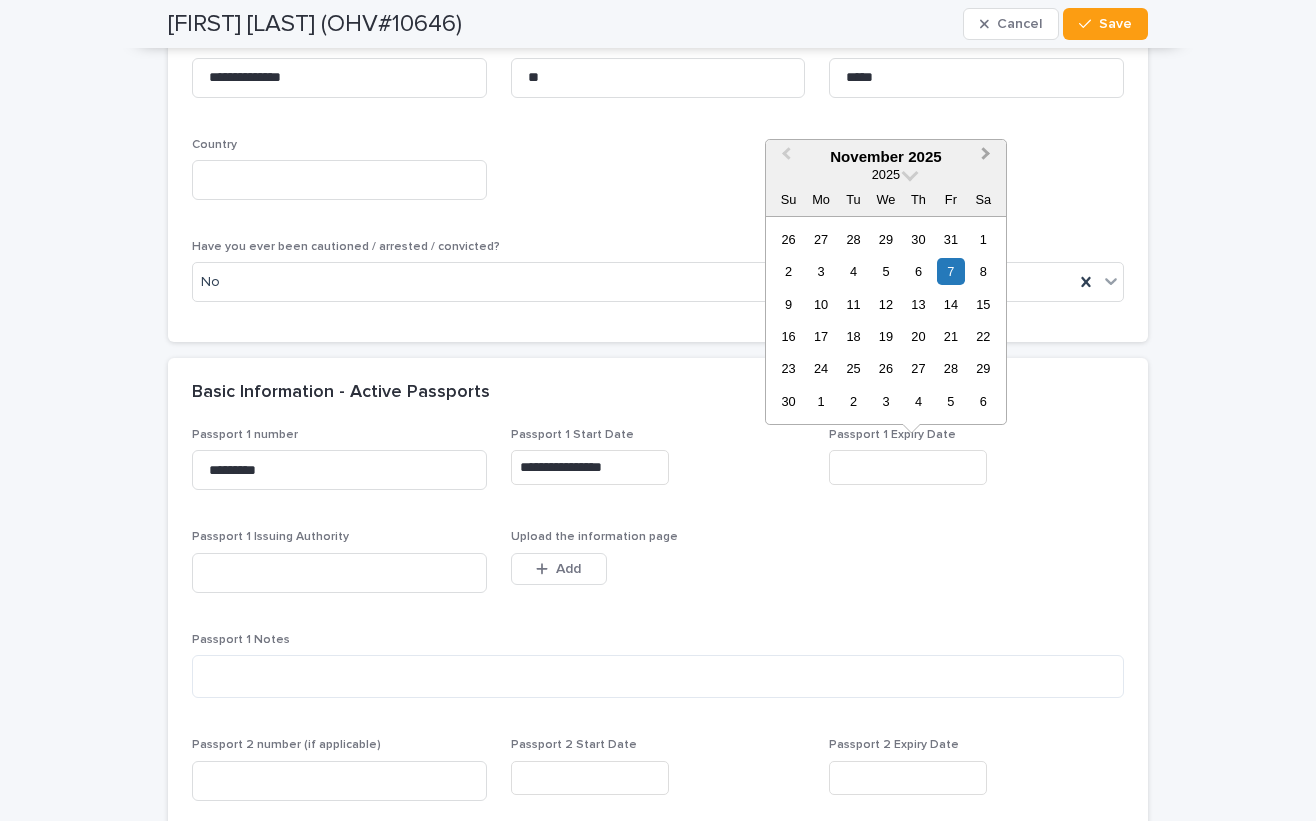 click on "Next Month" at bounding box center [986, 156] 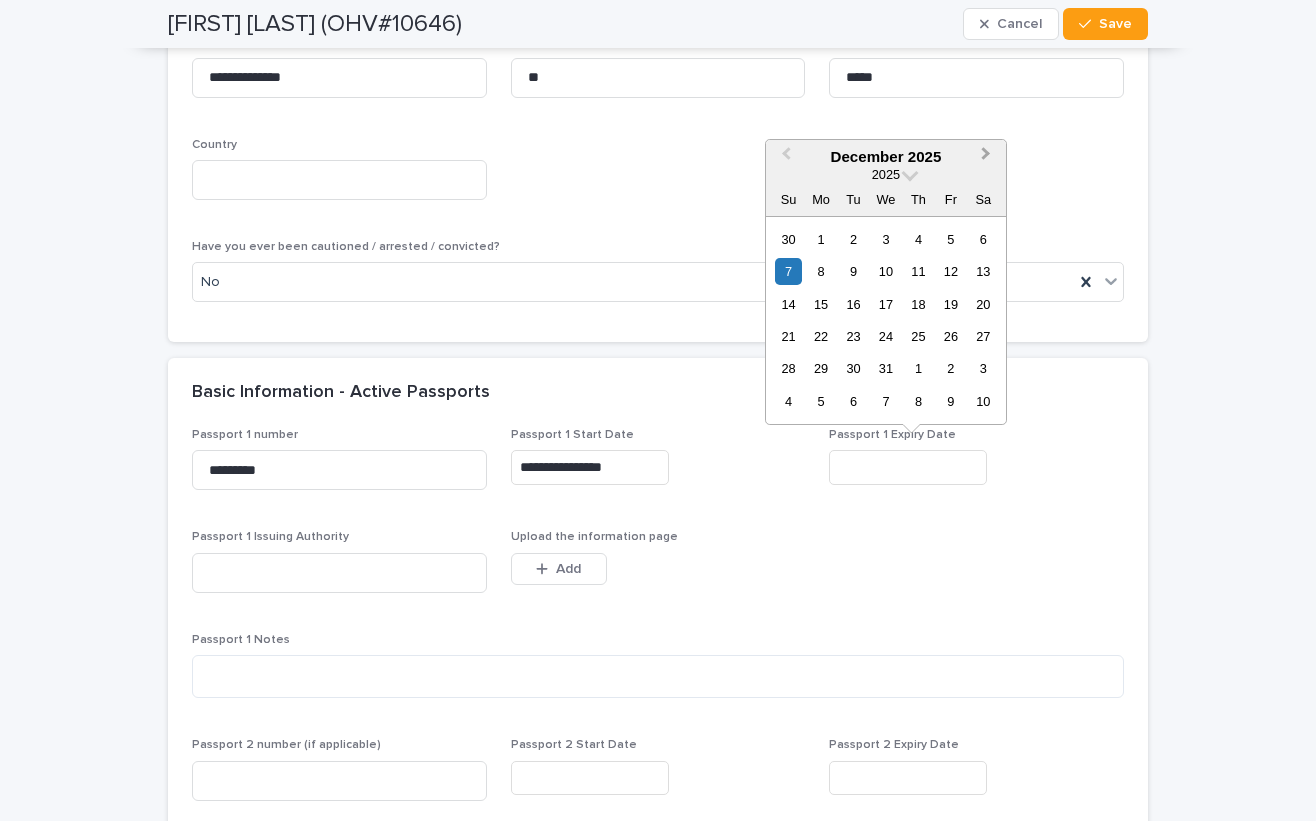 click on "Next Month" at bounding box center [986, 156] 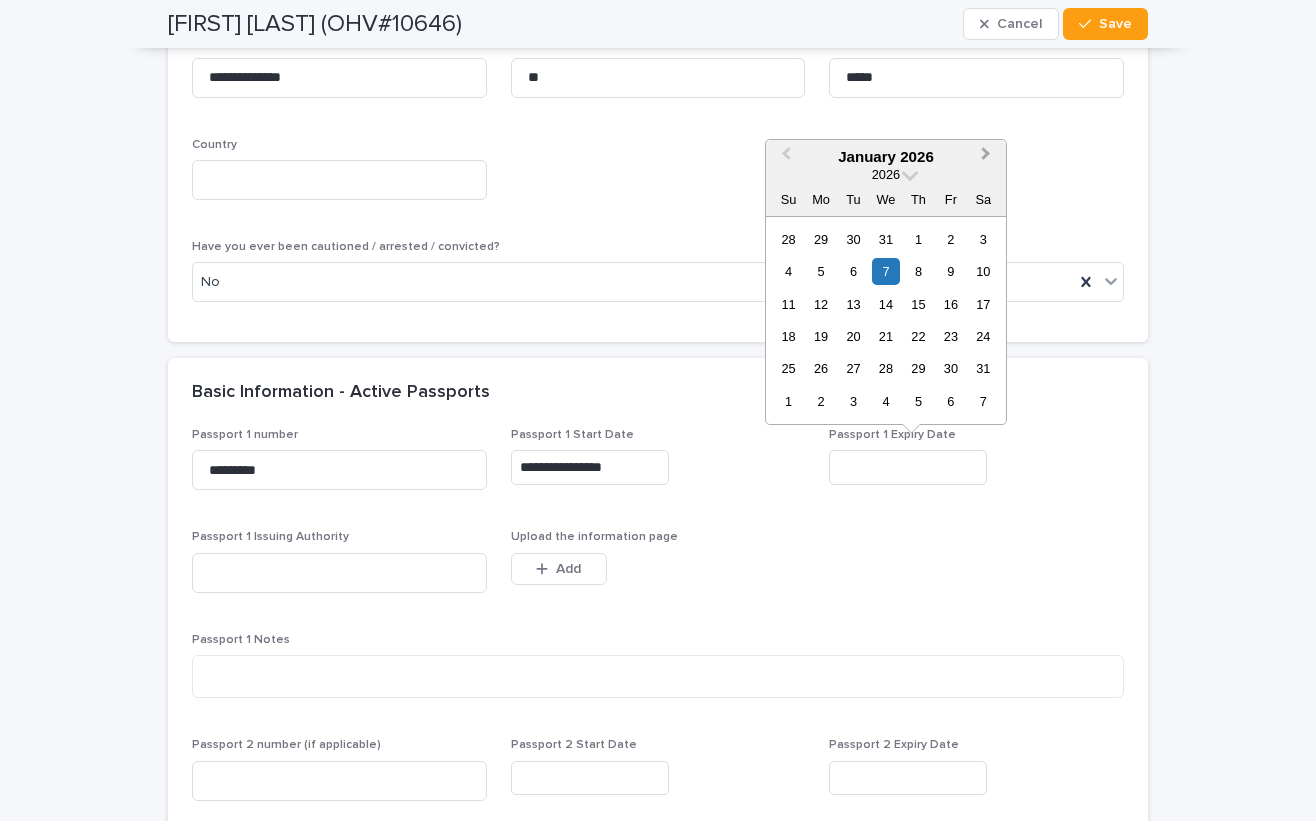 click on "Next Month" at bounding box center [986, 156] 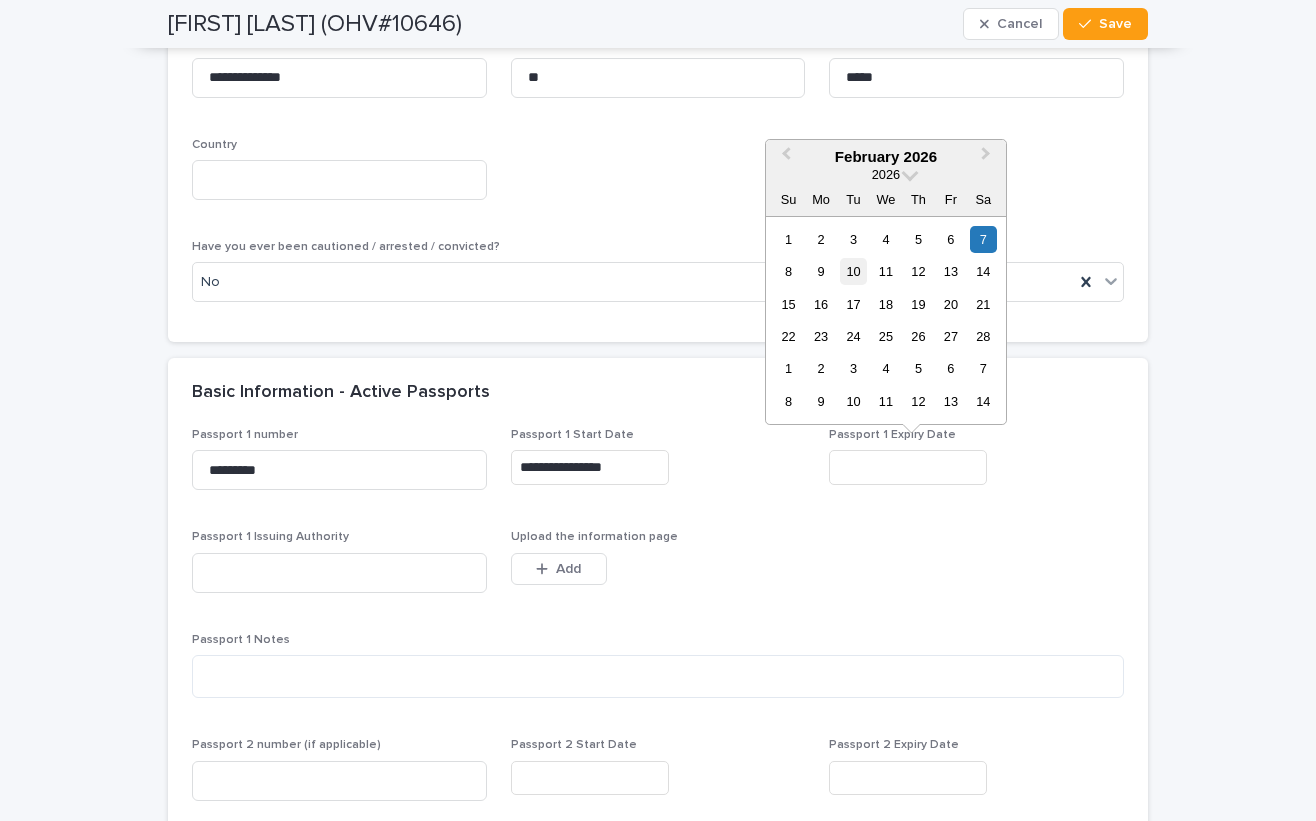 click on "10" at bounding box center [853, 271] 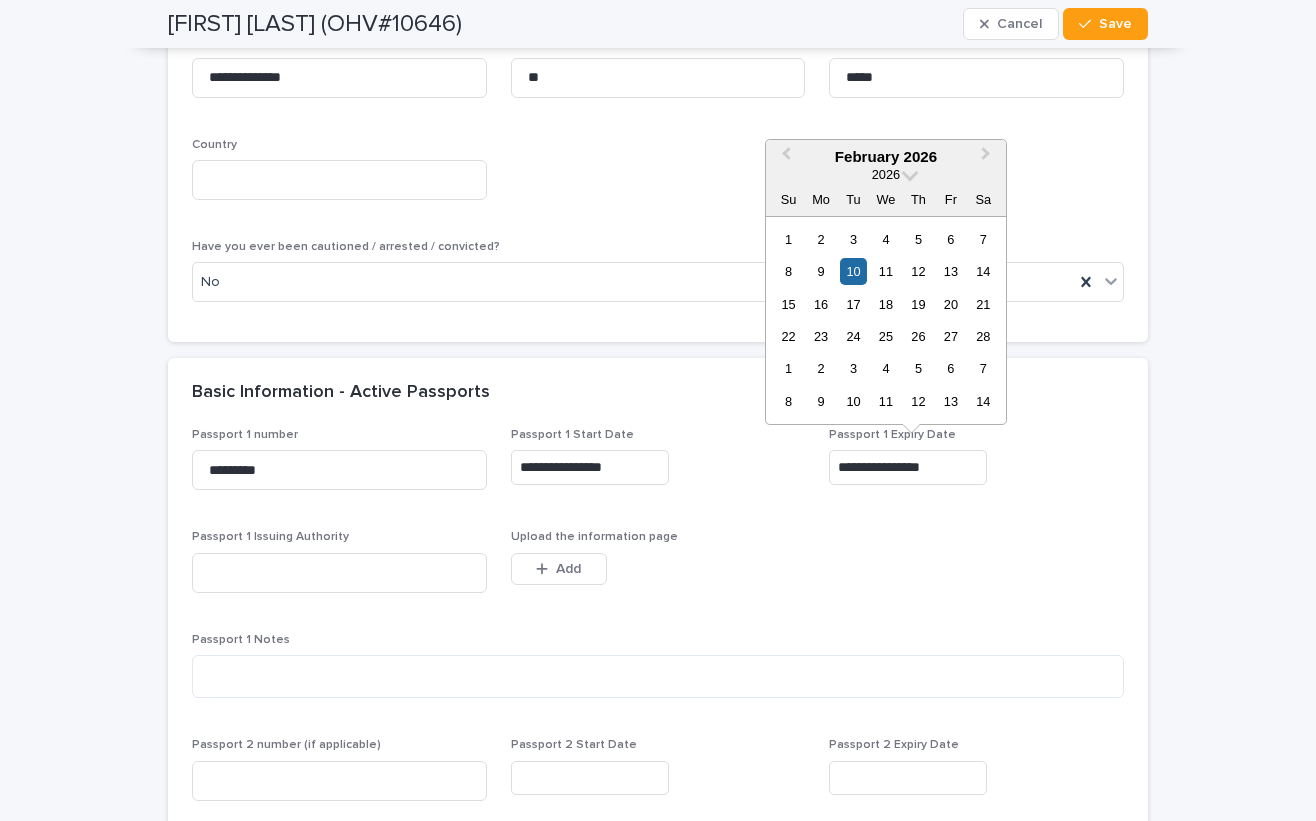 click on "**********" at bounding box center (908, 467) 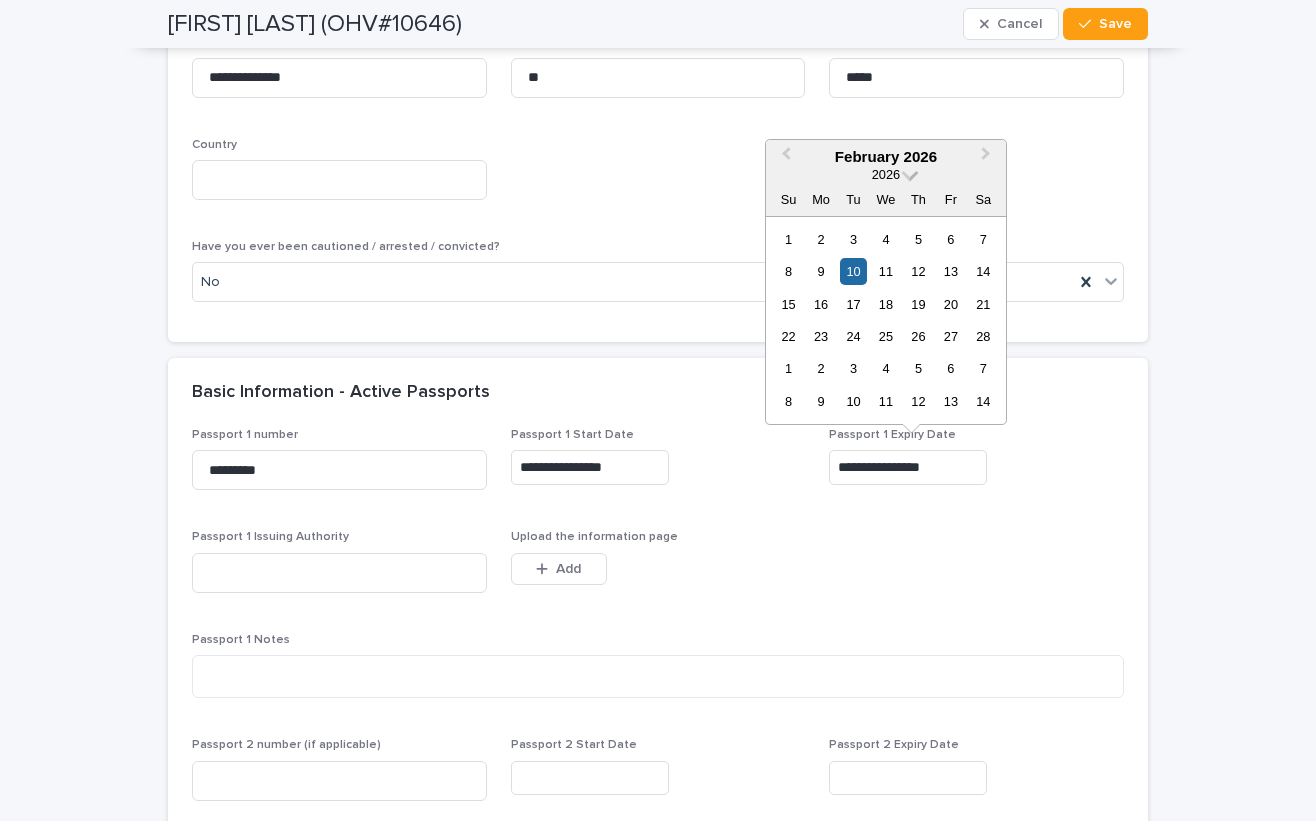 click at bounding box center [910, 172] 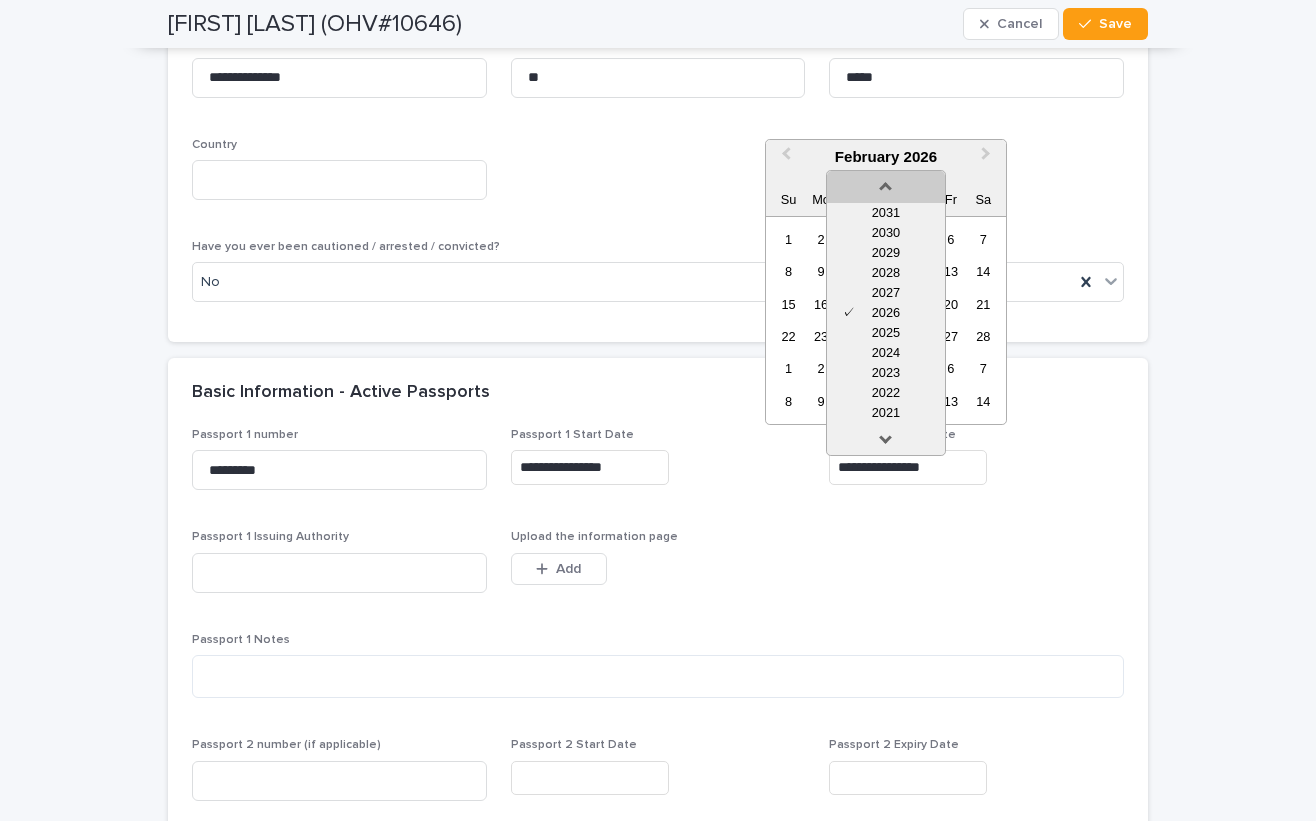 click at bounding box center (886, 183) 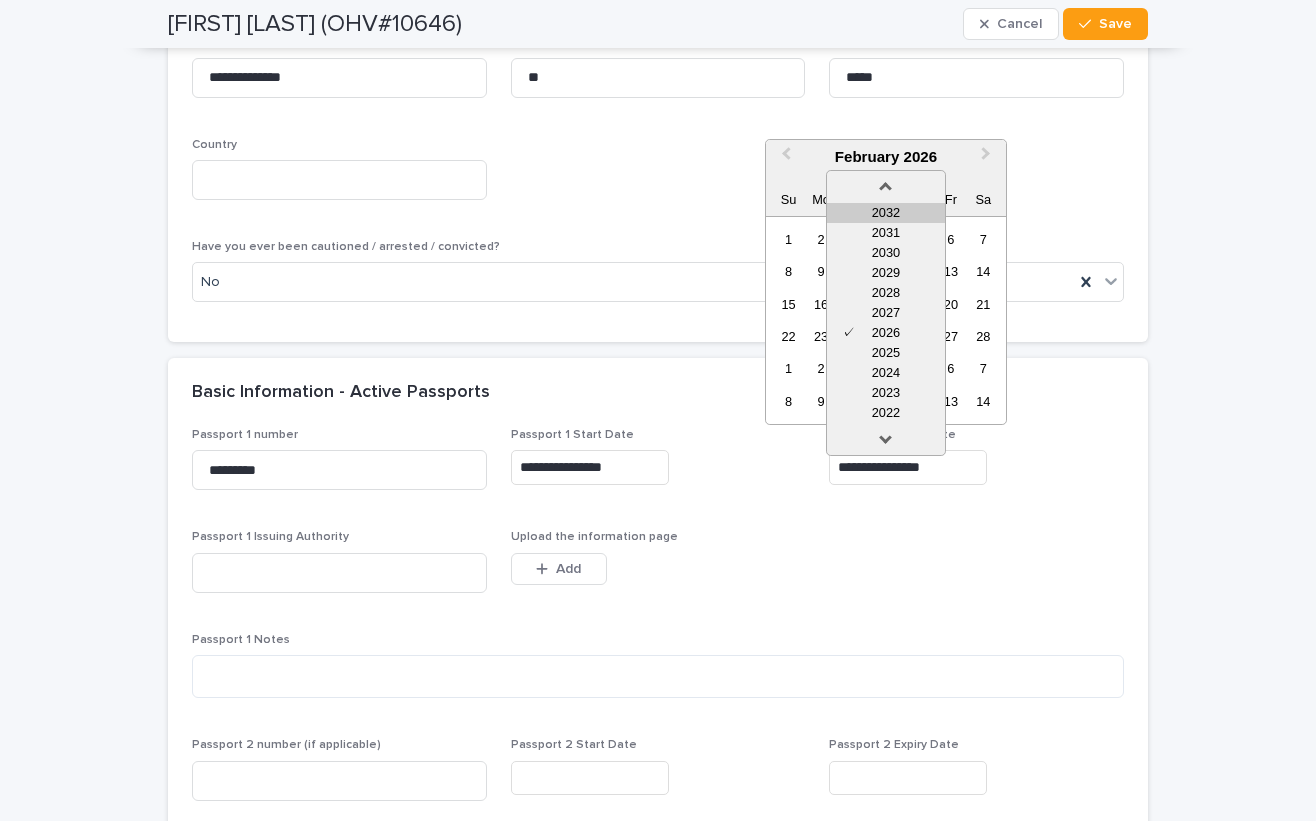 click on "2032" at bounding box center (886, 213) 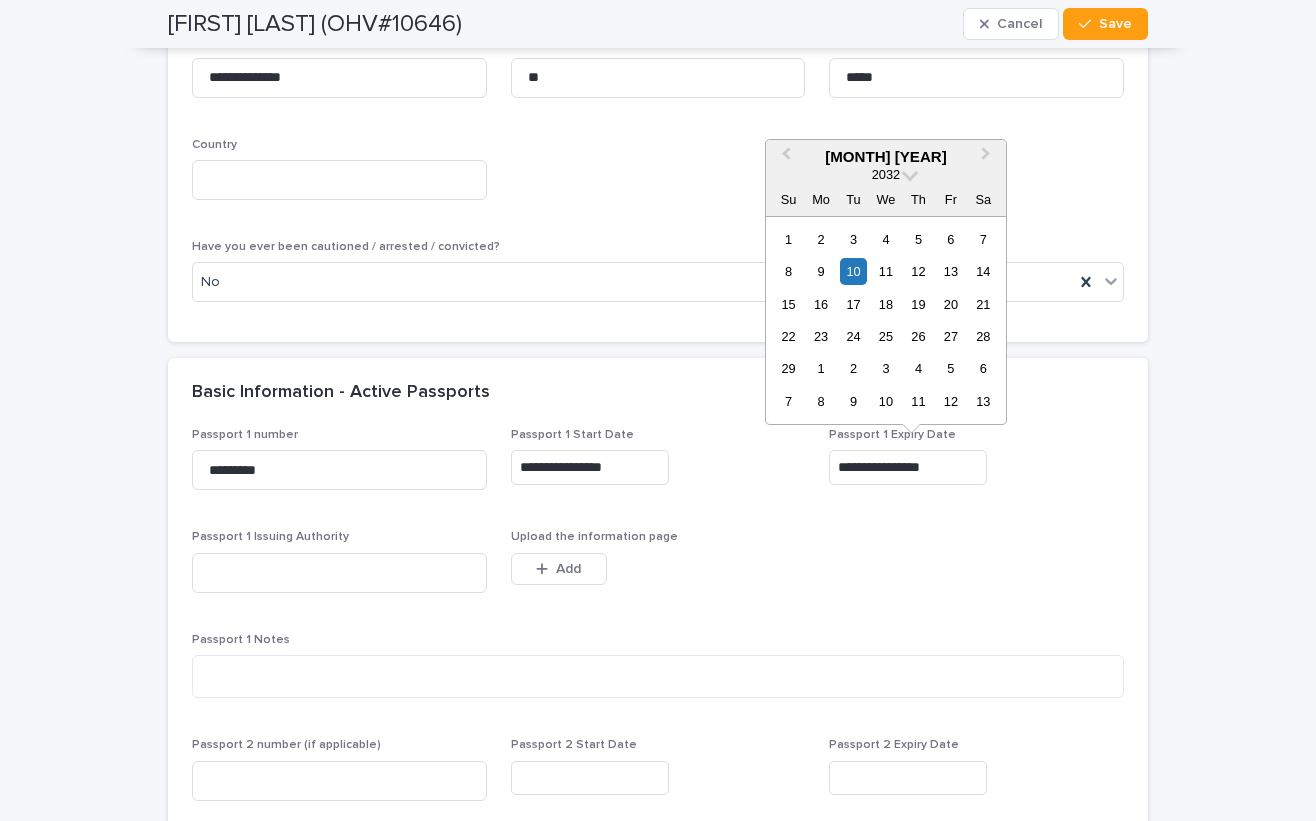 click on "Basic Information - Active Passports" at bounding box center [658, 393] 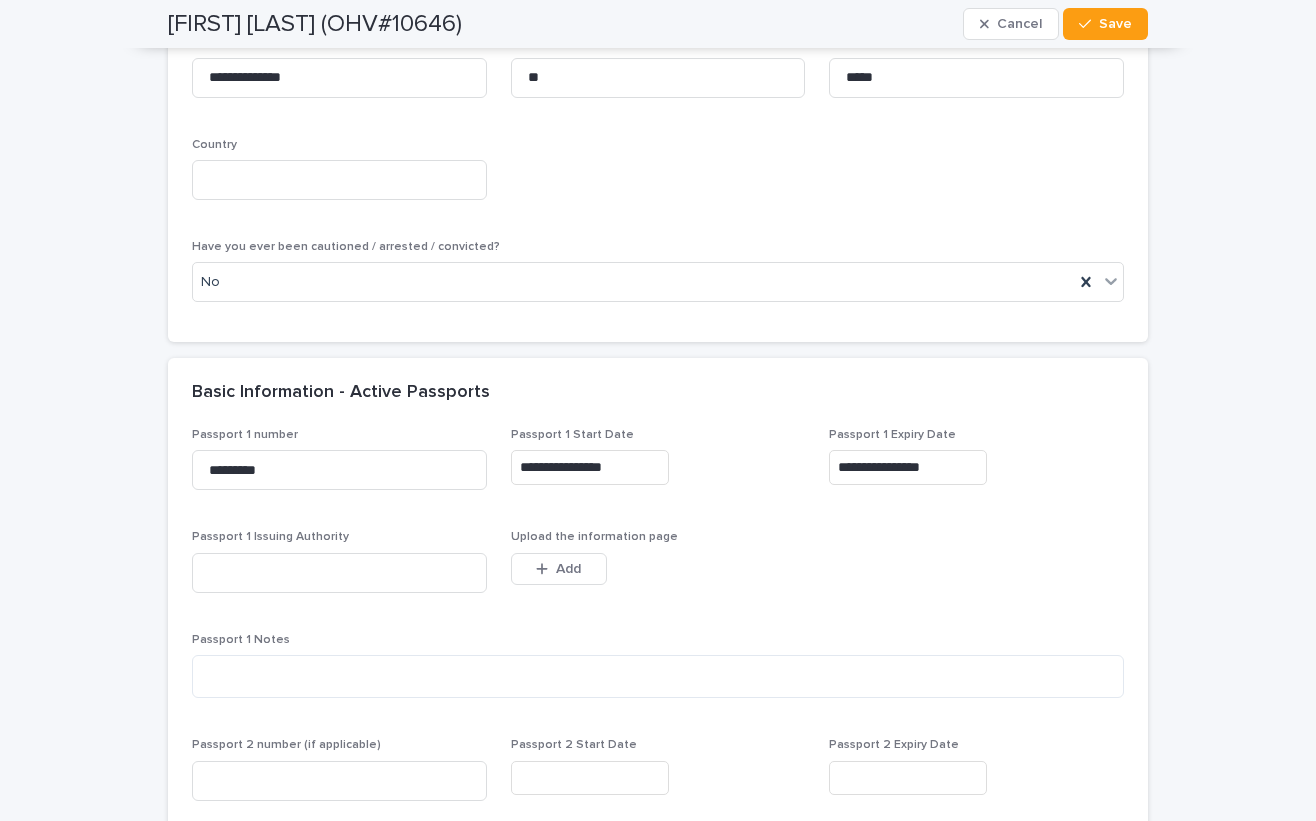 click on "**********" at bounding box center (908, 467) 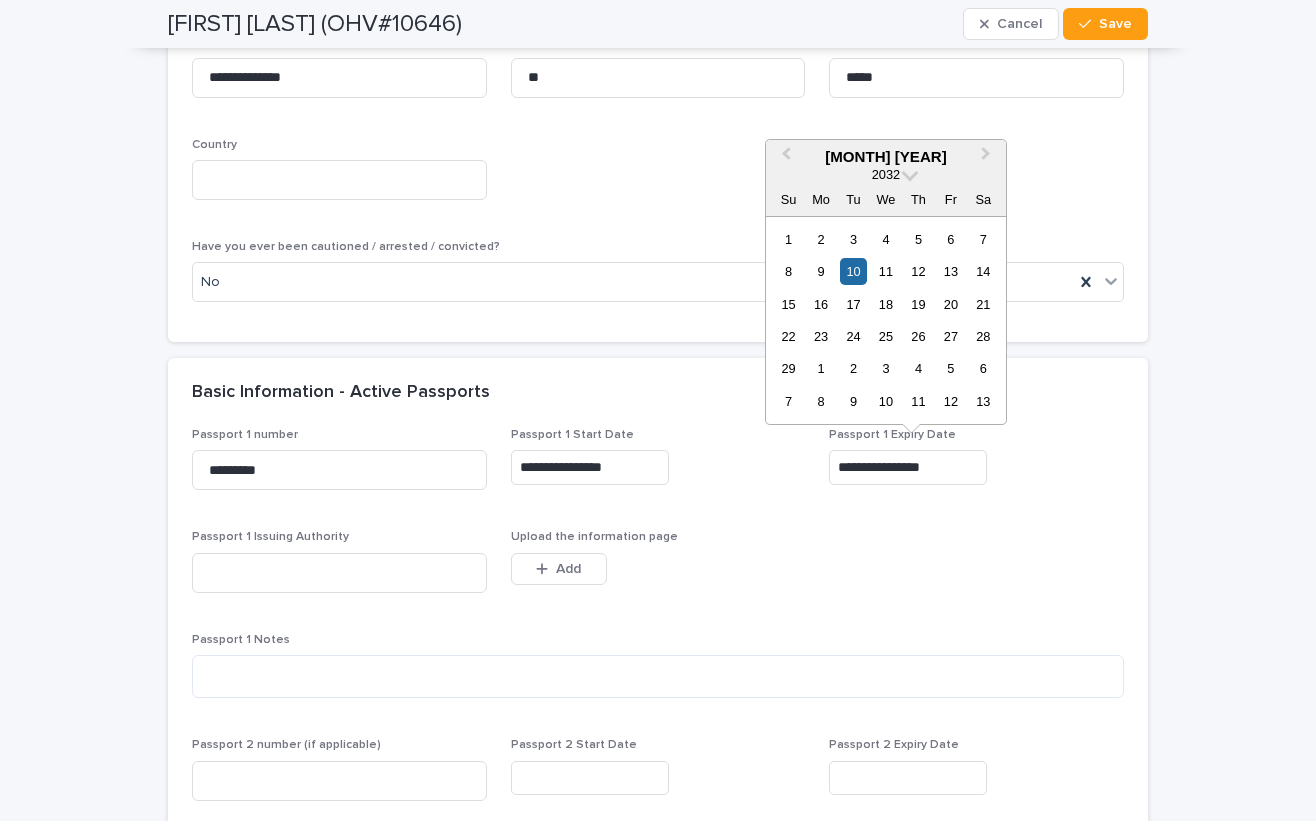 type on "**********" 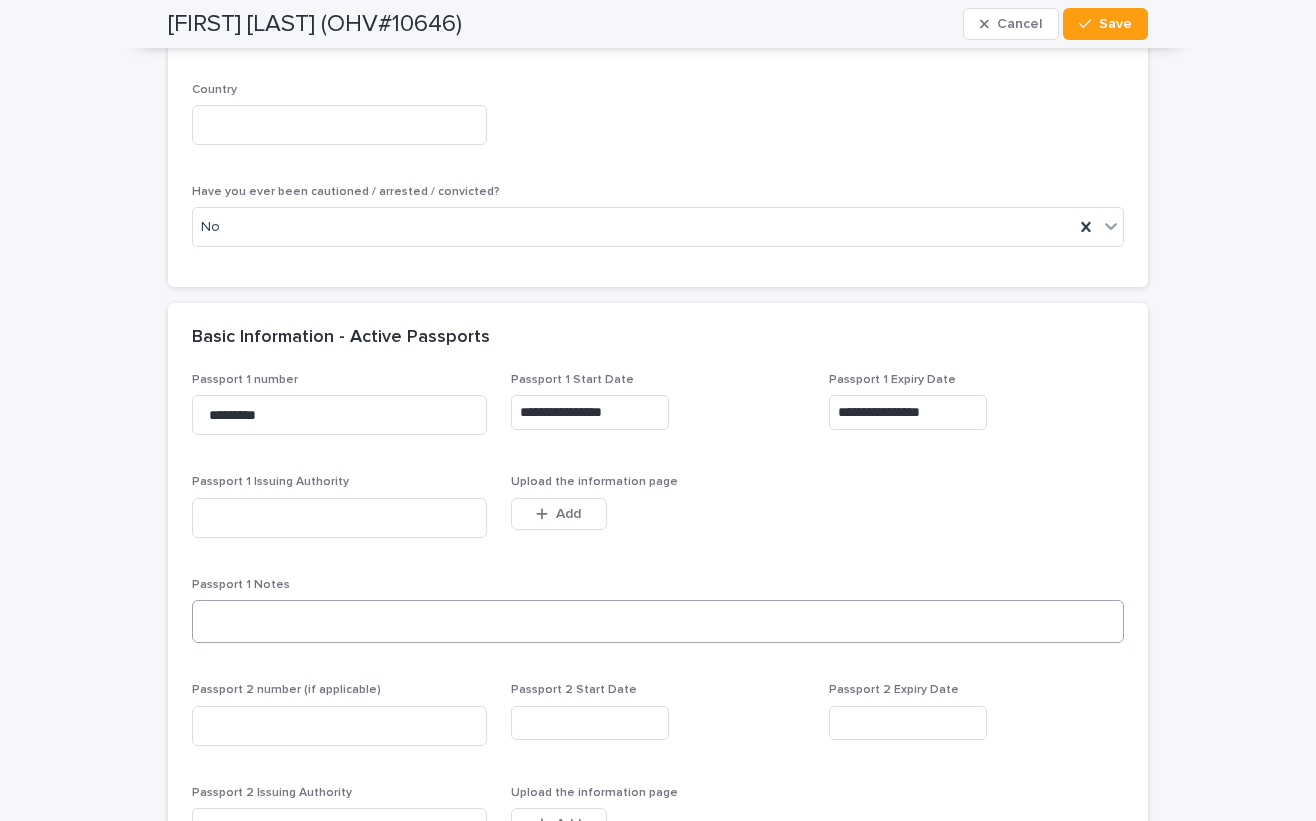 scroll, scrollTop: 1600, scrollLeft: 0, axis: vertical 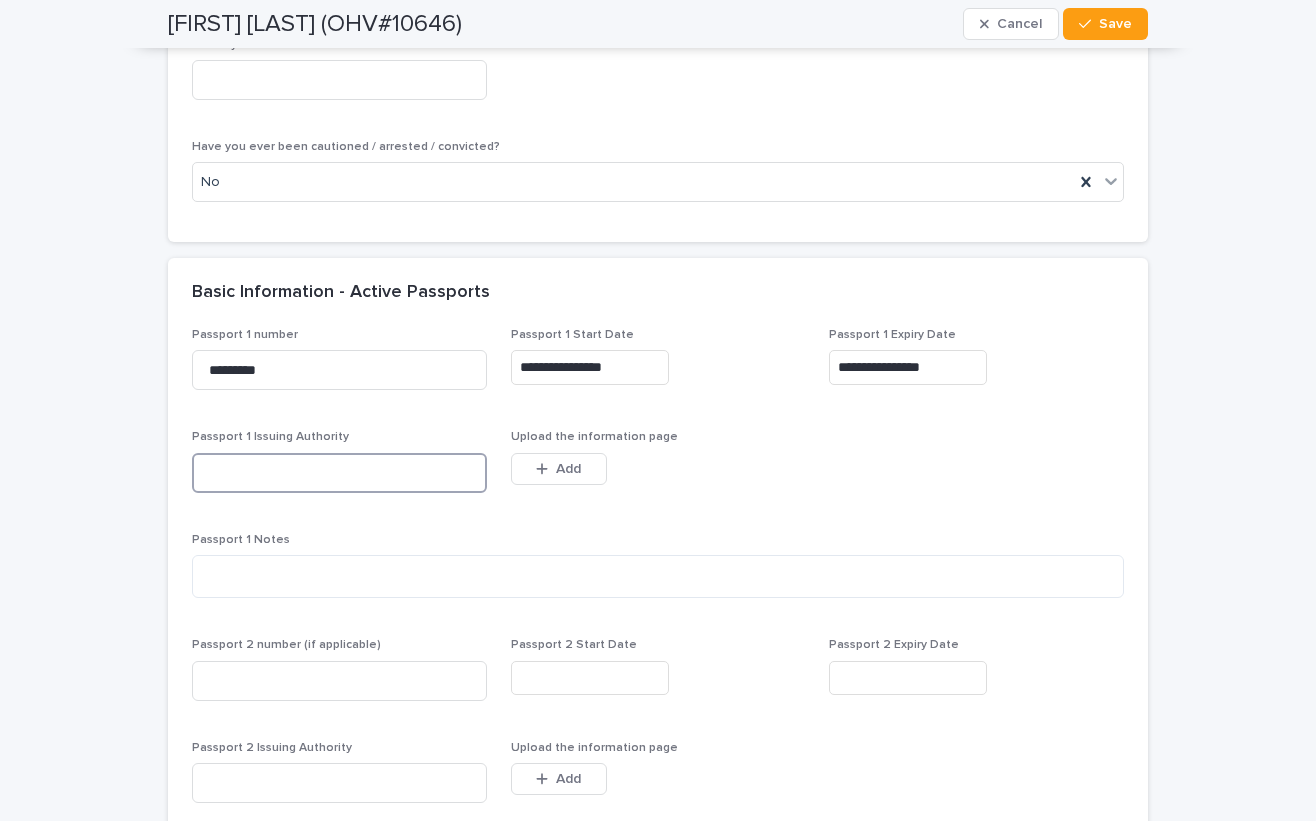 click at bounding box center [339, 473] 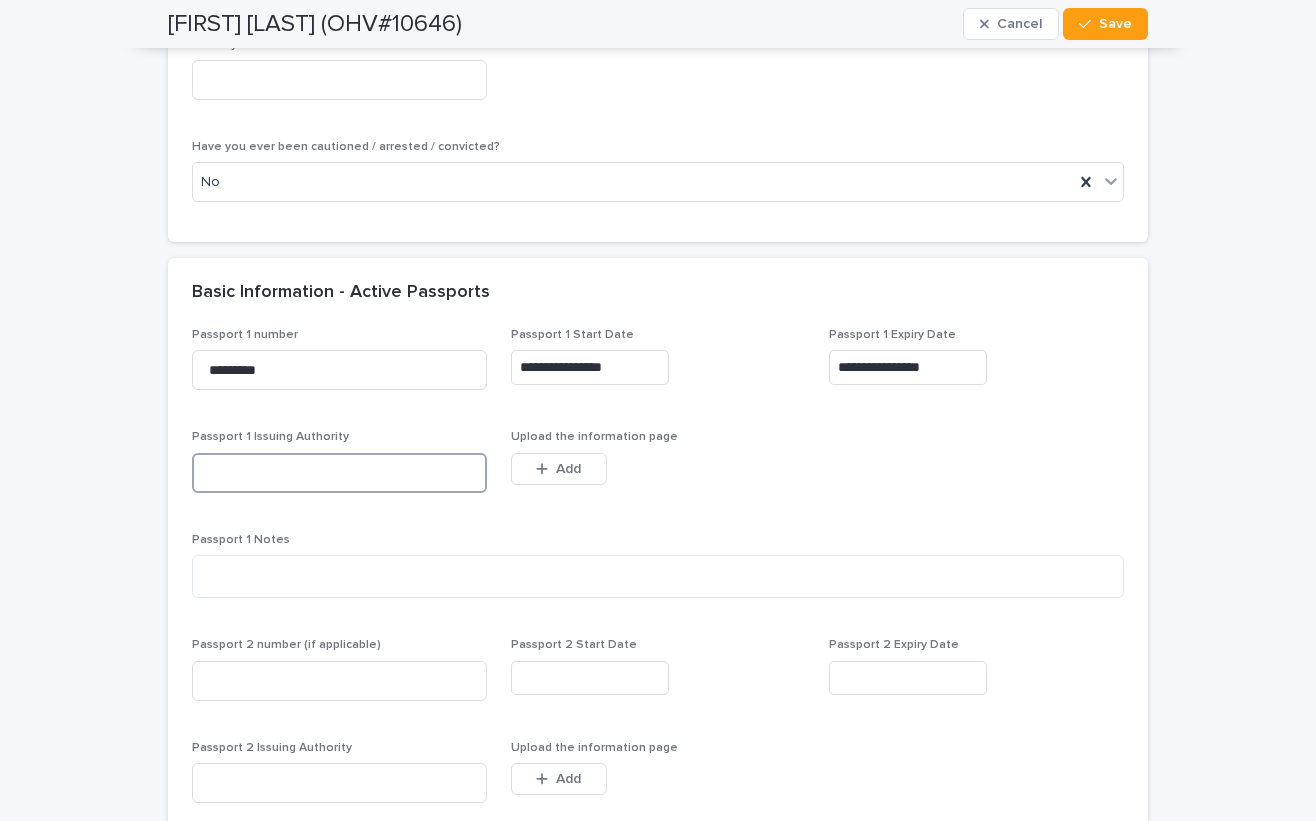 click at bounding box center (339, 473) 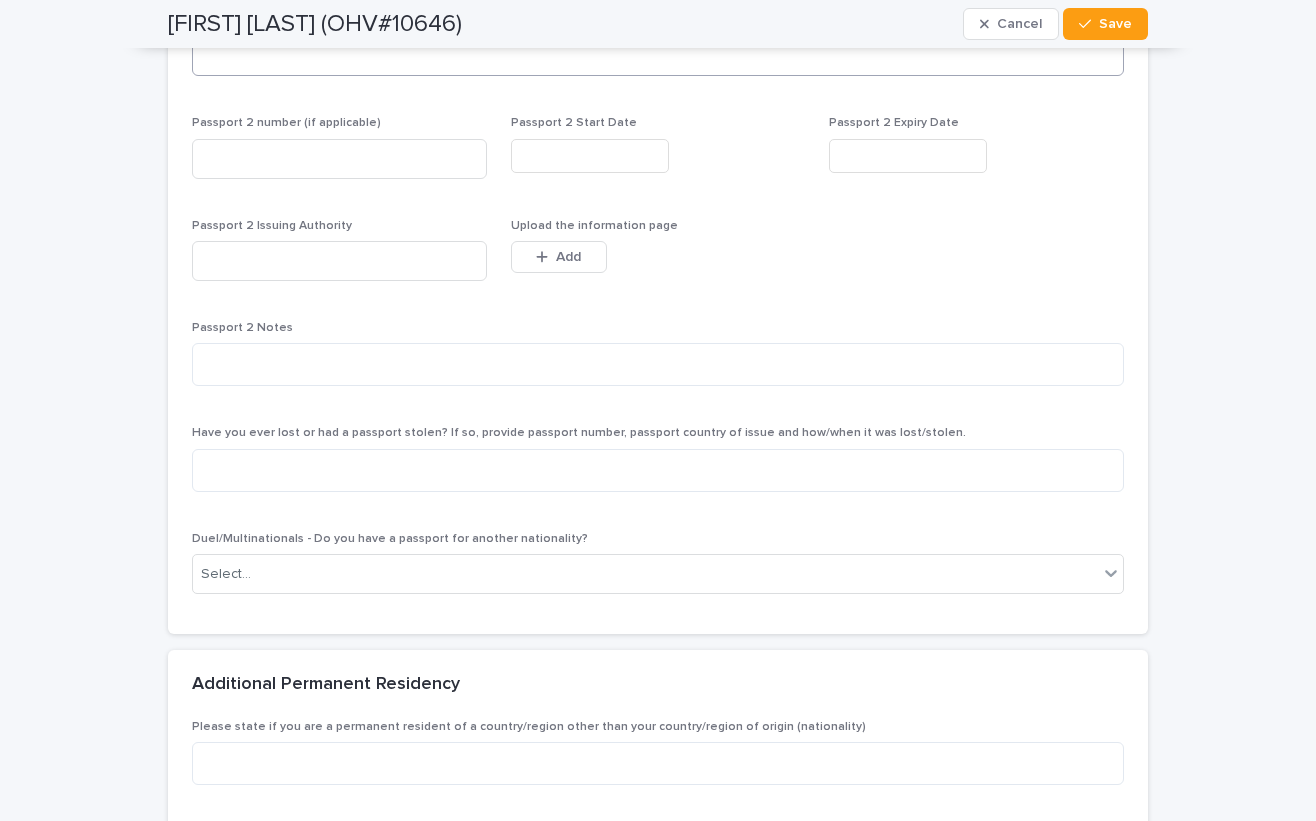scroll, scrollTop: 2200, scrollLeft: 0, axis: vertical 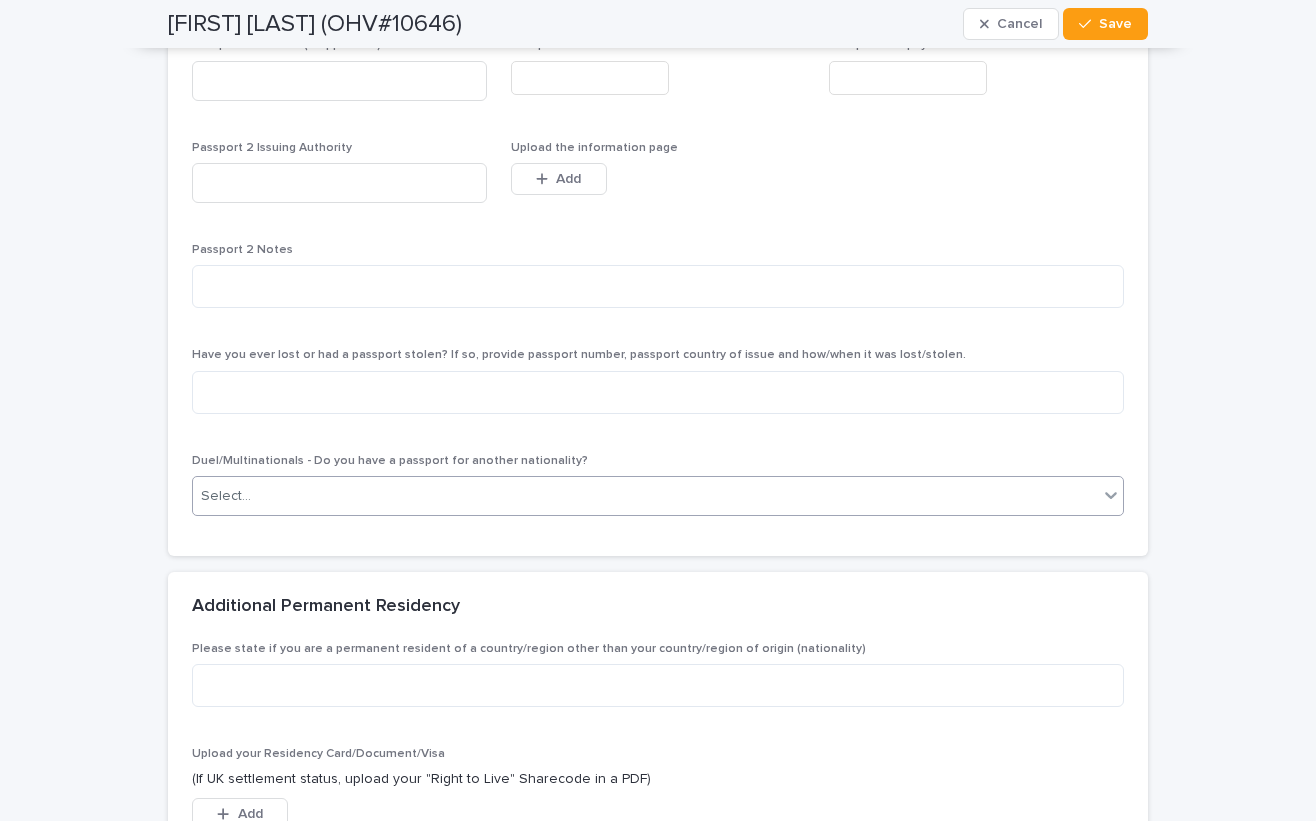 type on "***" 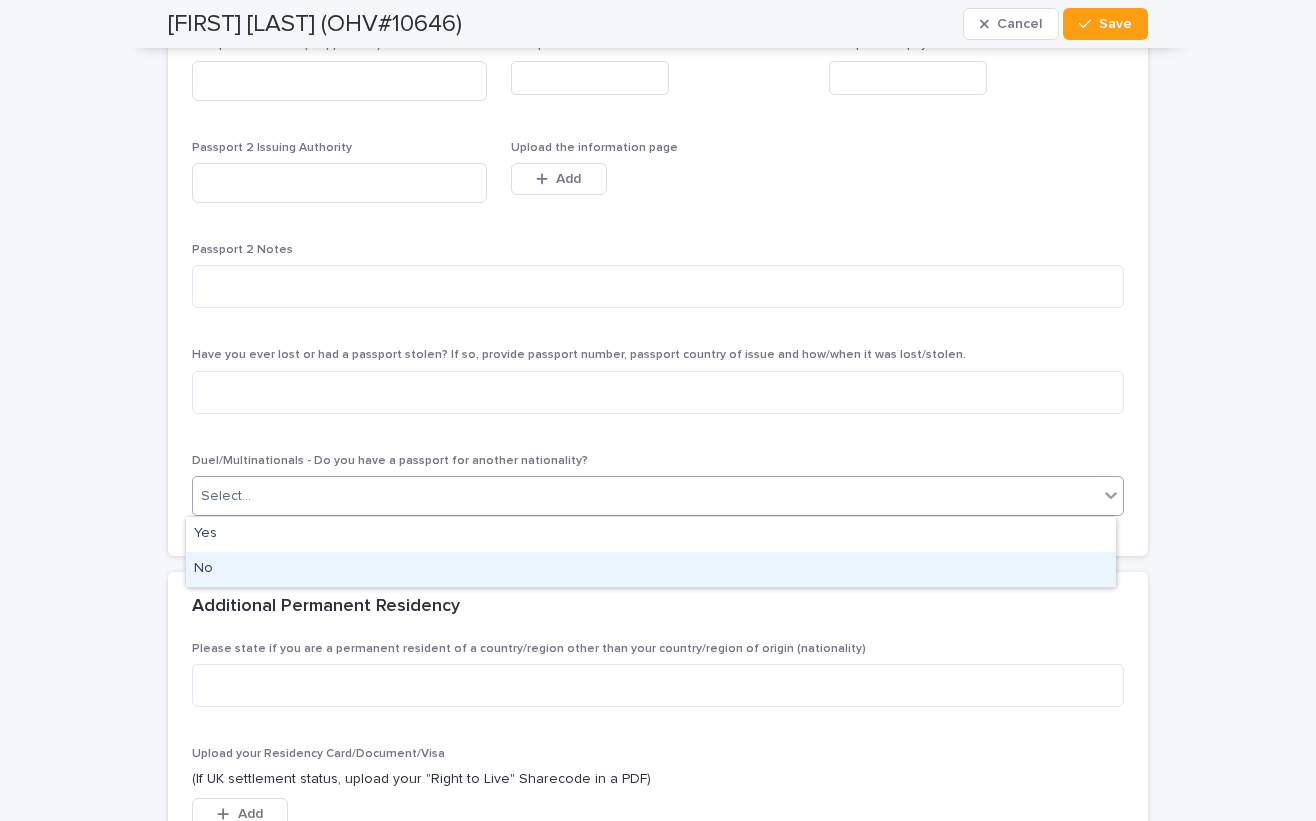 click on "No" at bounding box center [651, 569] 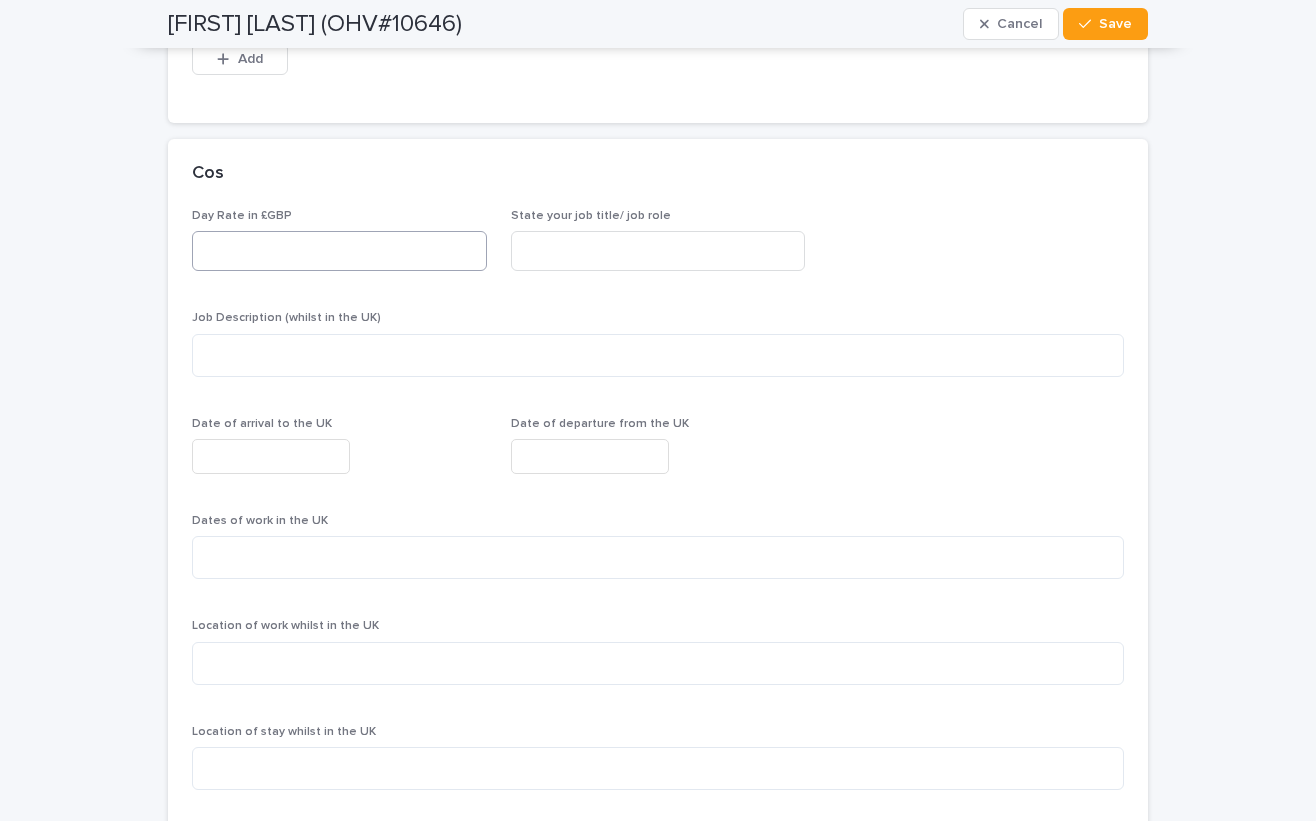scroll, scrollTop: 3000, scrollLeft: 0, axis: vertical 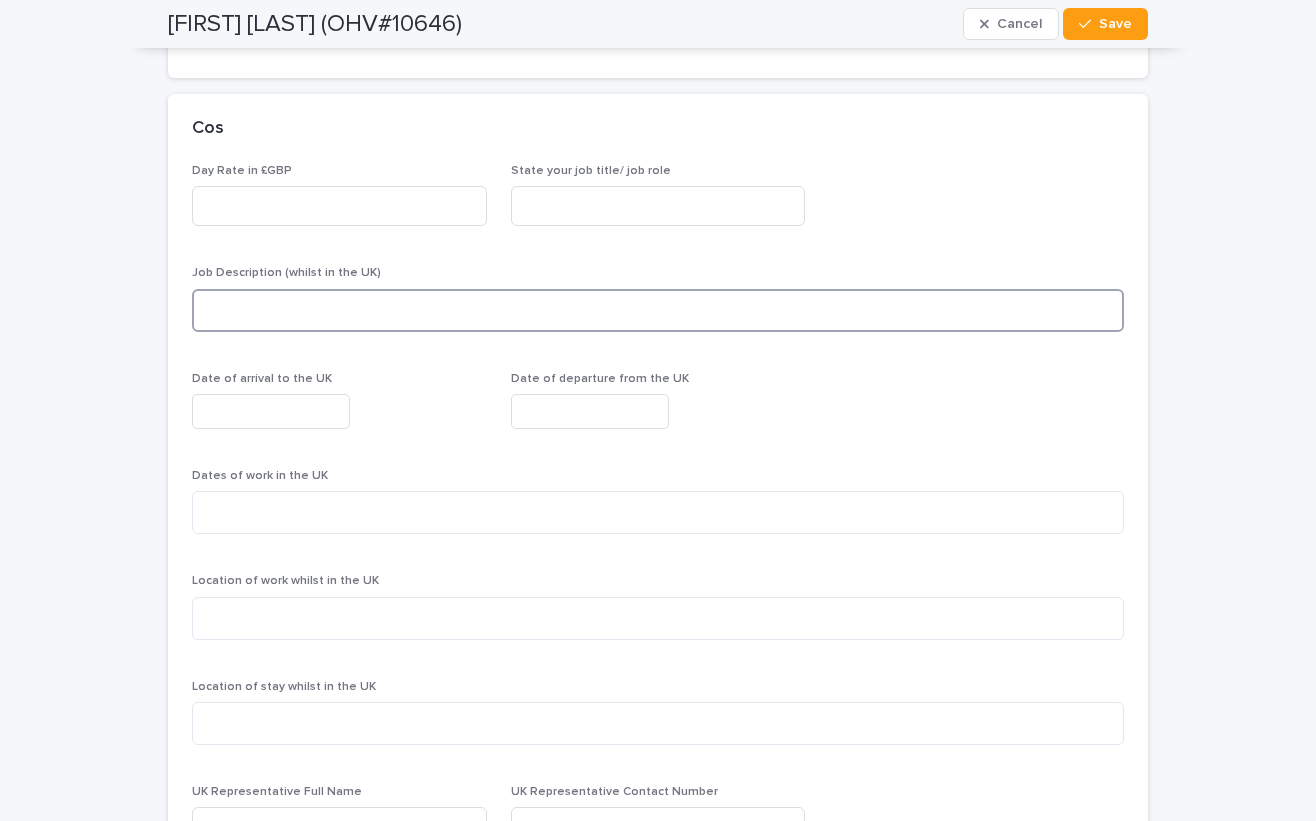 click at bounding box center (658, 310) 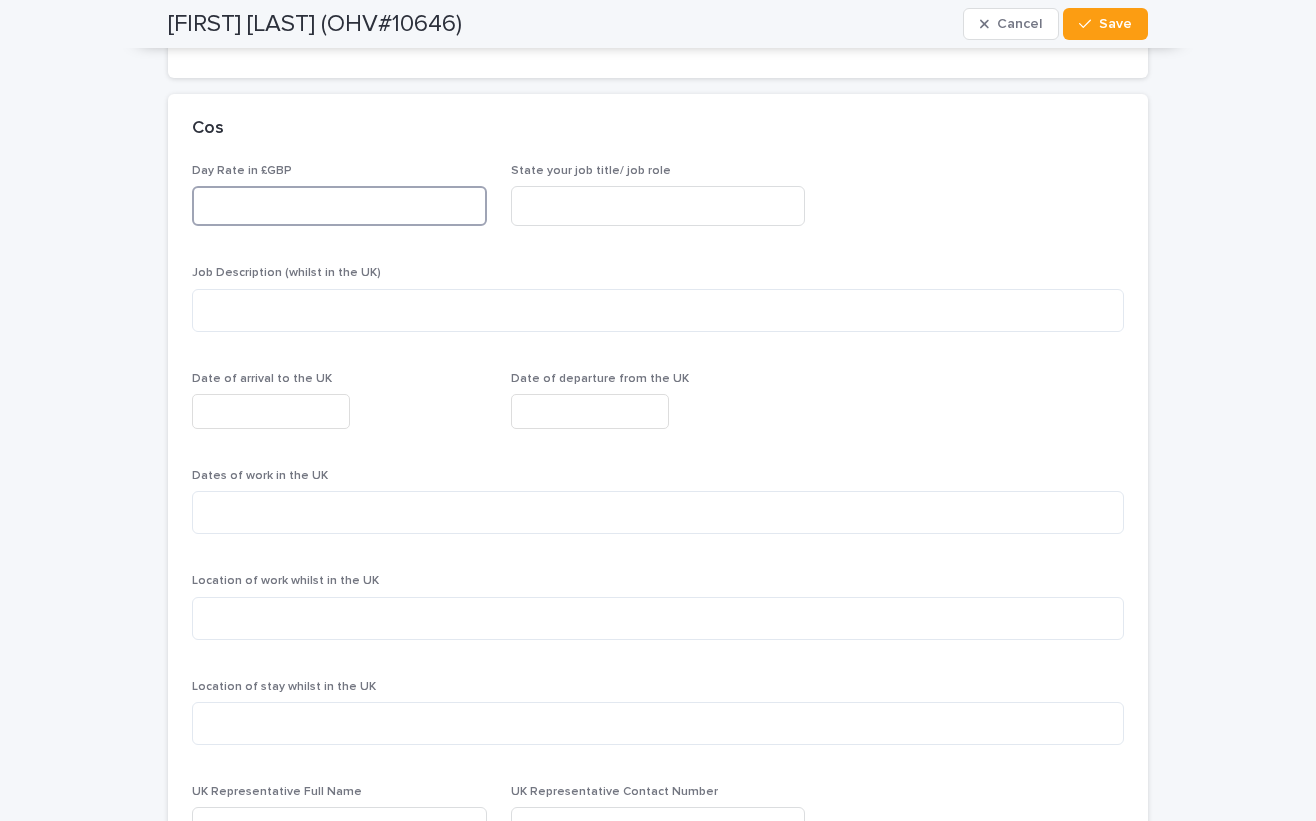 click at bounding box center (339, 206) 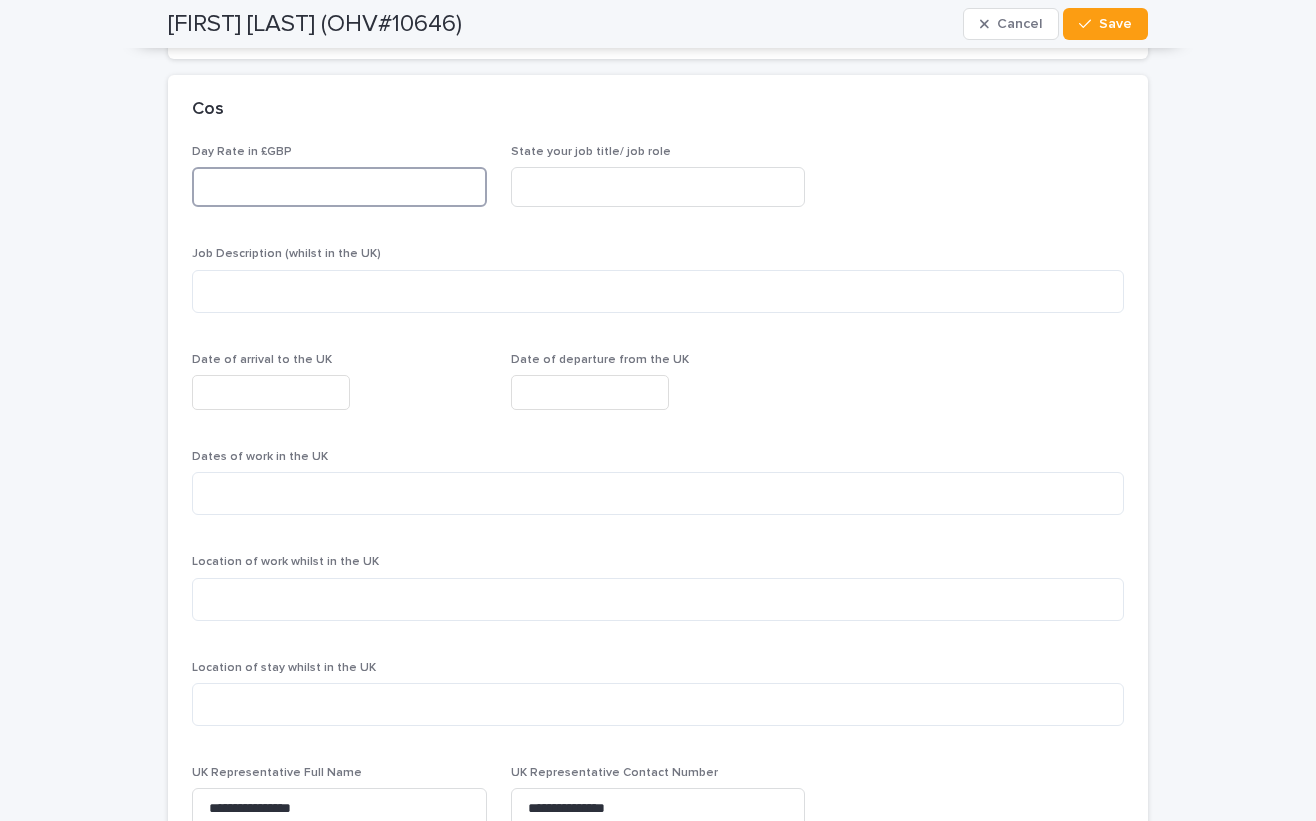scroll, scrollTop: 3077, scrollLeft: 0, axis: vertical 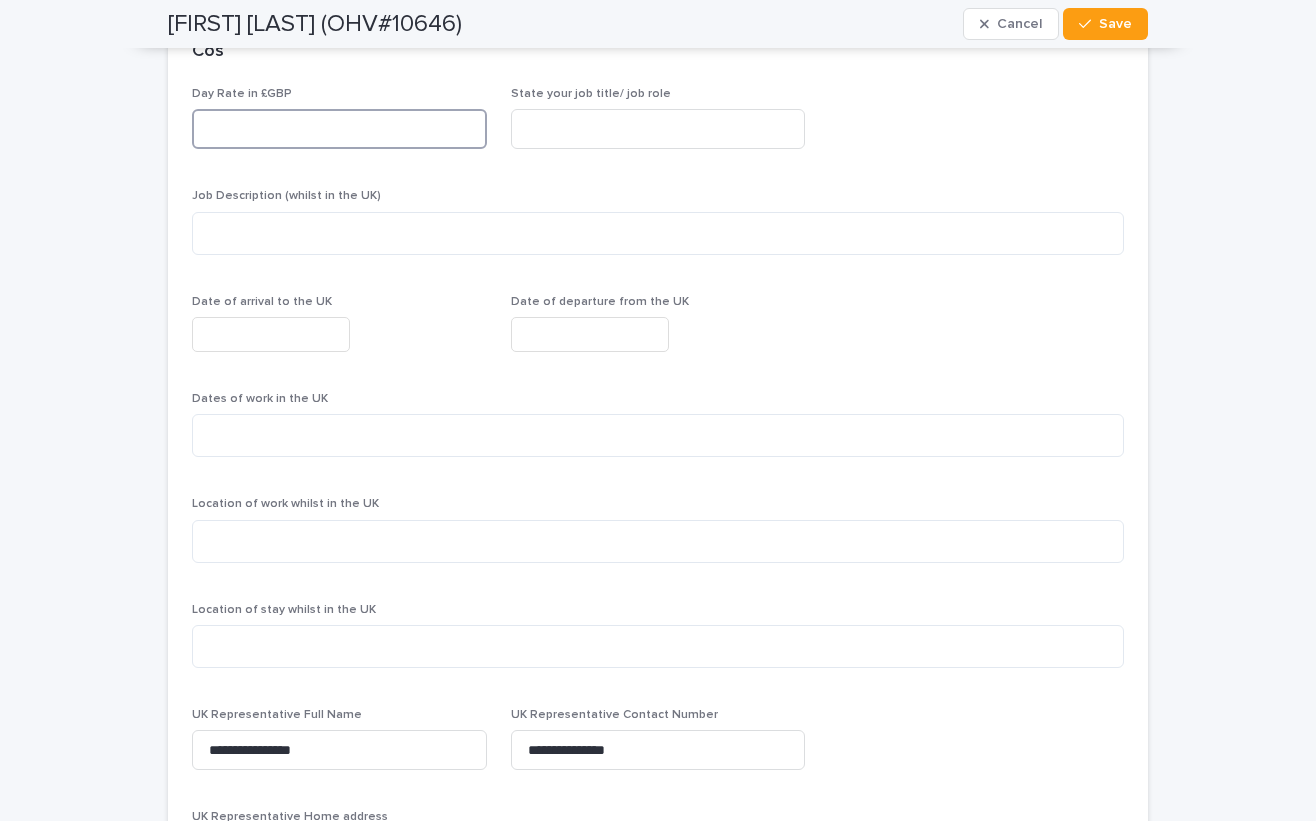 click at bounding box center [339, 129] 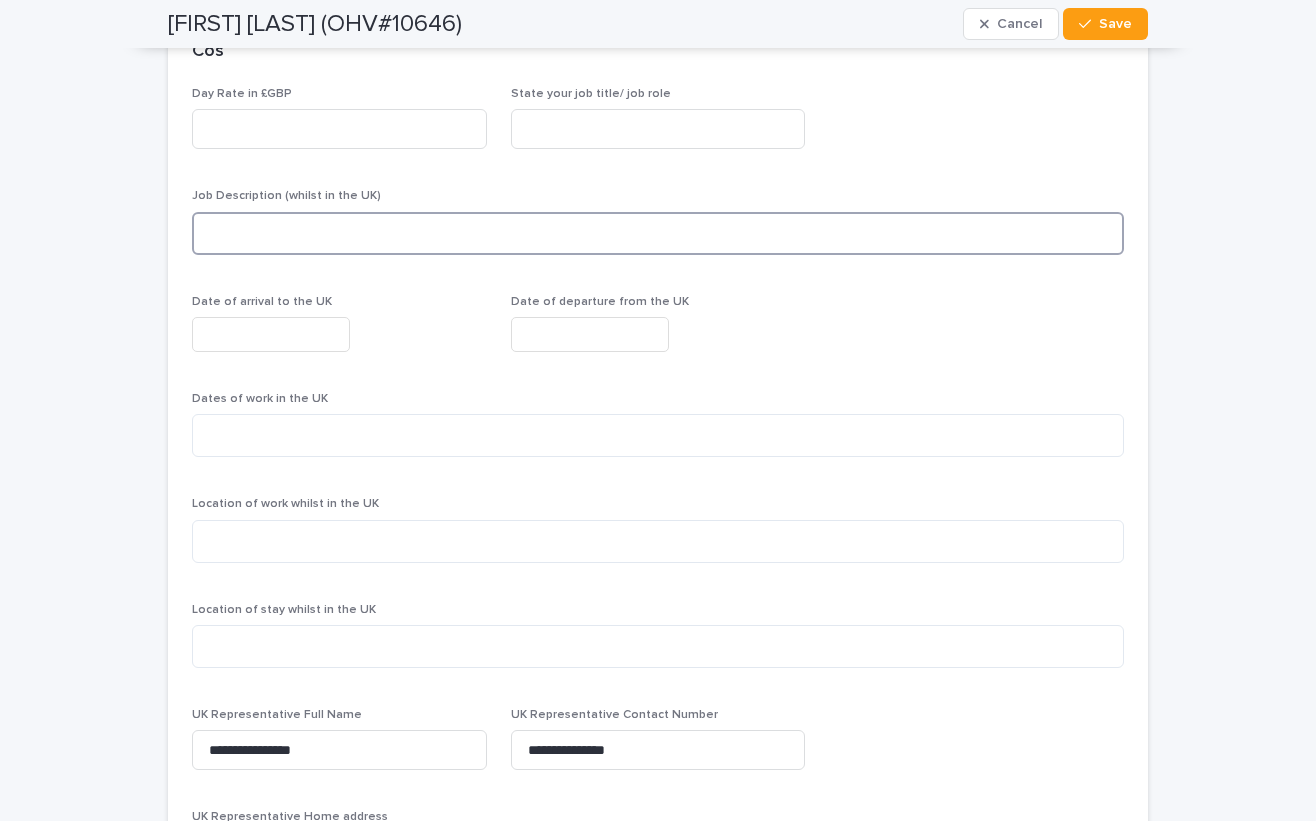 click at bounding box center [658, 233] 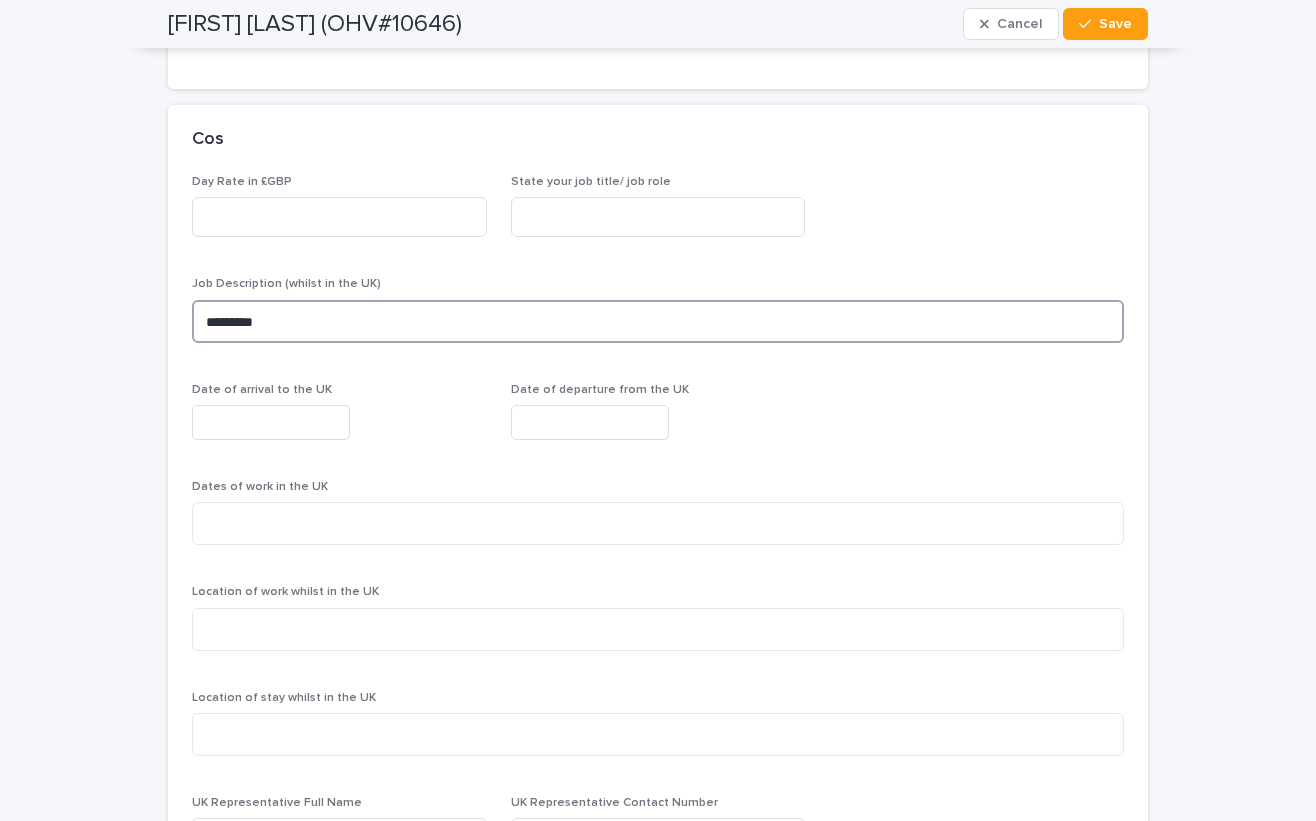 scroll, scrollTop: 2877, scrollLeft: 0, axis: vertical 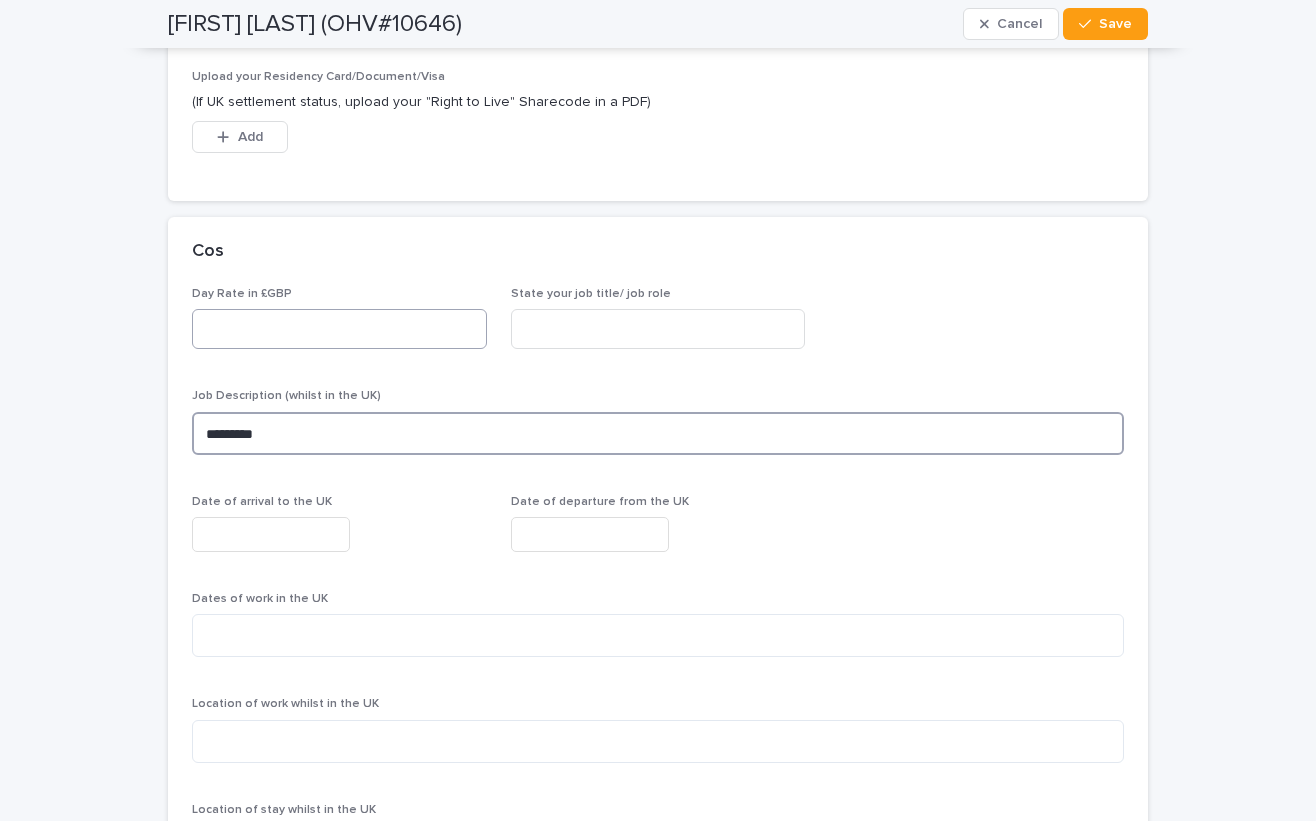 type on "*********" 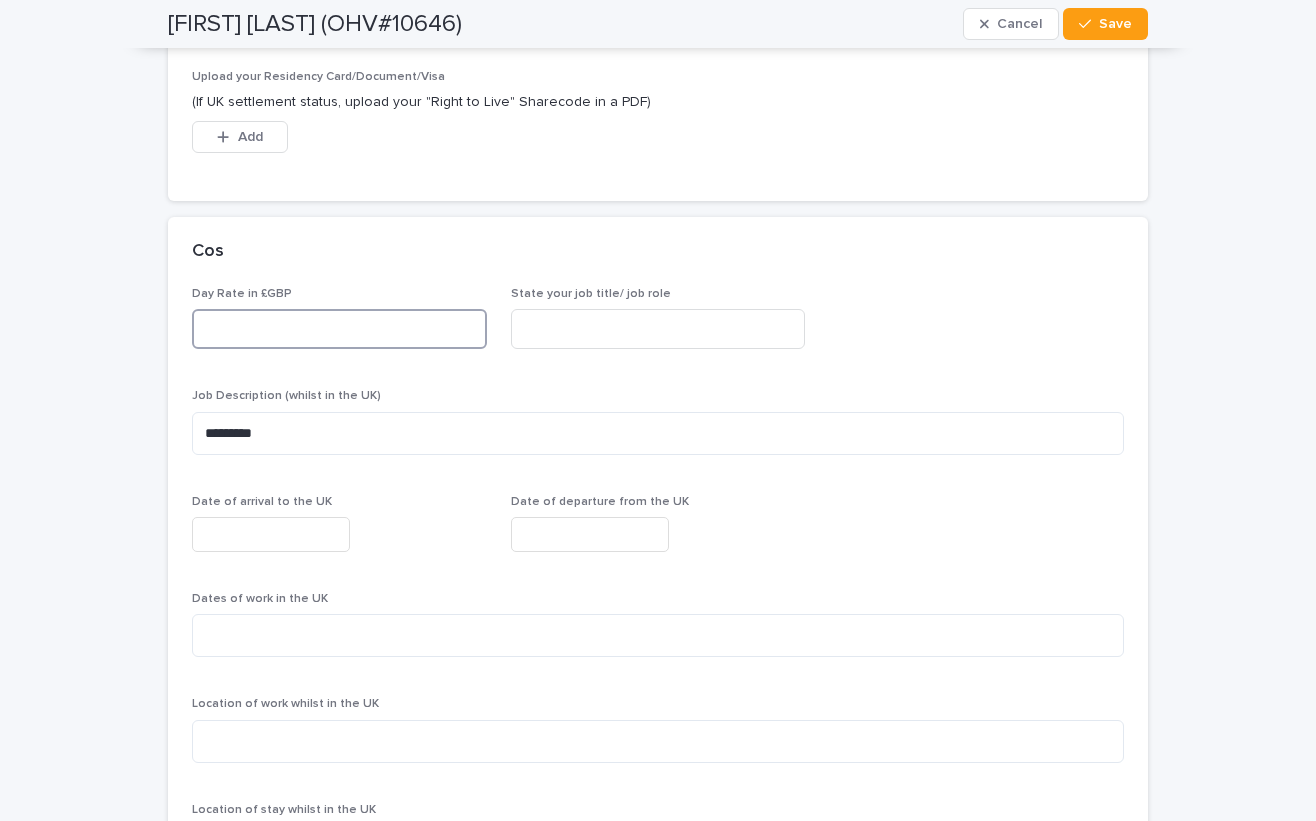 click at bounding box center [339, 329] 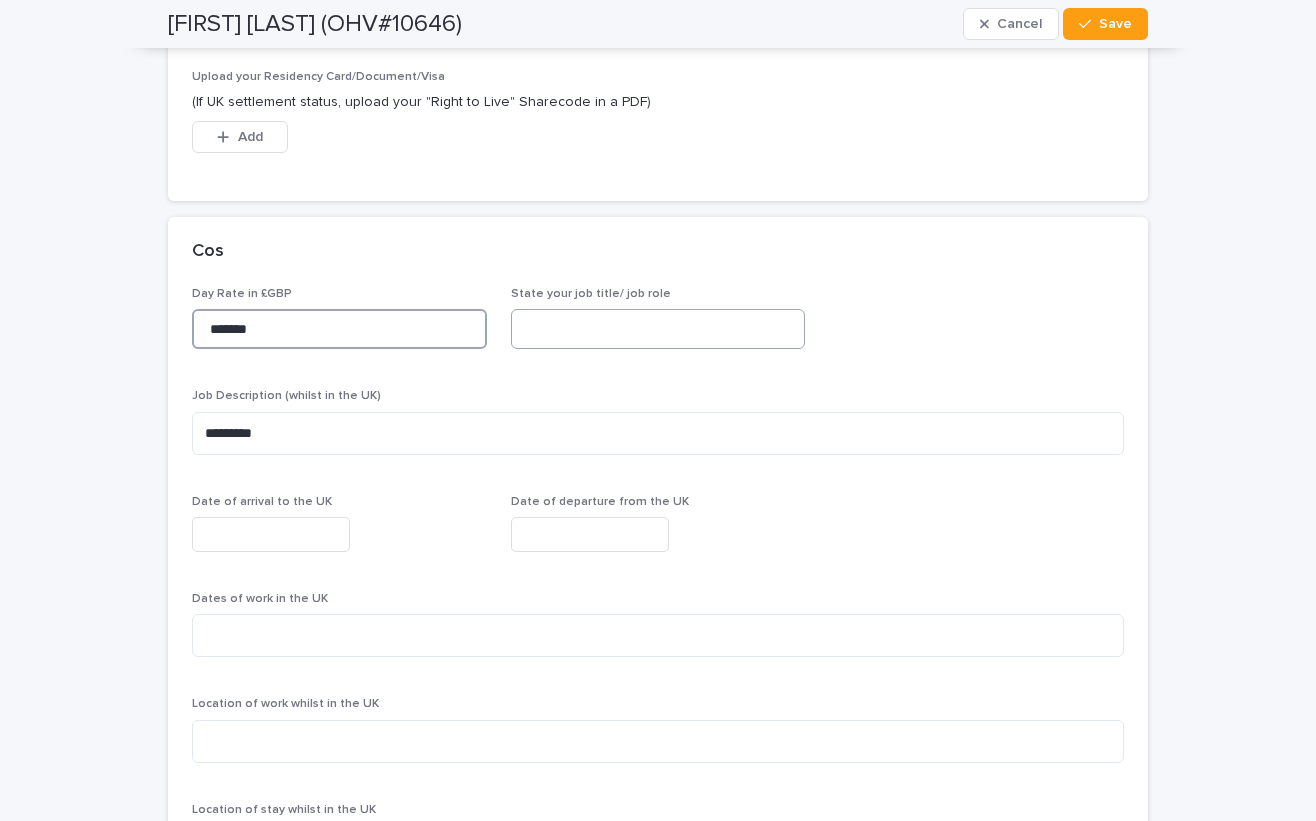 type on "*******" 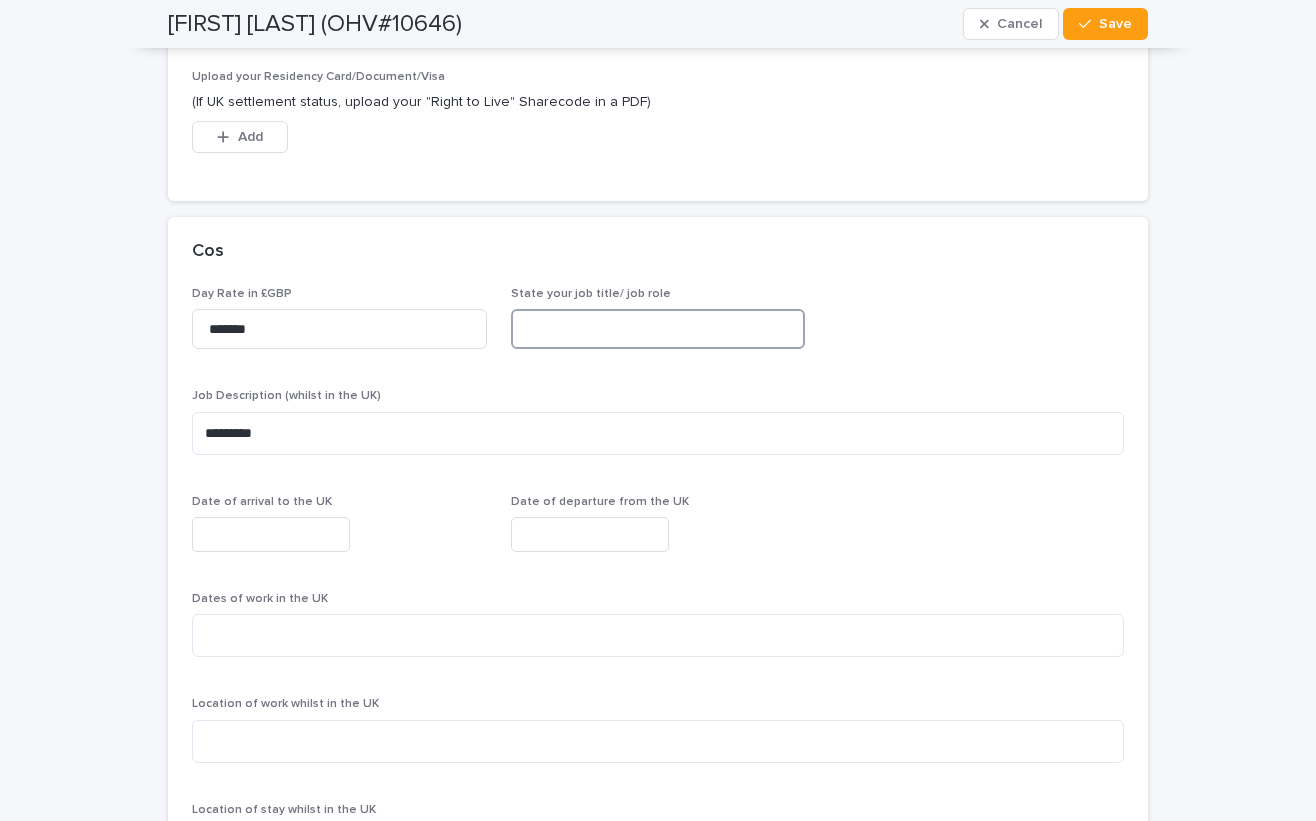 click at bounding box center [658, 329] 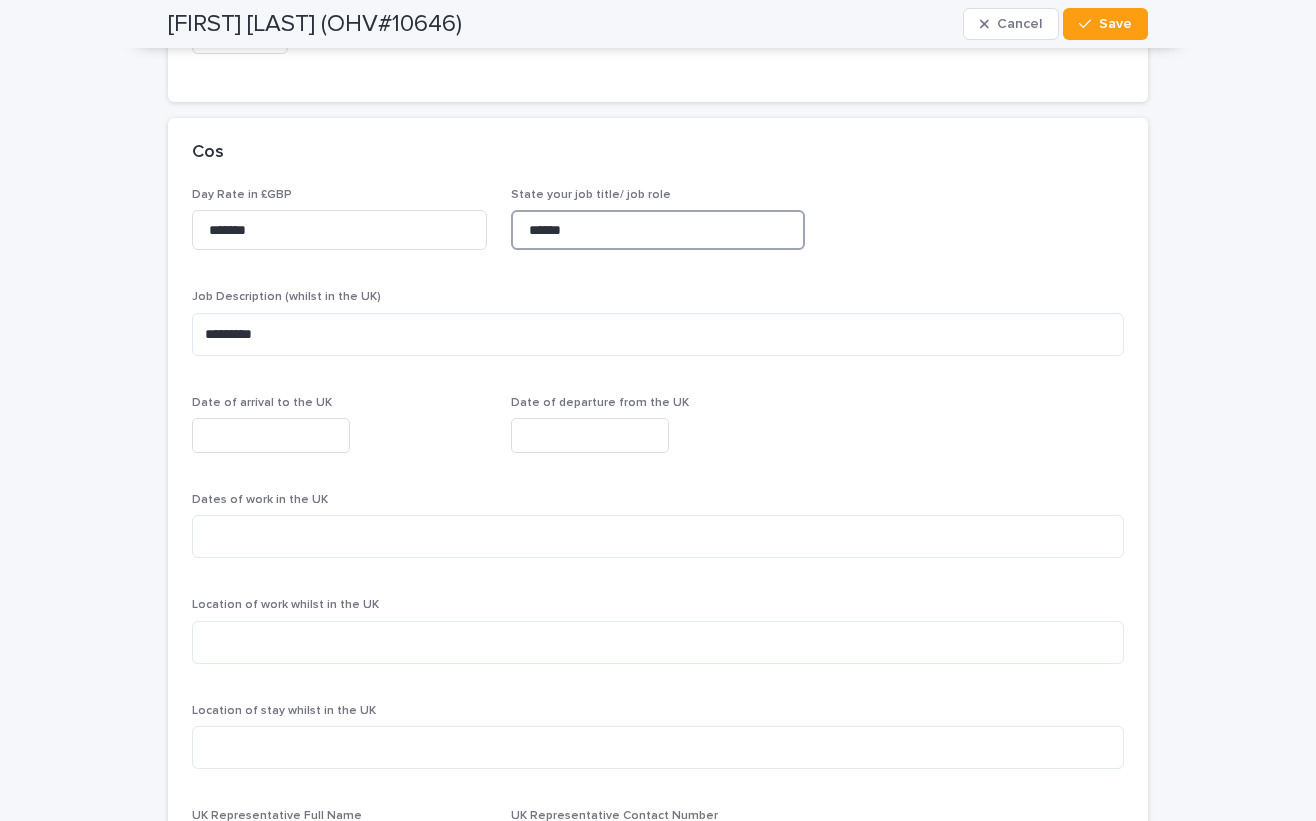 scroll, scrollTop: 2977, scrollLeft: 0, axis: vertical 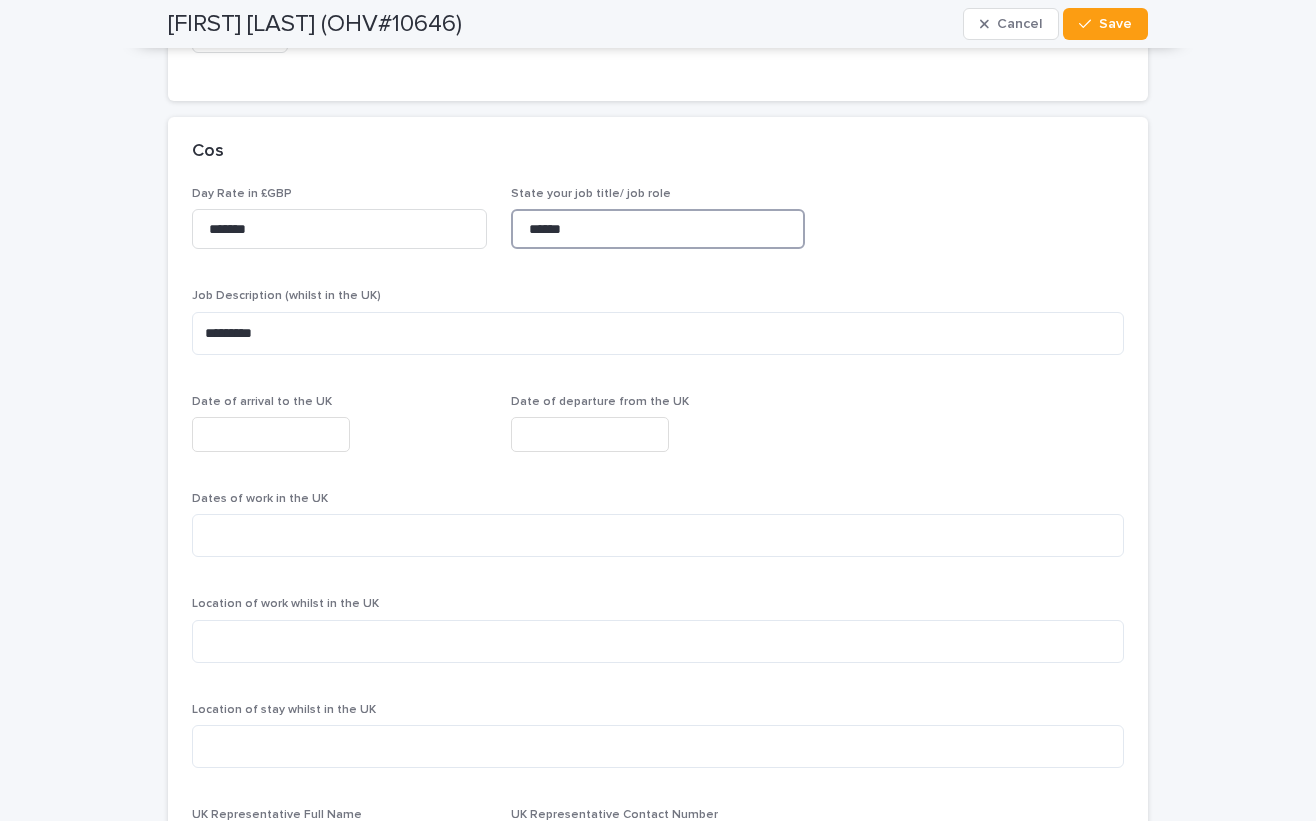 type on "******" 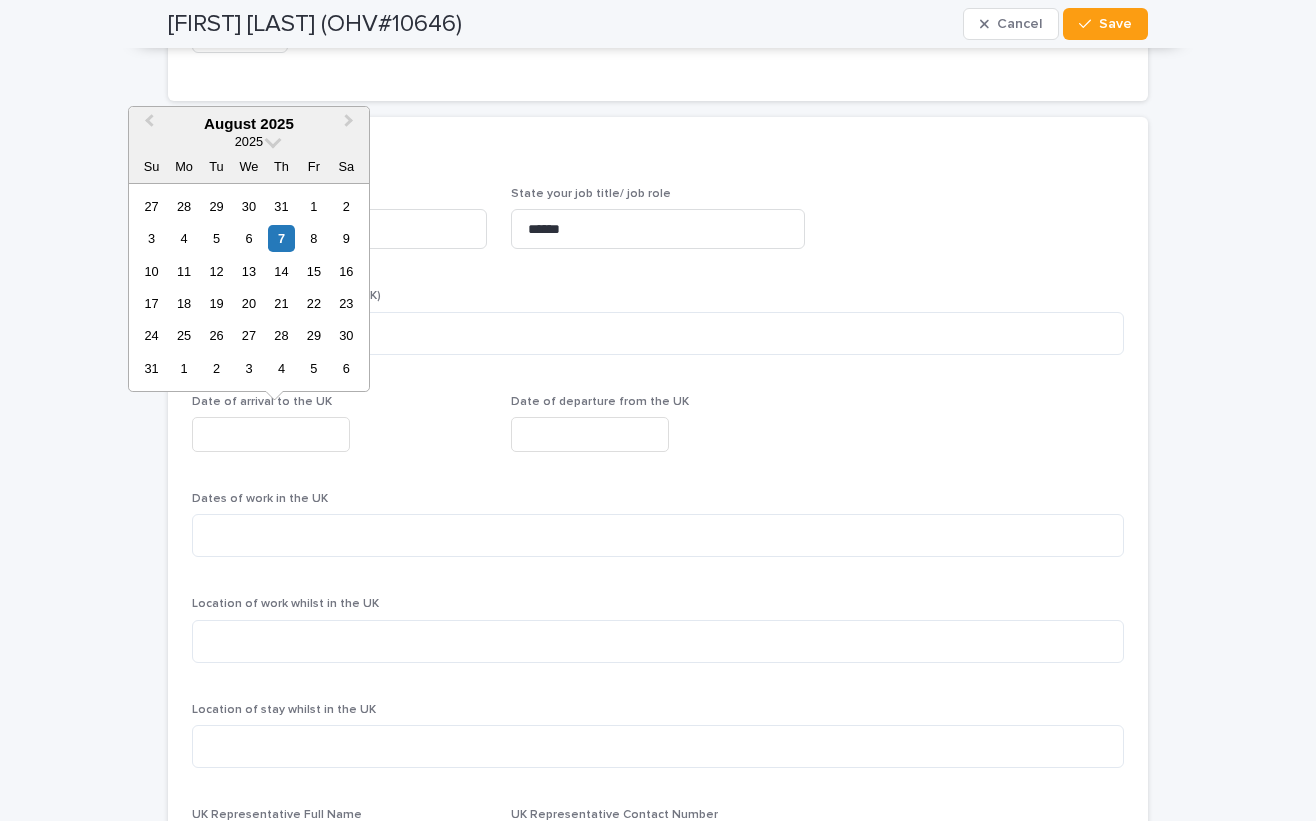 click at bounding box center (271, 434) 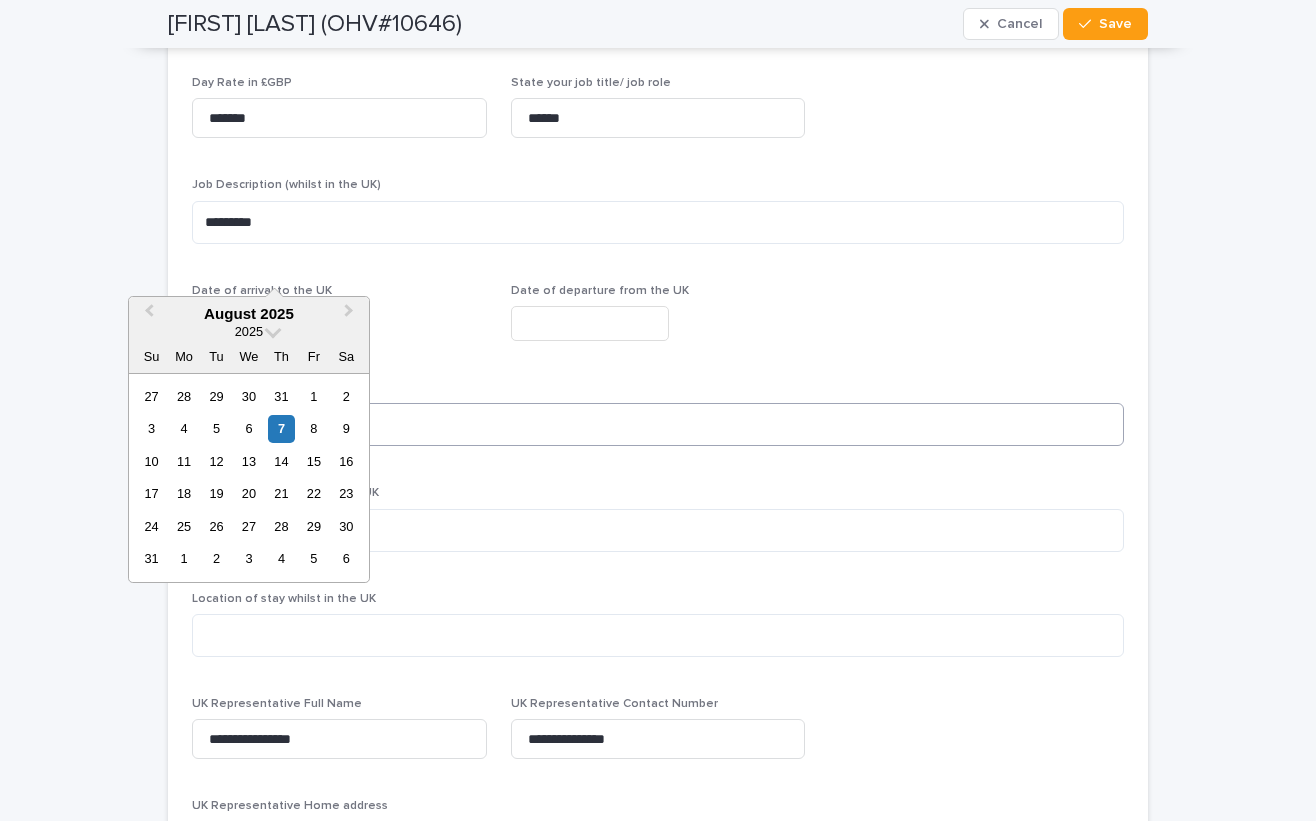 scroll, scrollTop: 3177, scrollLeft: 0, axis: vertical 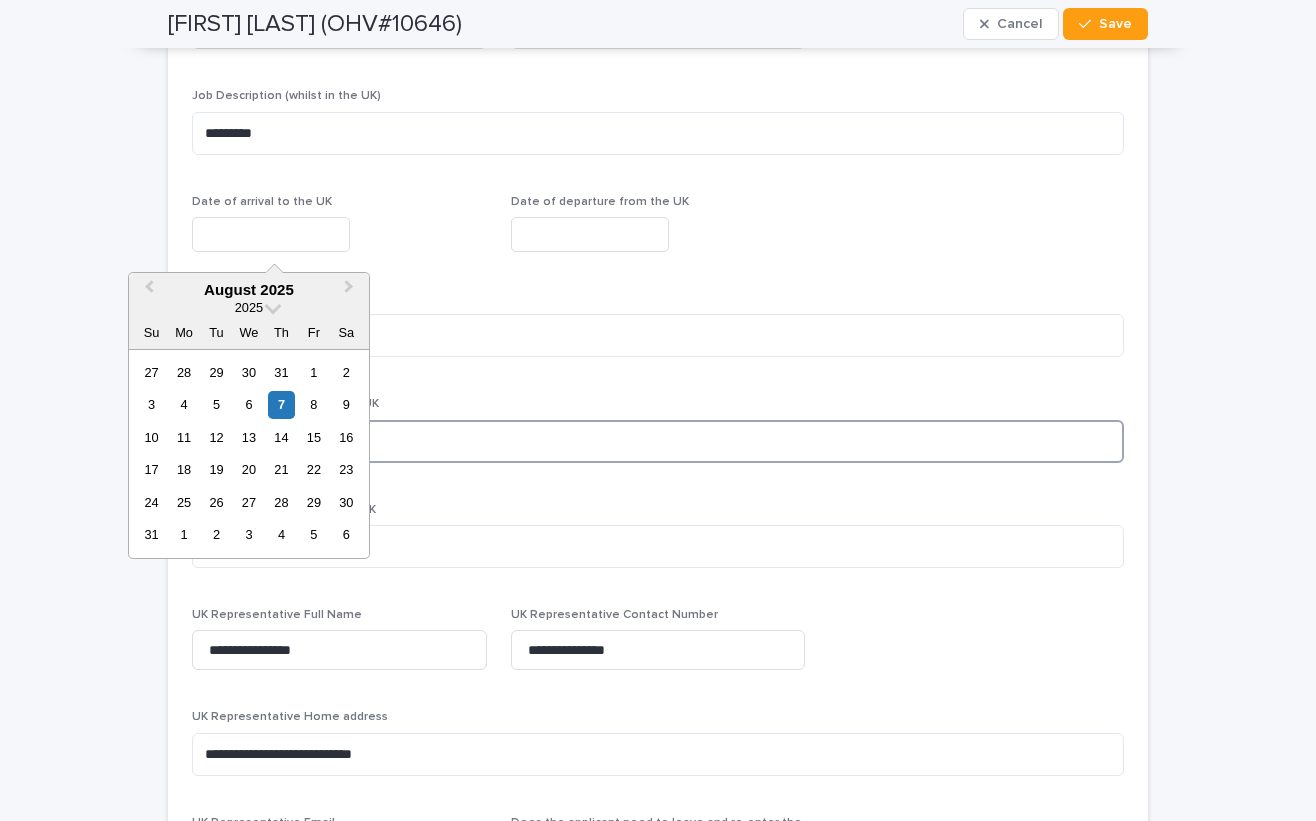 click at bounding box center (658, 441) 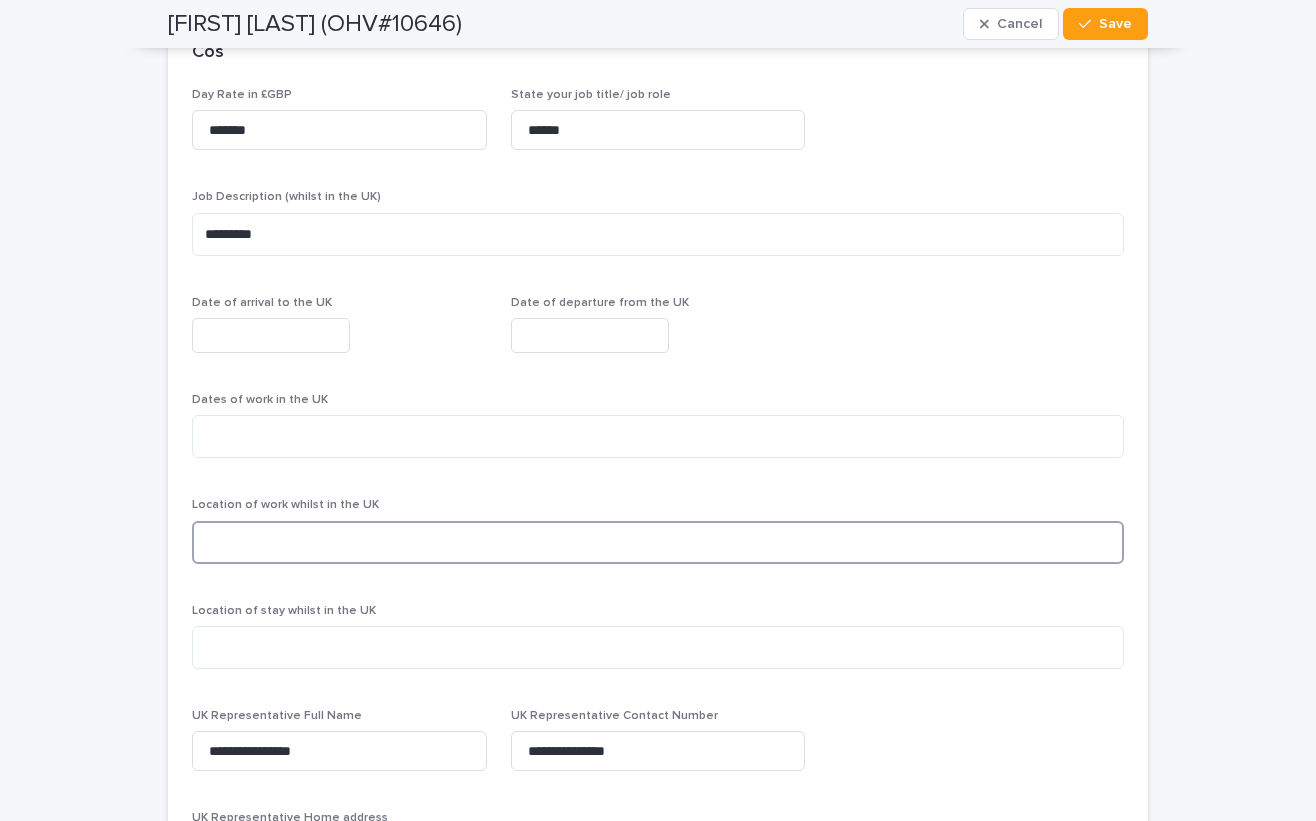 scroll, scrollTop: 2977, scrollLeft: 0, axis: vertical 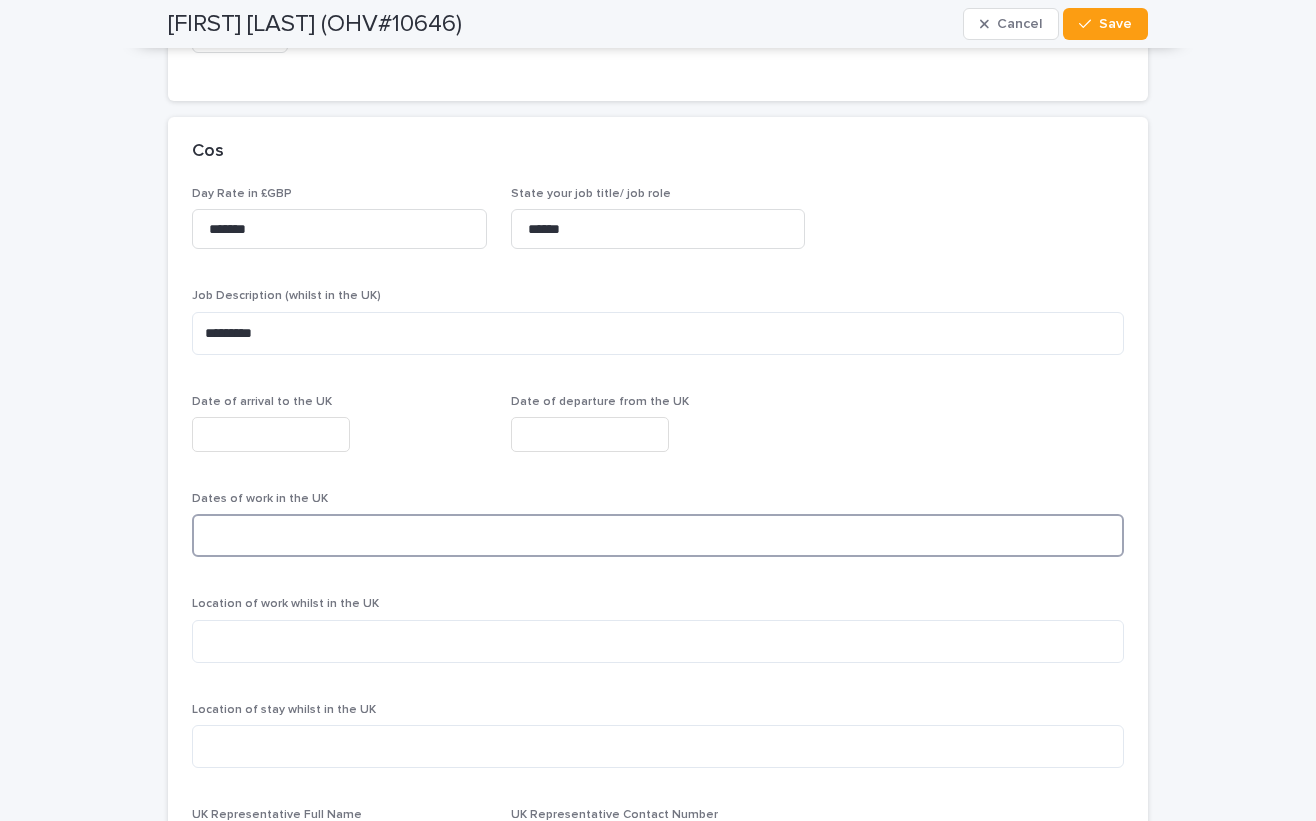 click at bounding box center (658, 535) 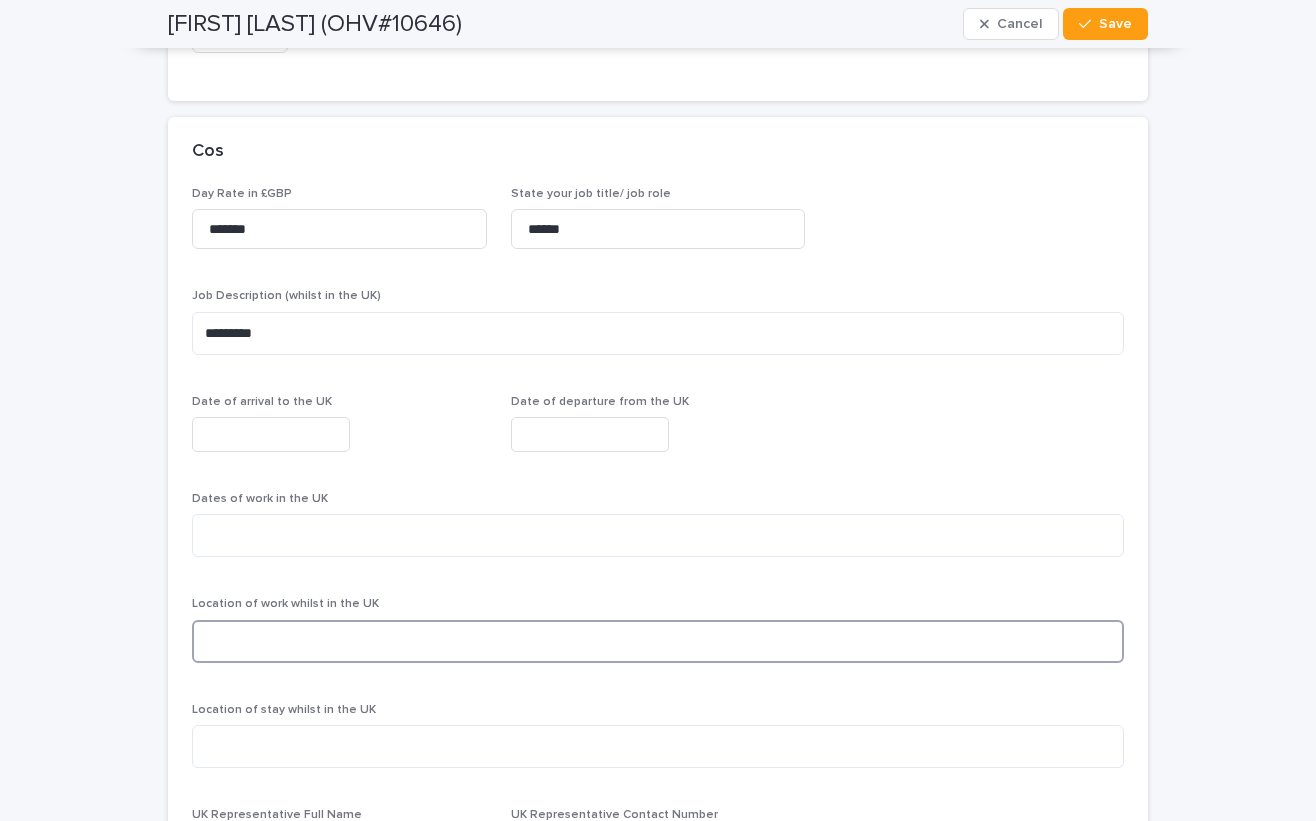click at bounding box center [658, 641] 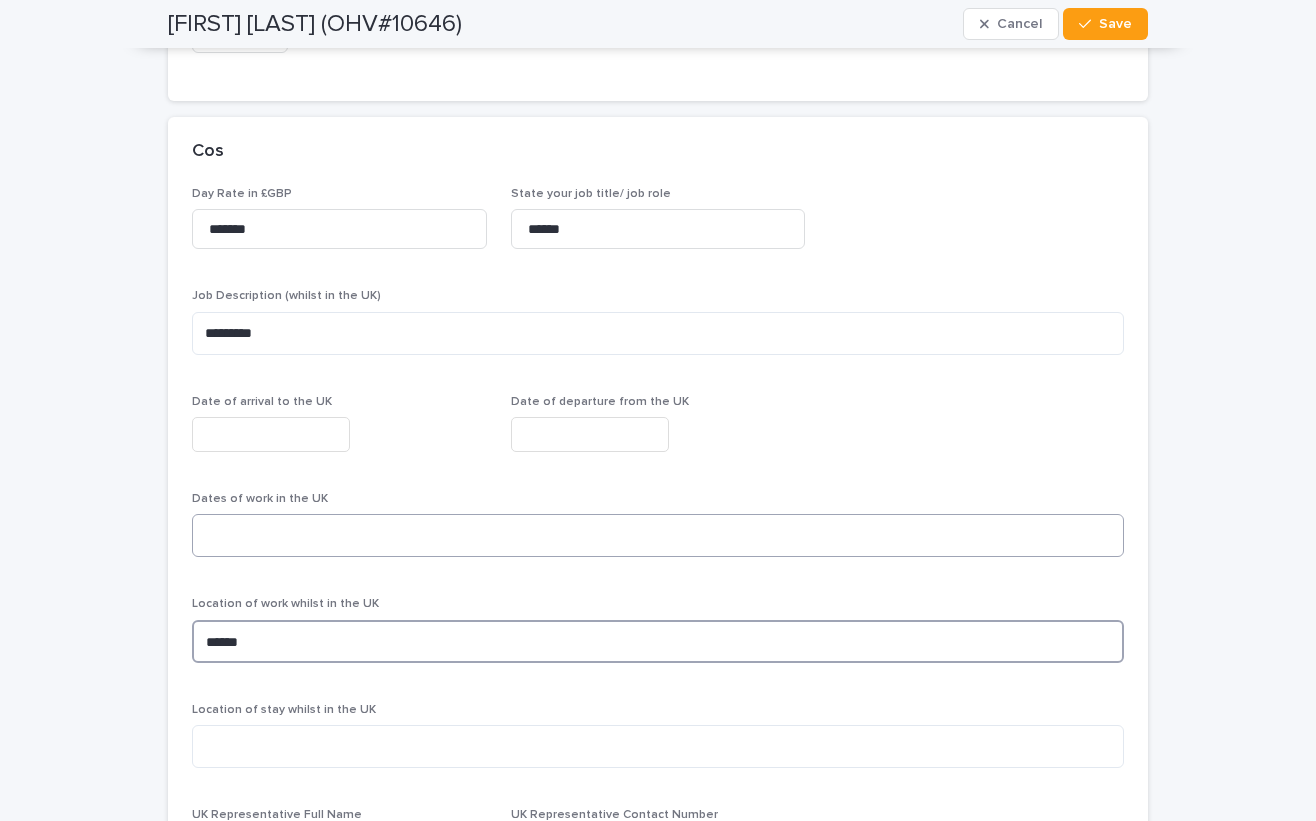 type on "******" 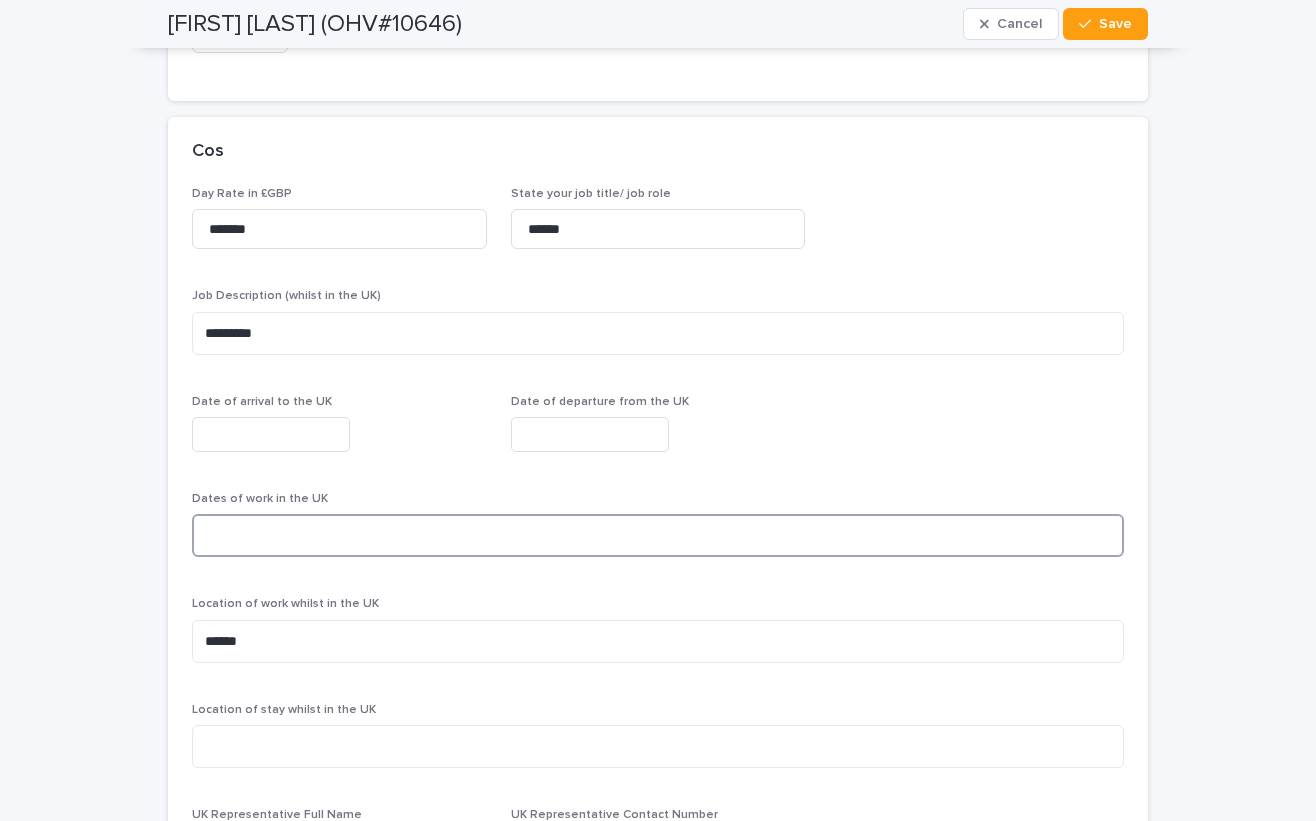 click at bounding box center [658, 535] 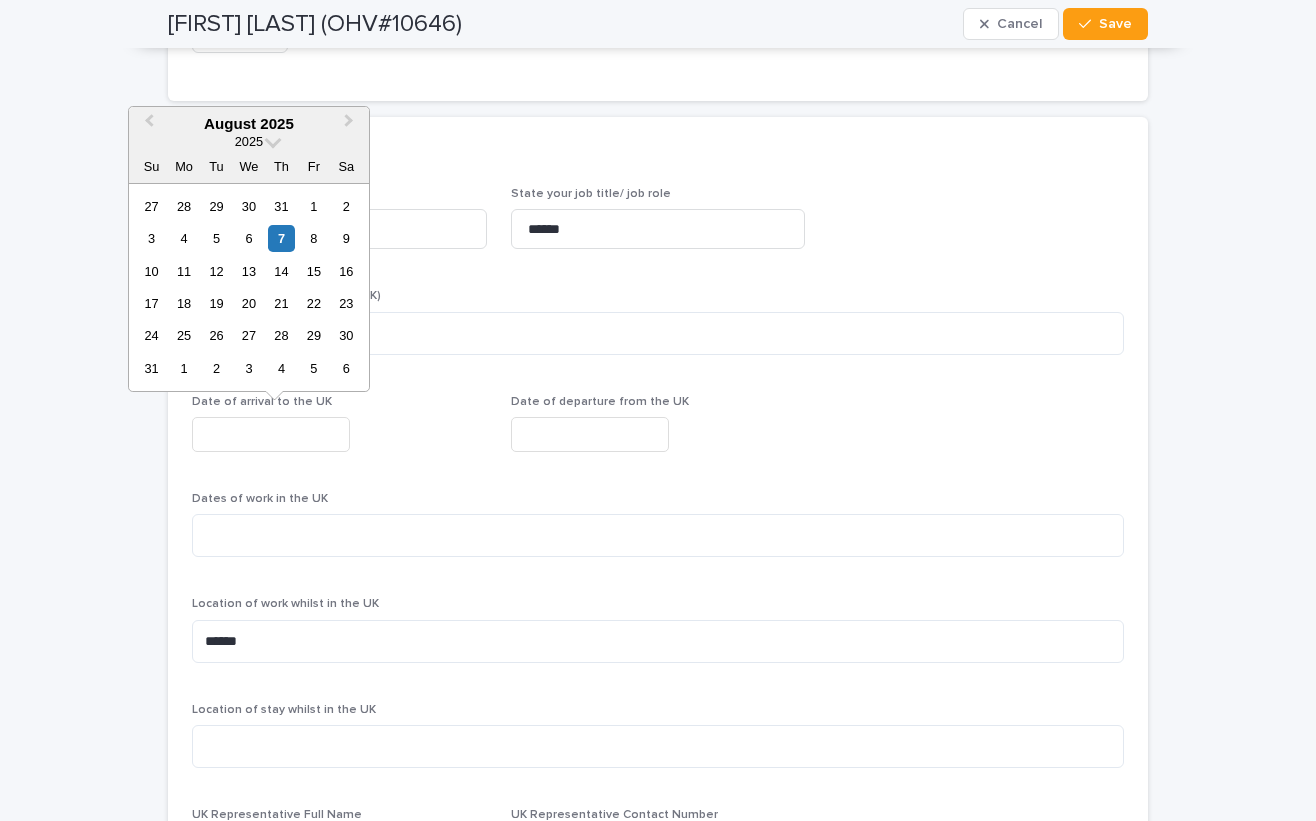 click at bounding box center (271, 434) 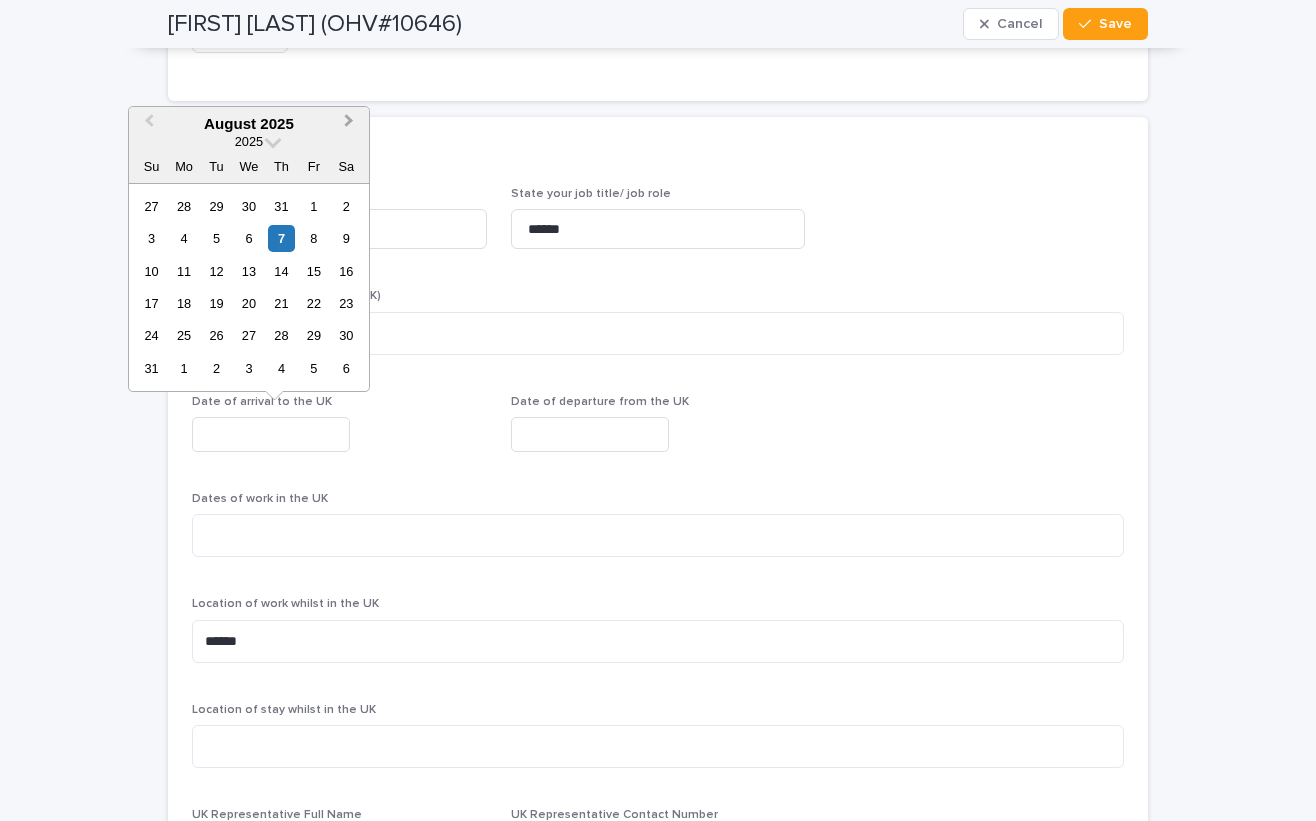 click on "Next Month" at bounding box center [351, 125] 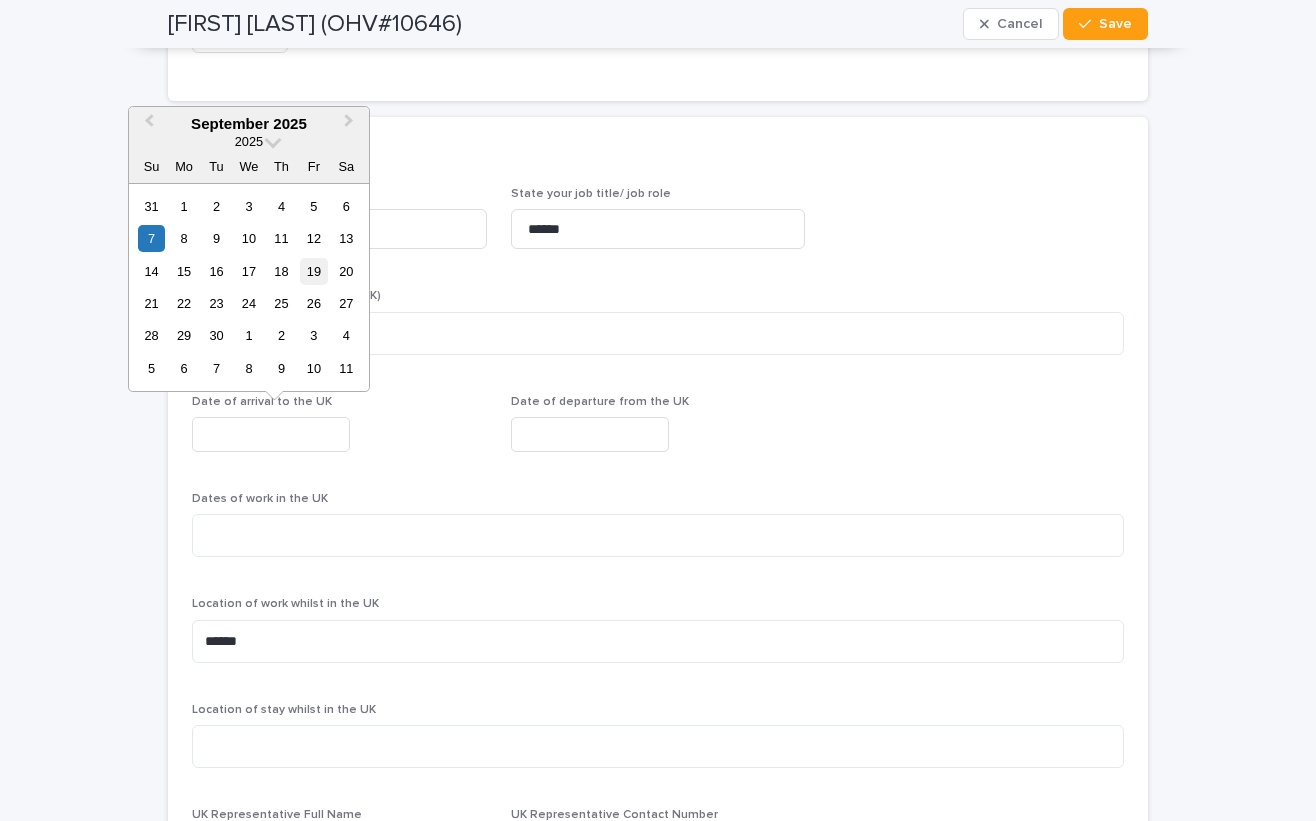 click on "19" at bounding box center (313, 271) 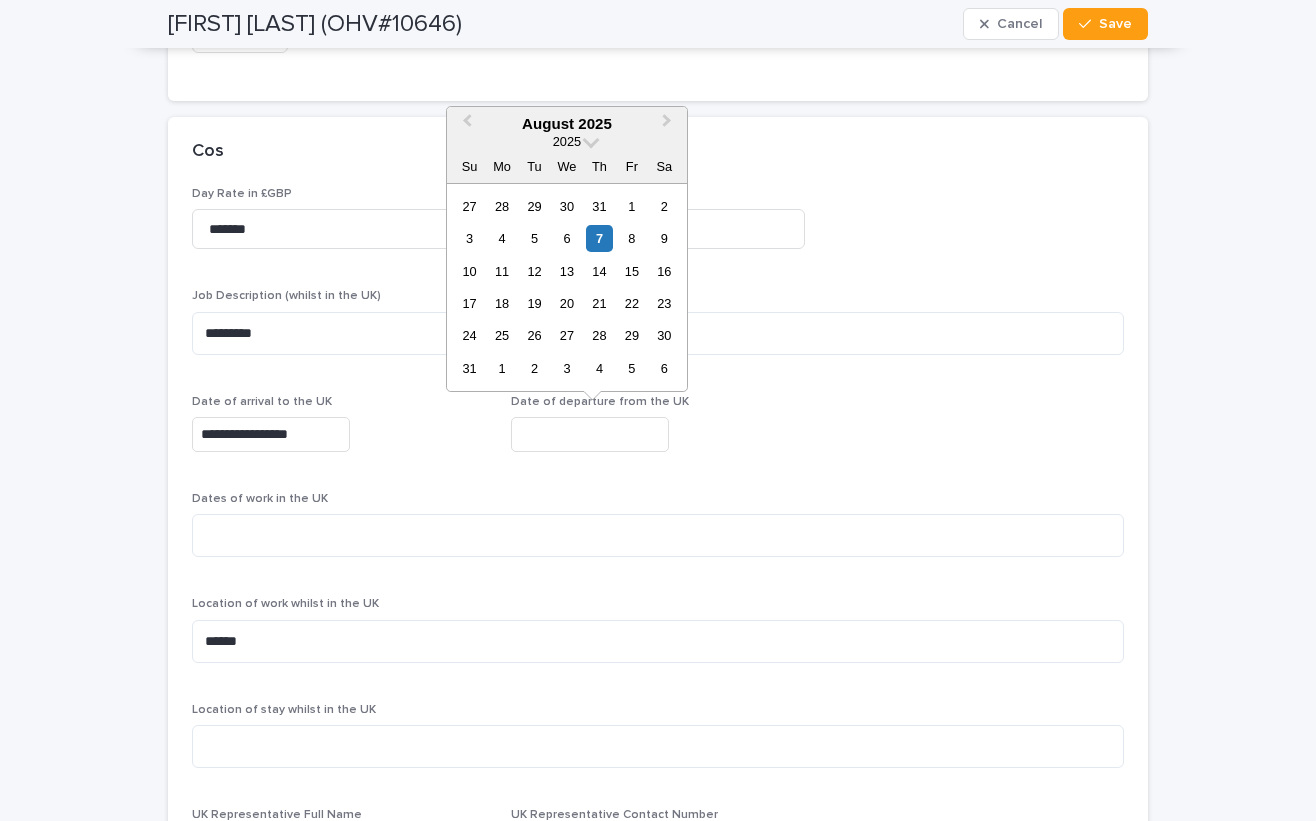 click at bounding box center (590, 434) 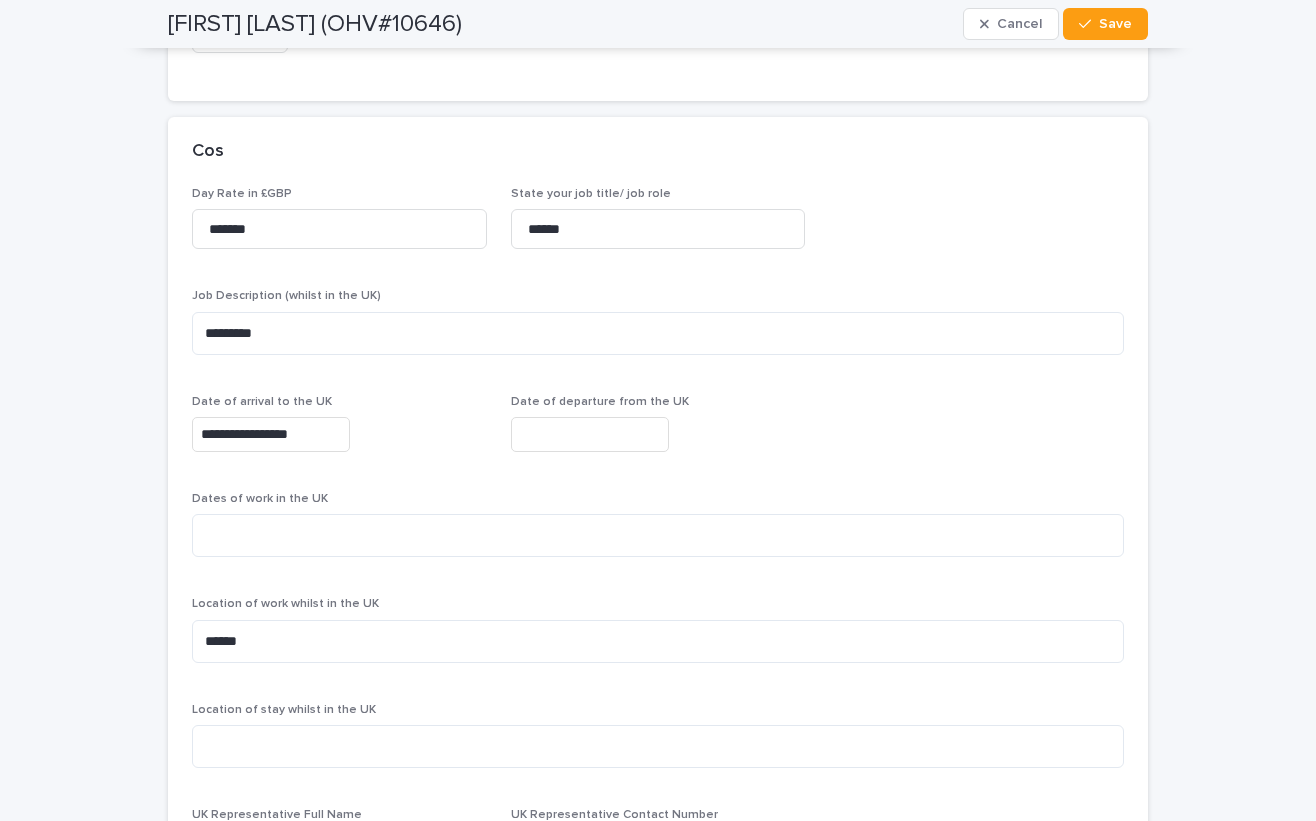 click on "Job Description (whilst in the UK) *********" at bounding box center (658, 329) 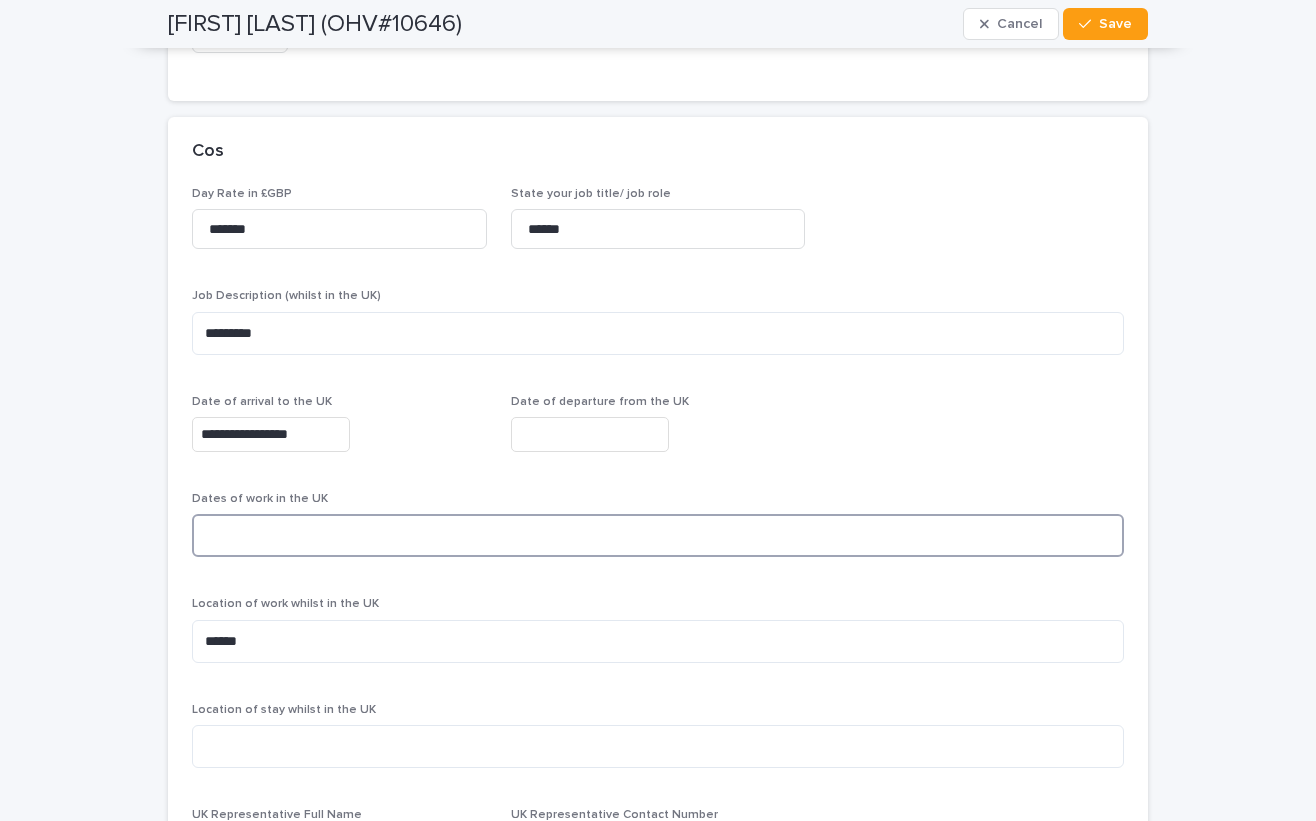 click at bounding box center [658, 535] 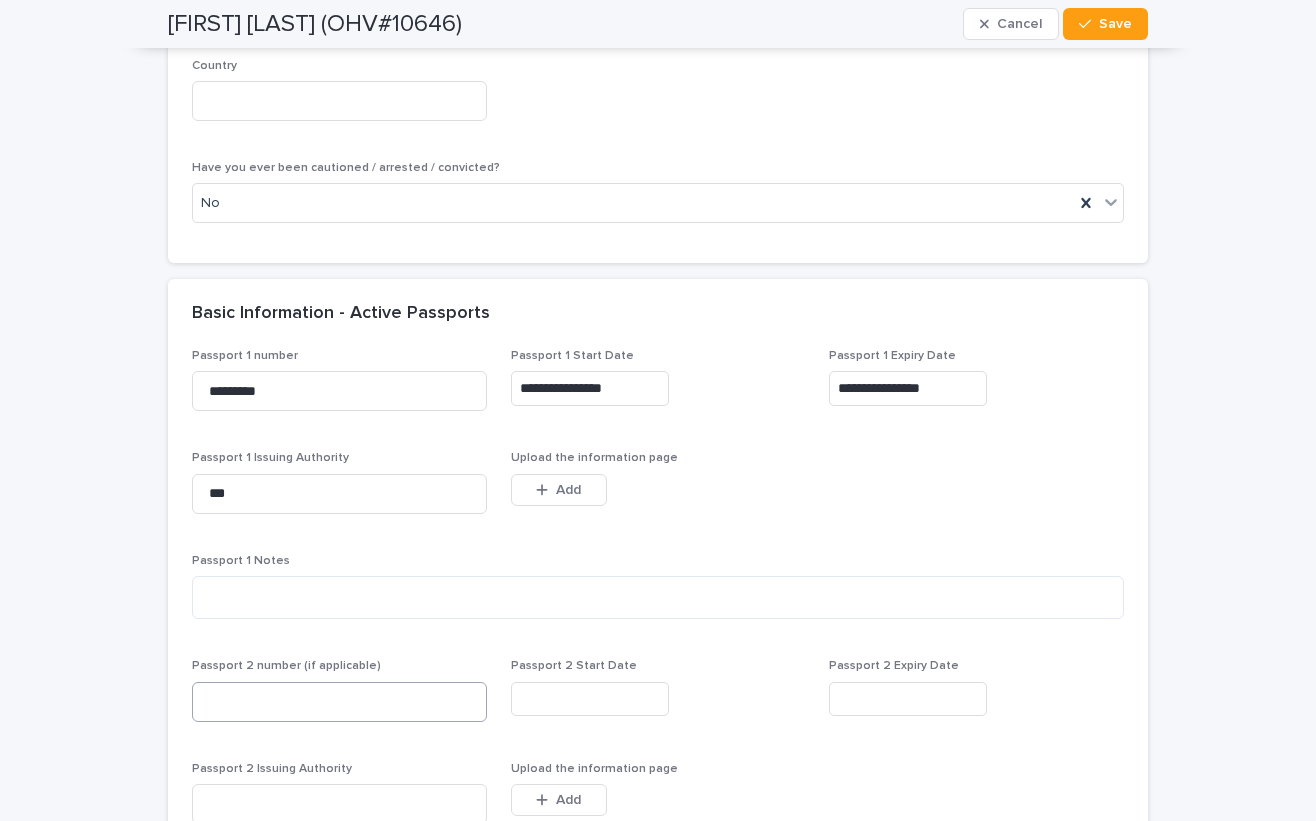 scroll, scrollTop: 1577, scrollLeft: 0, axis: vertical 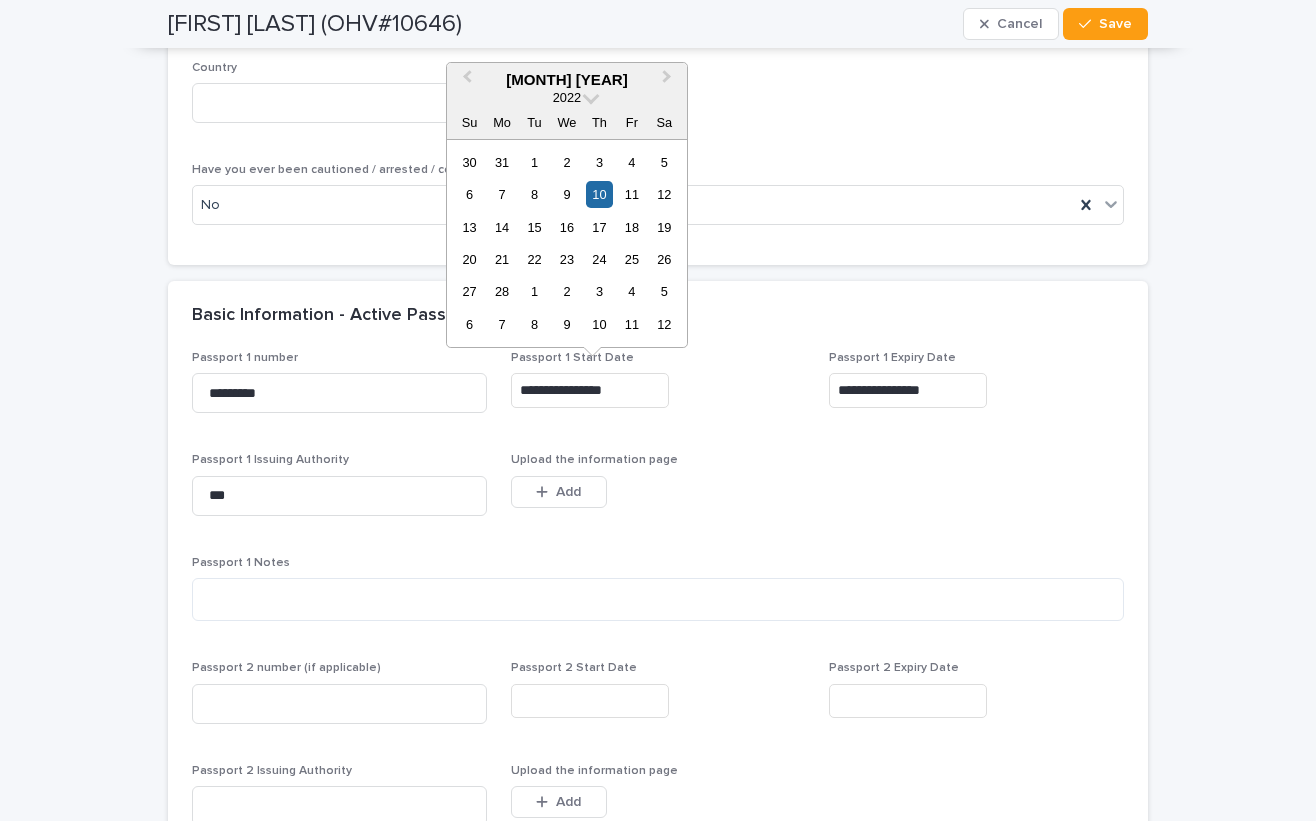 drag, startPoint x: 644, startPoint y: 386, endPoint x: 508, endPoint y: 388, distance: 136.01471 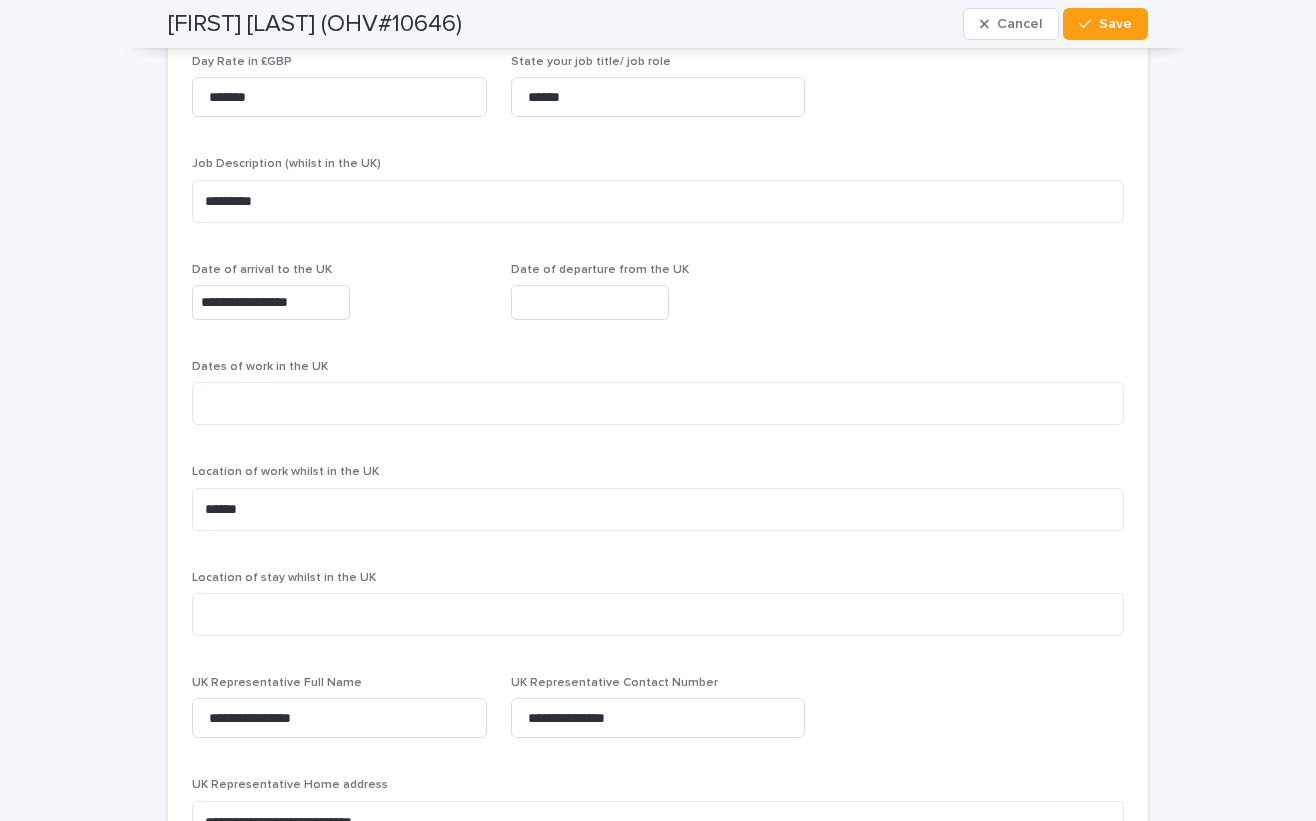 scroll, scrollTop: 3077, scrollLeft: 0, axis: vertical 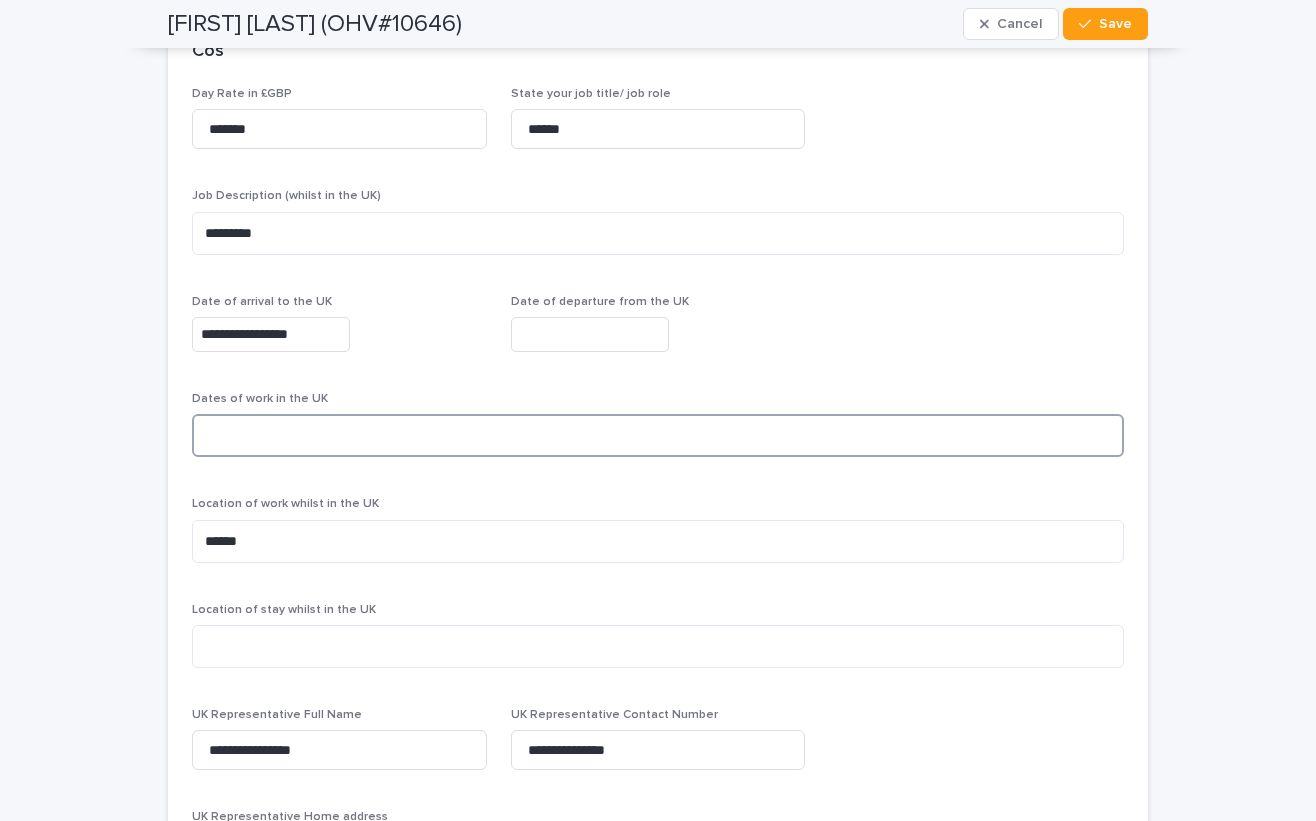 click at bounding box center [658, 435] 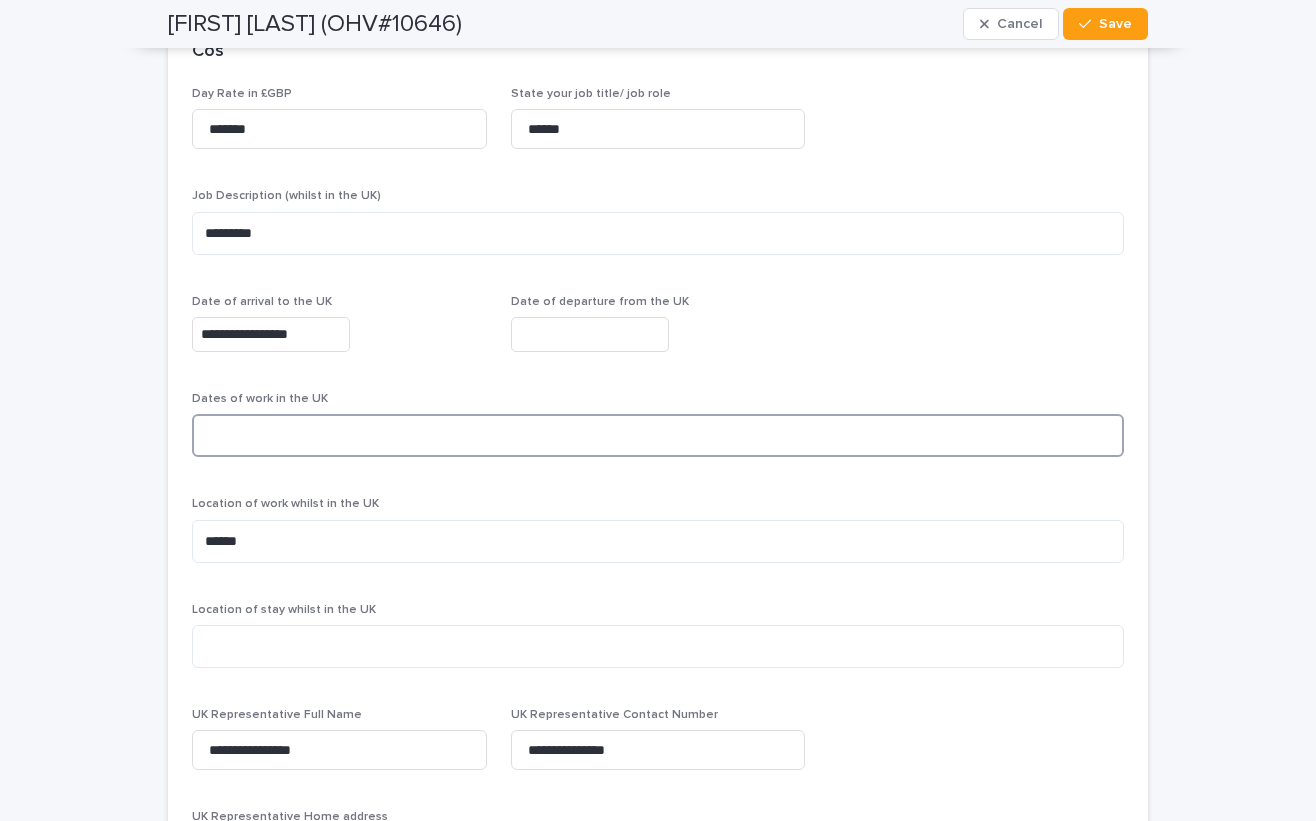 paste on "**********" 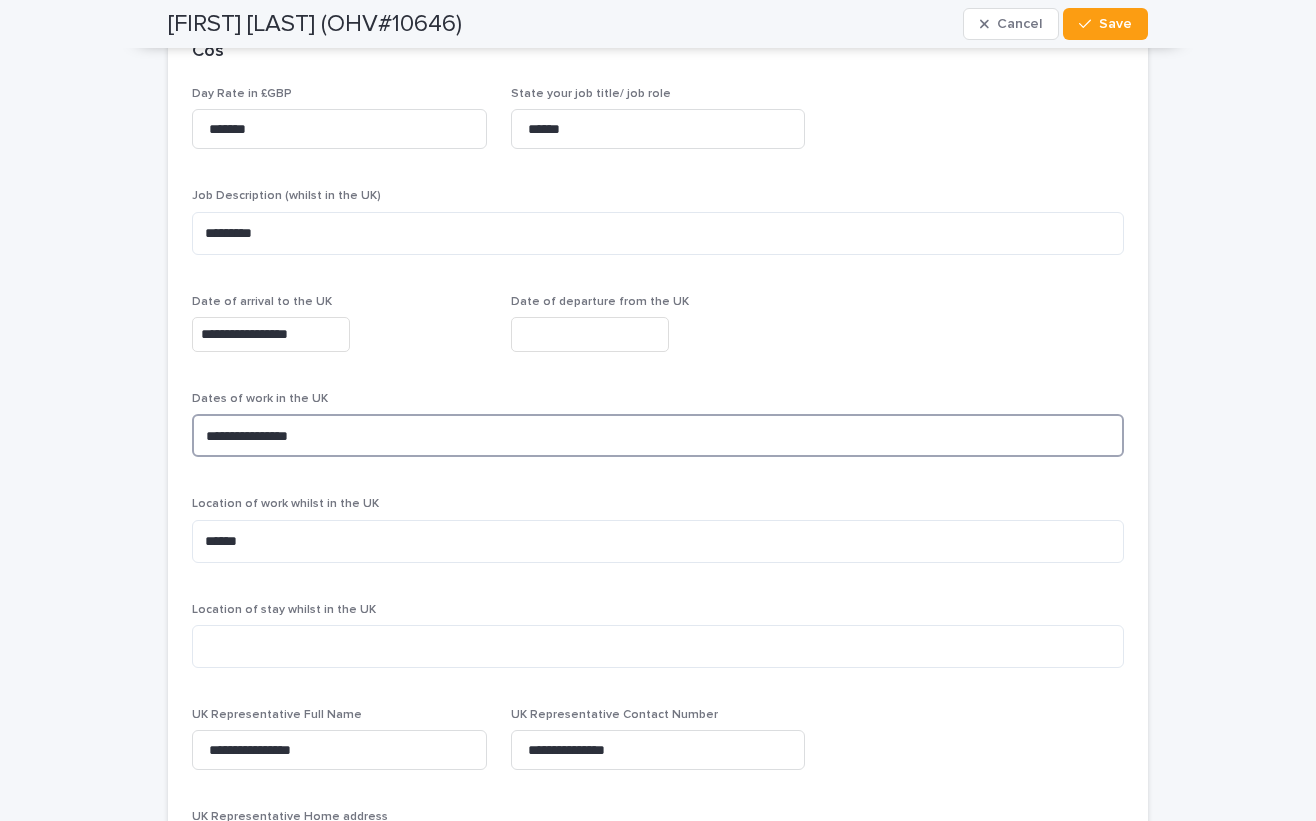 click on "**********" at bounding box center (658, 435) 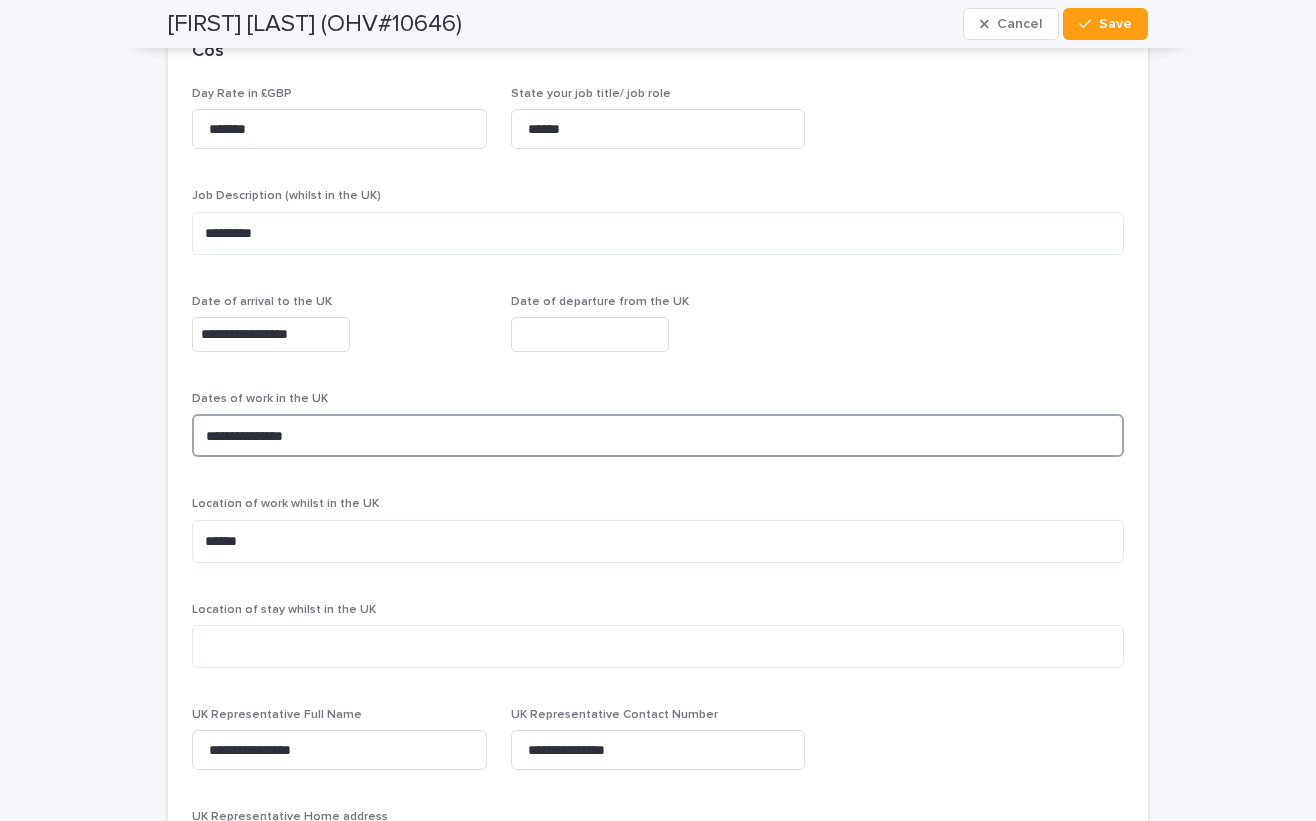 click on "**********" at bounding box center (658, 435) 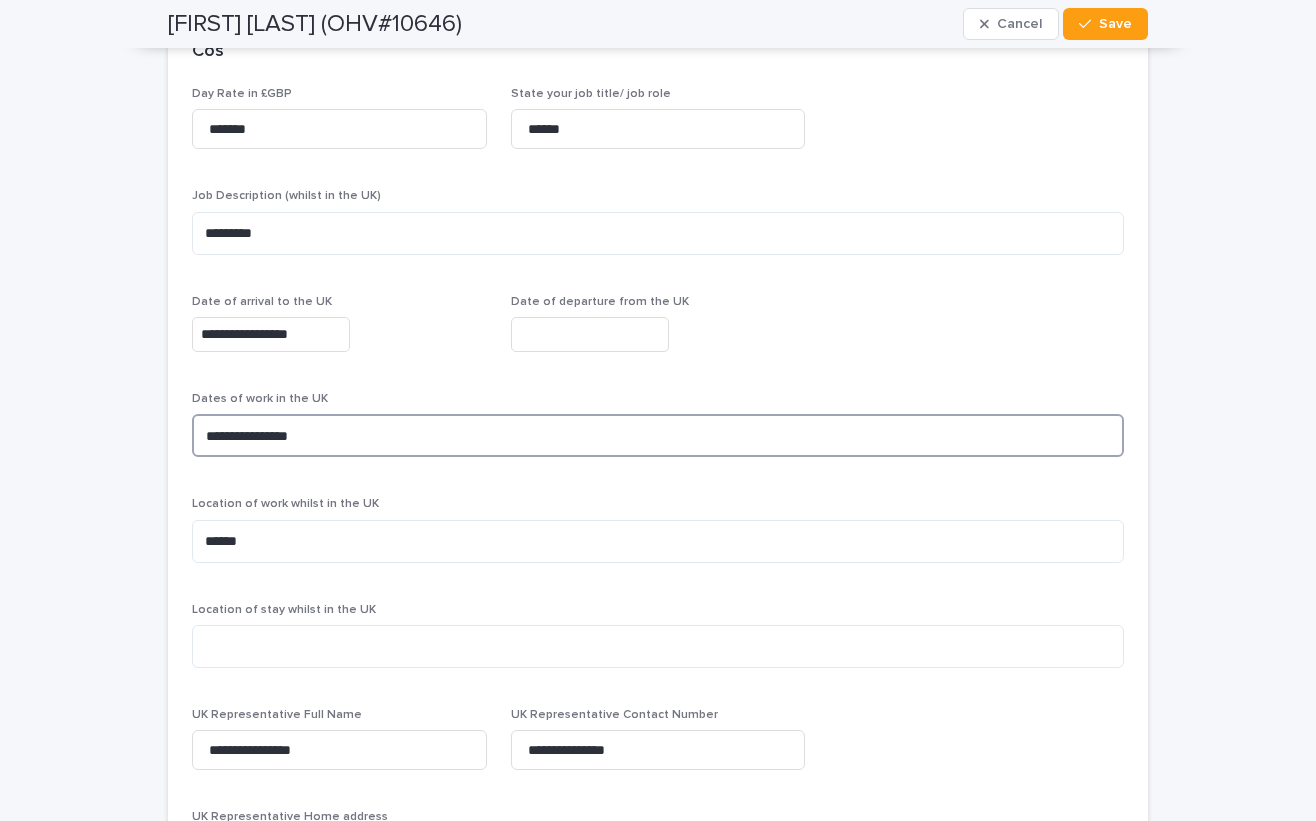 click on "**********" at bounding box center (658, 435) 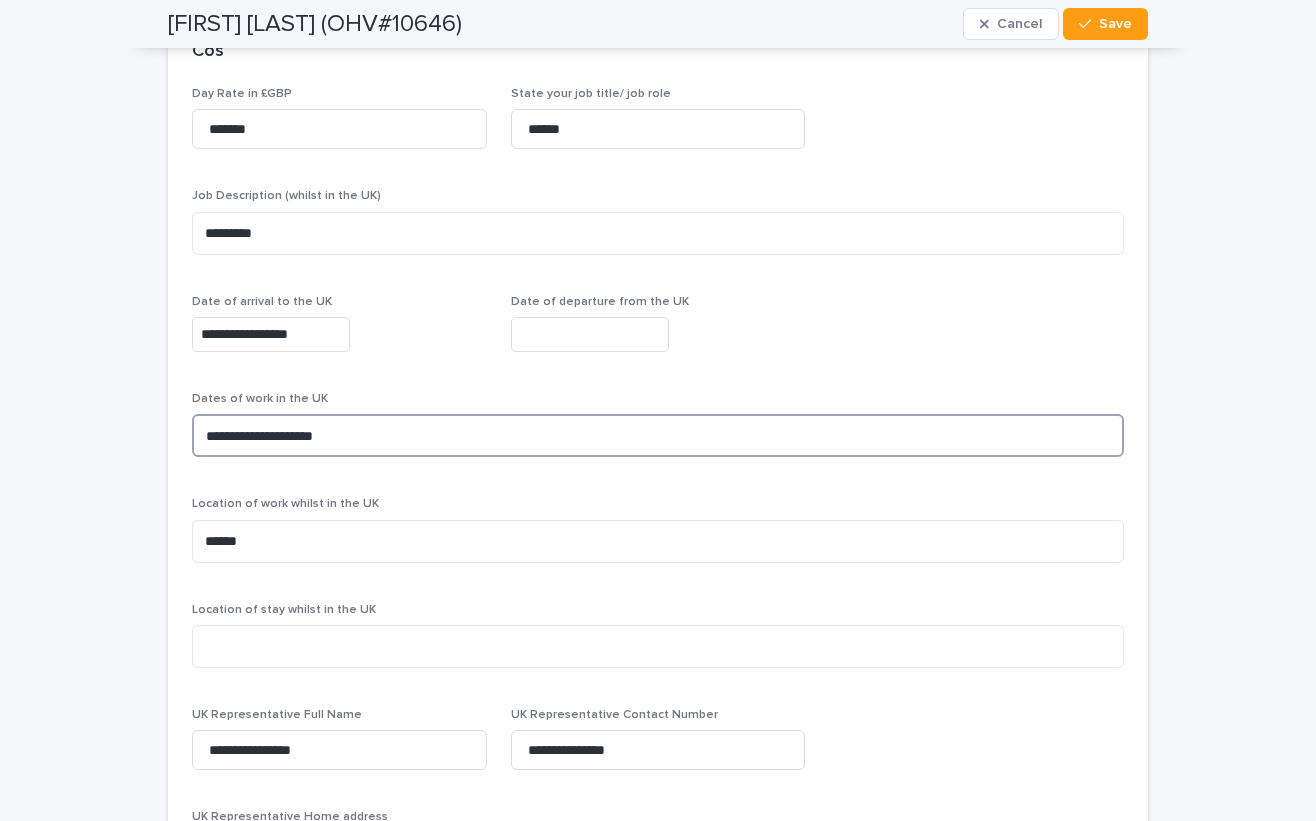 click on "**********" at bounding box center [658, 435] 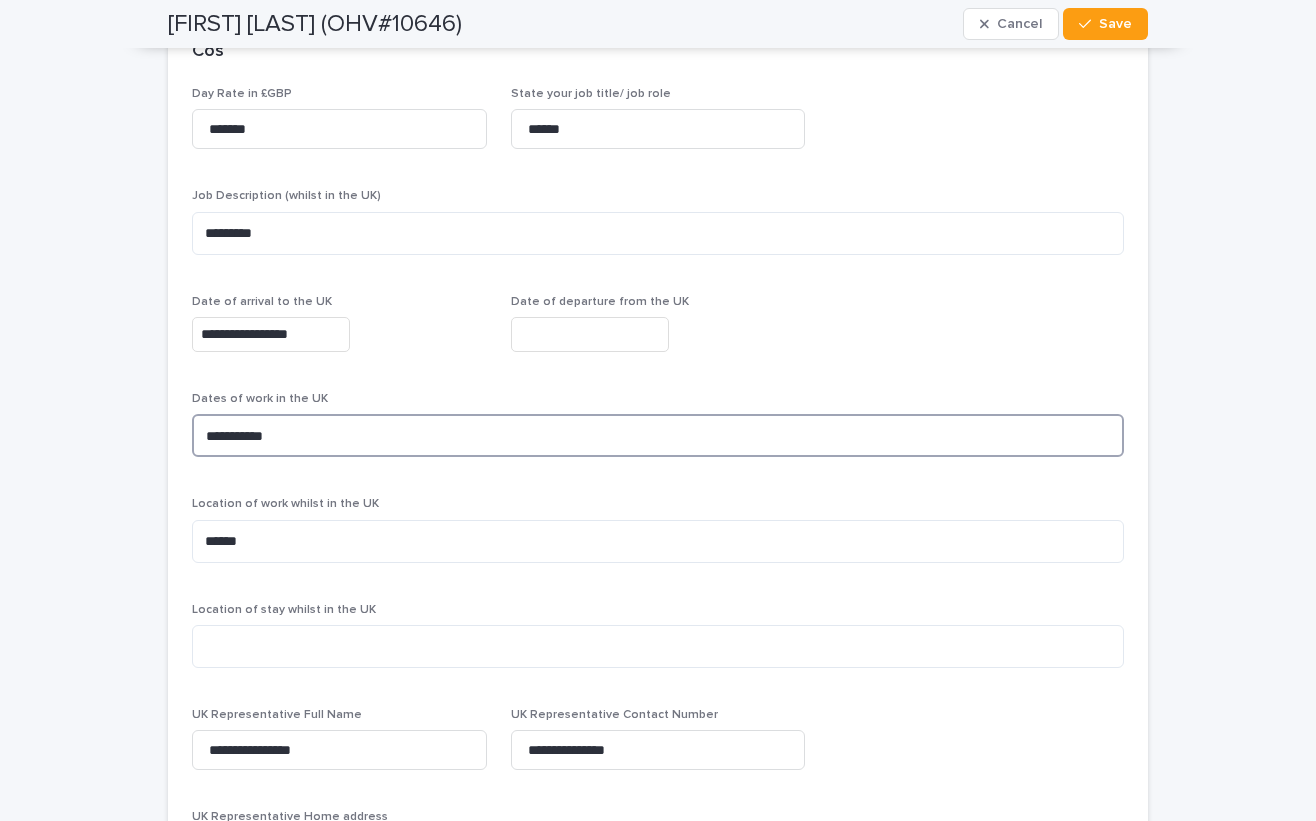 click on "**********" at bounding box center (658, 435) 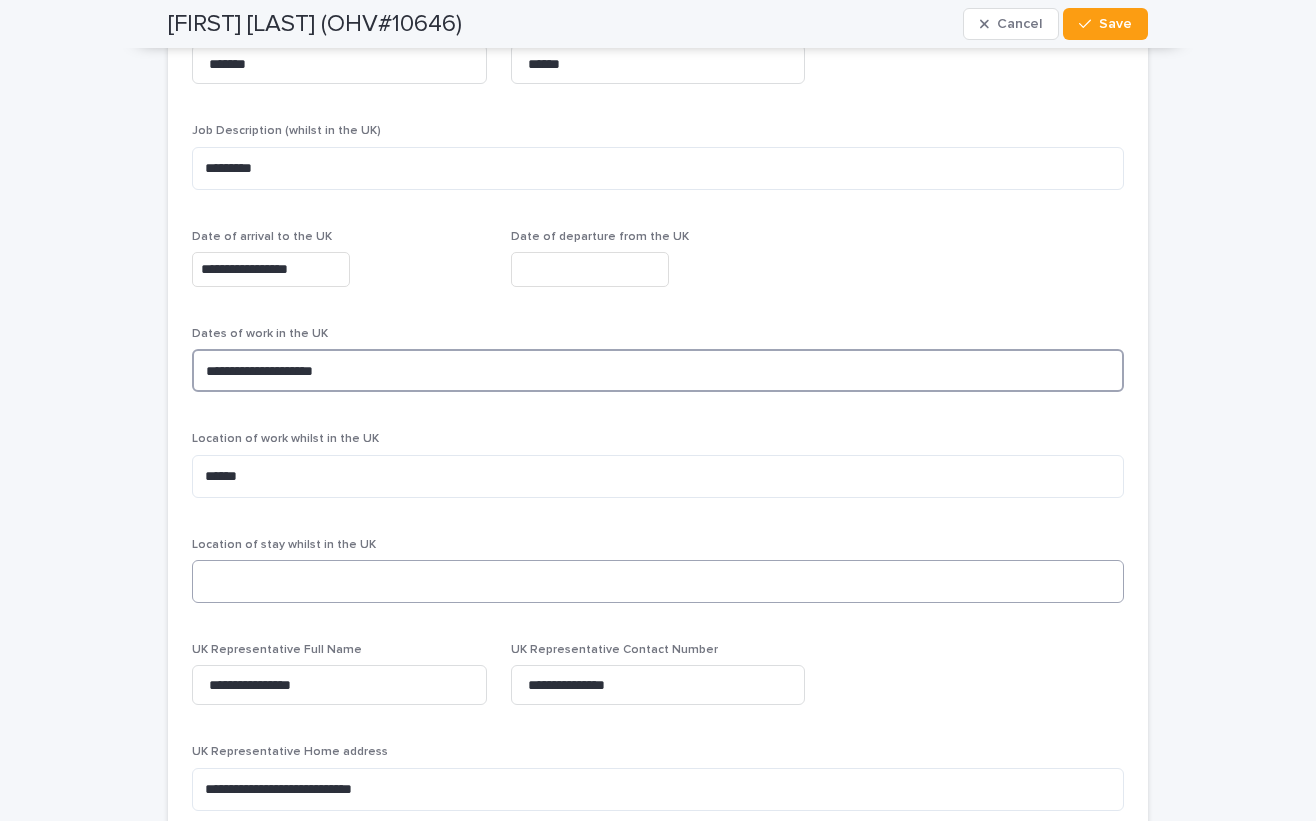 scroll, scrollTop: 3177, scrollLeft: 0, axis: vertical 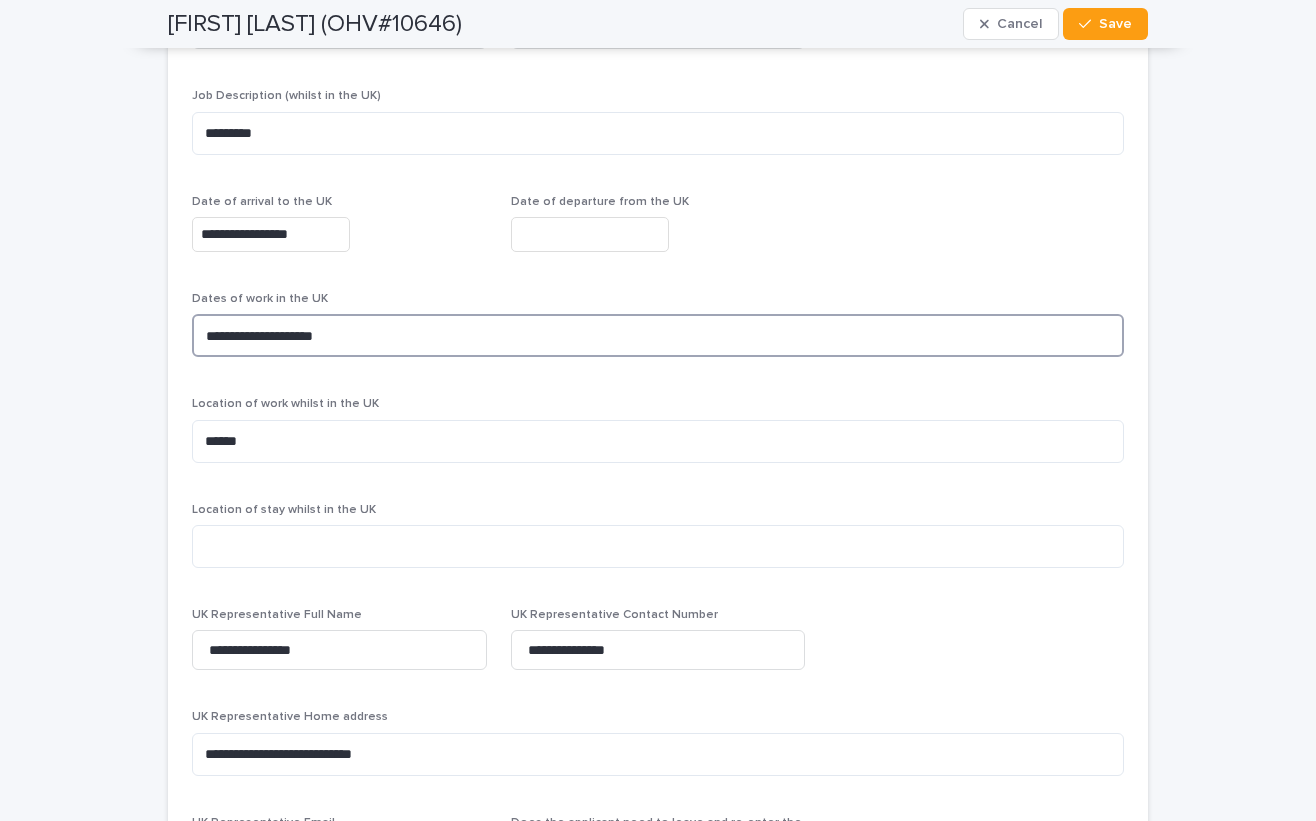 click on "**********" at bounding box center (658, 335) 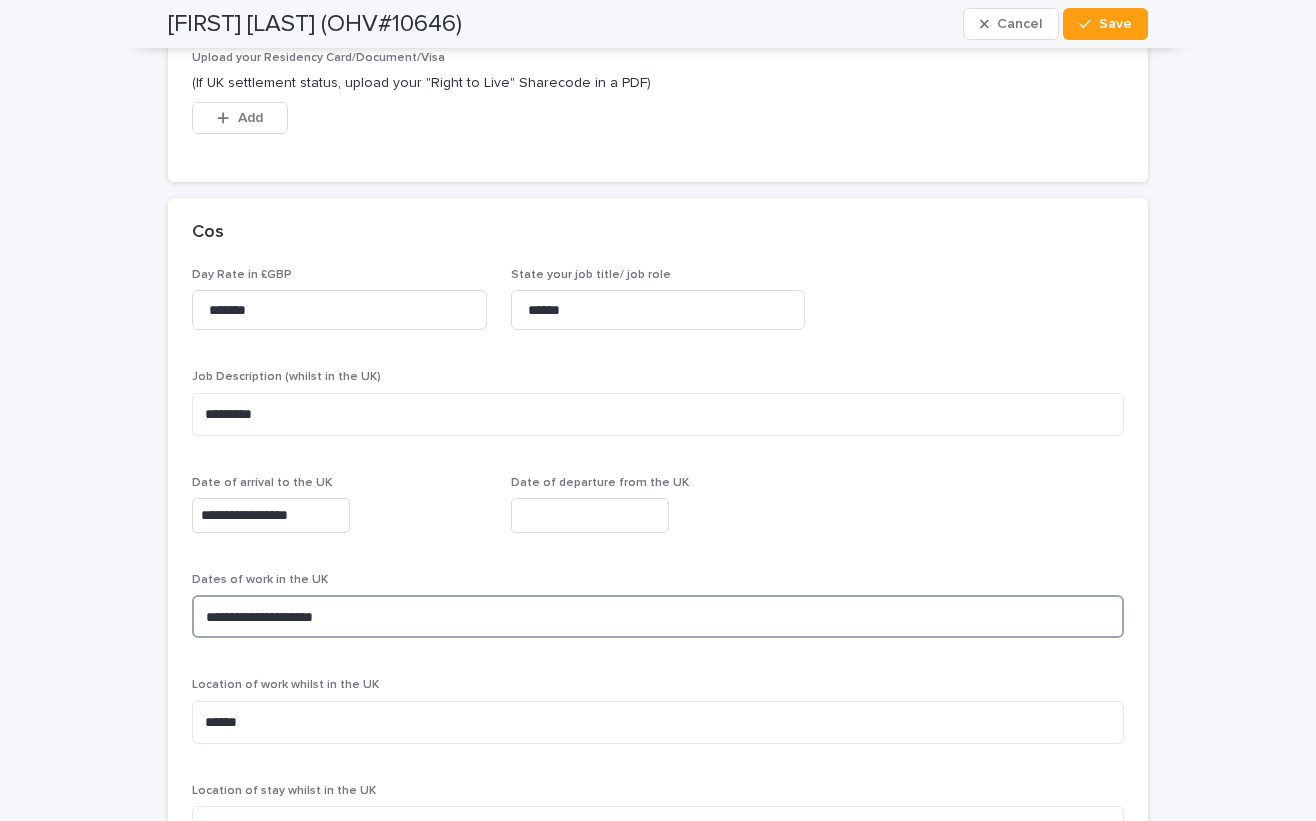 scroll, scrollTop: 2877, scrollLeft: 0, axis: vertical 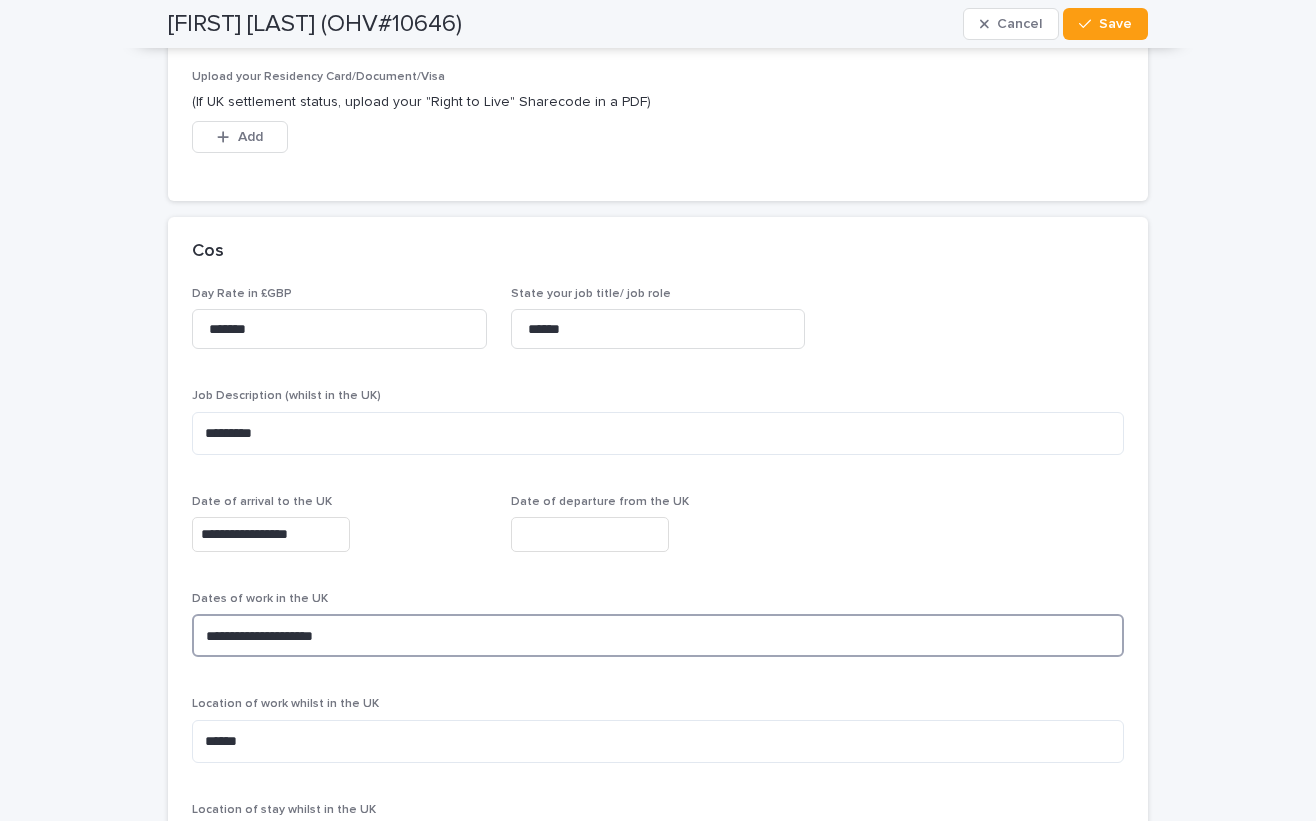 type on "**********" 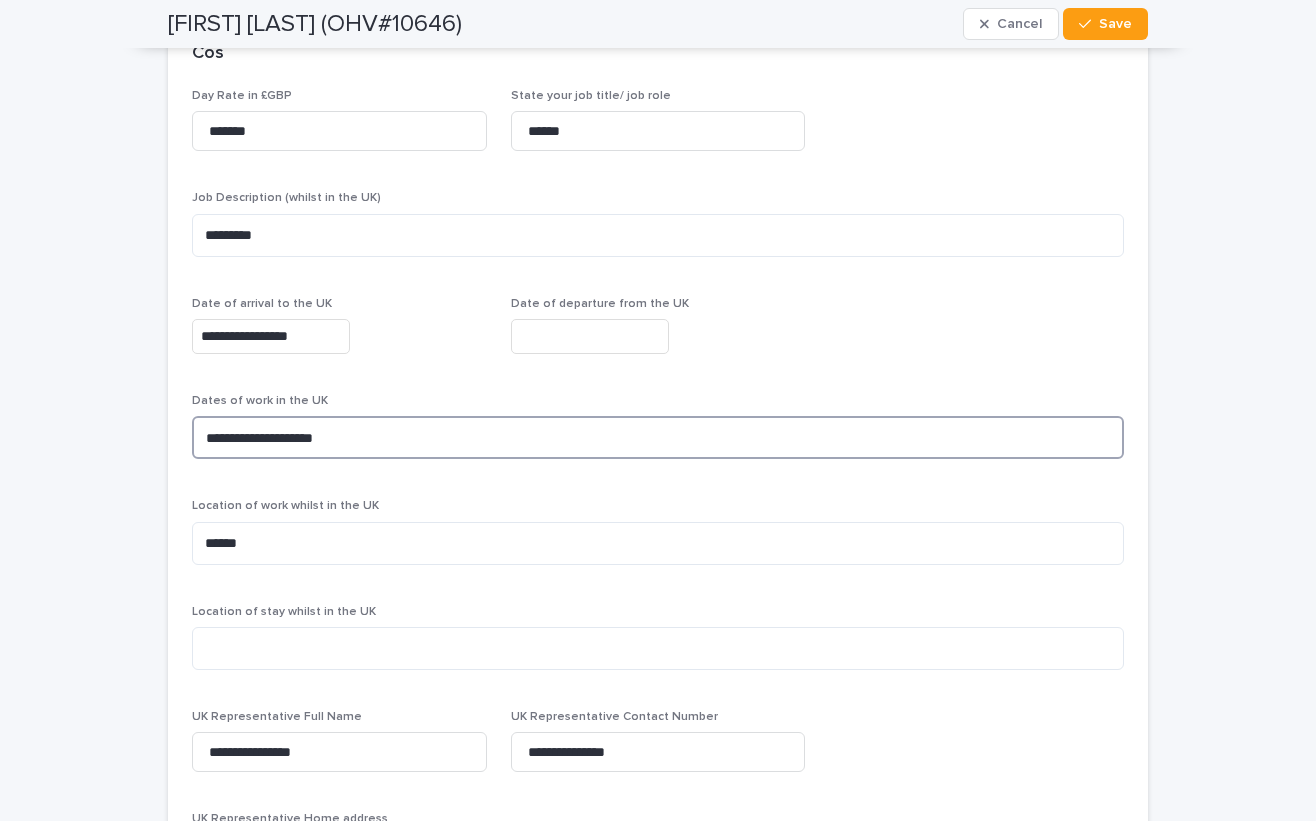 scroll, scrollTop: 3077, scrollLeft: 0, axis: vertical 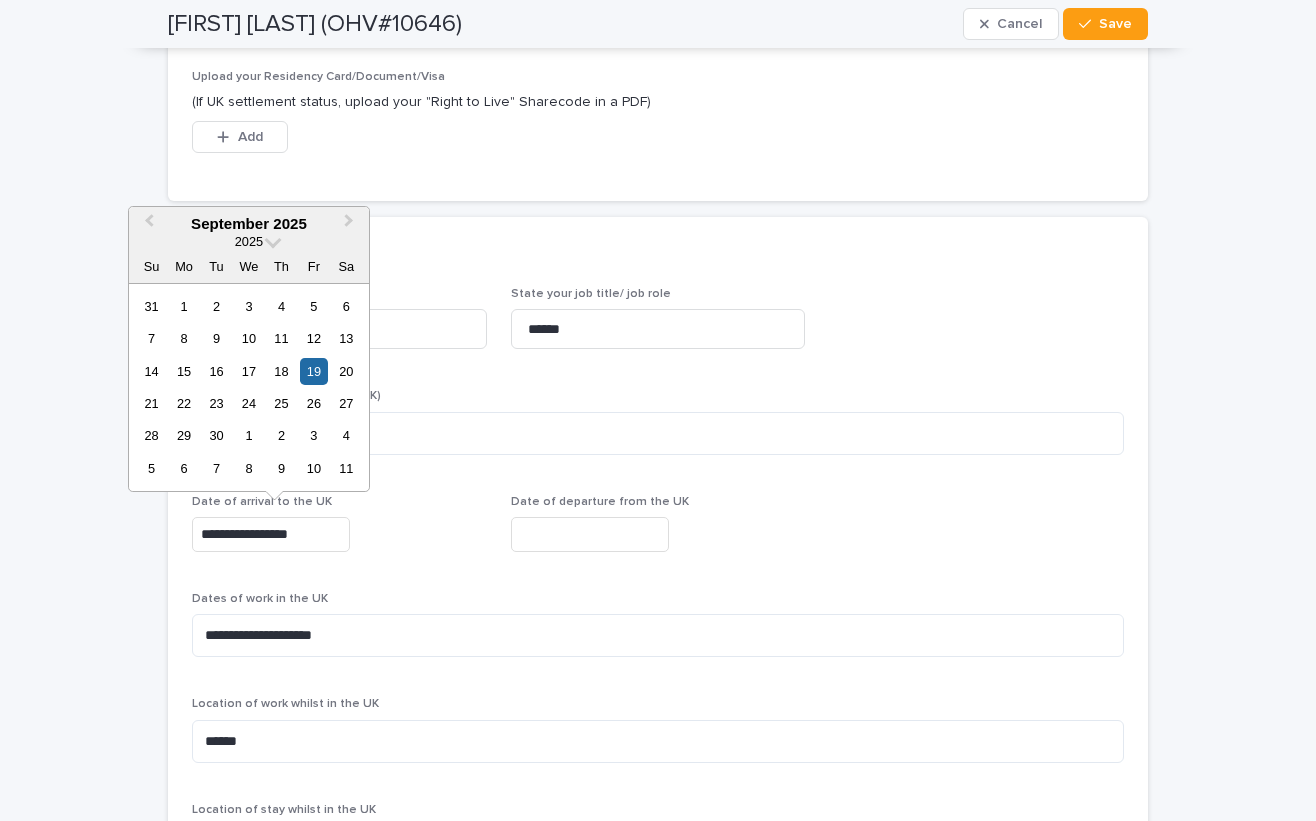 click on "**********" at bounding box center (271, 534) 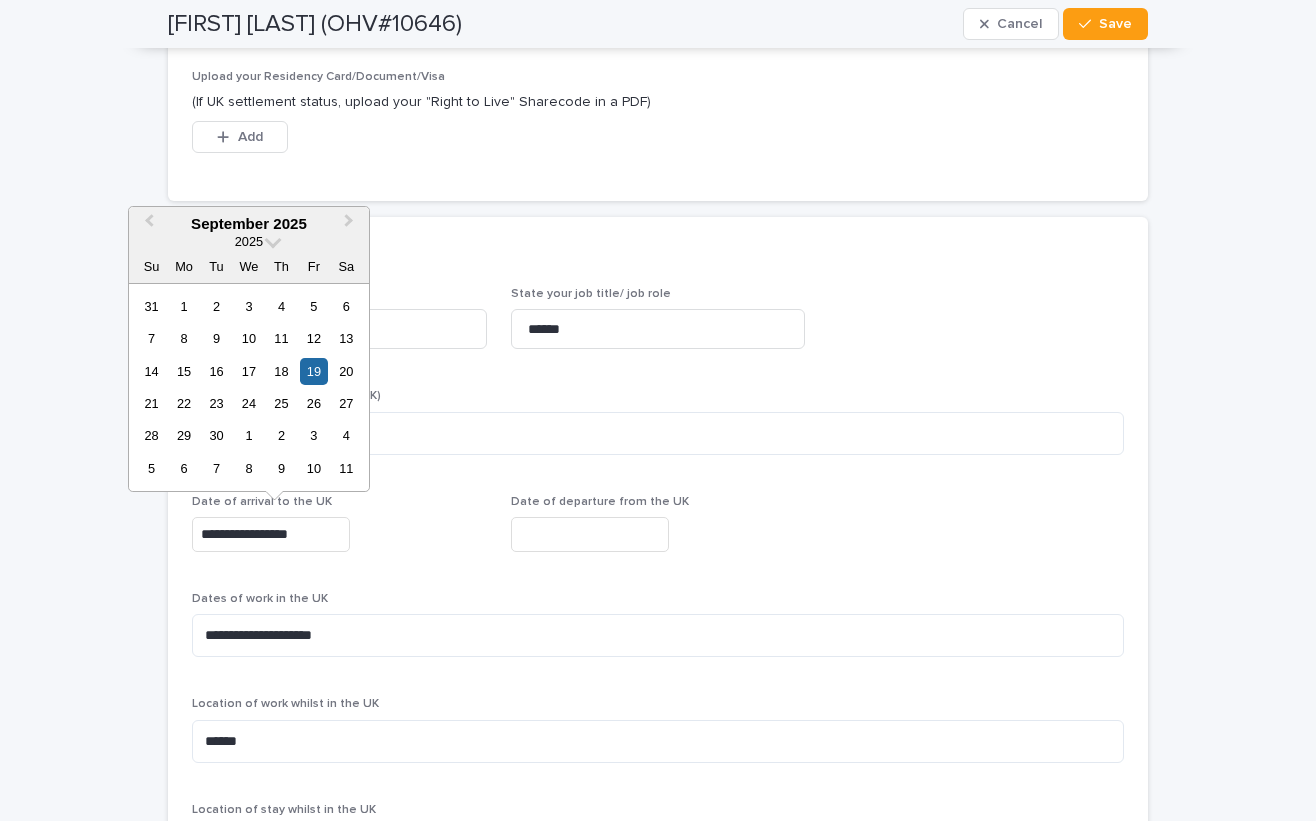 click on "**********" at bounding box center [271, 534] 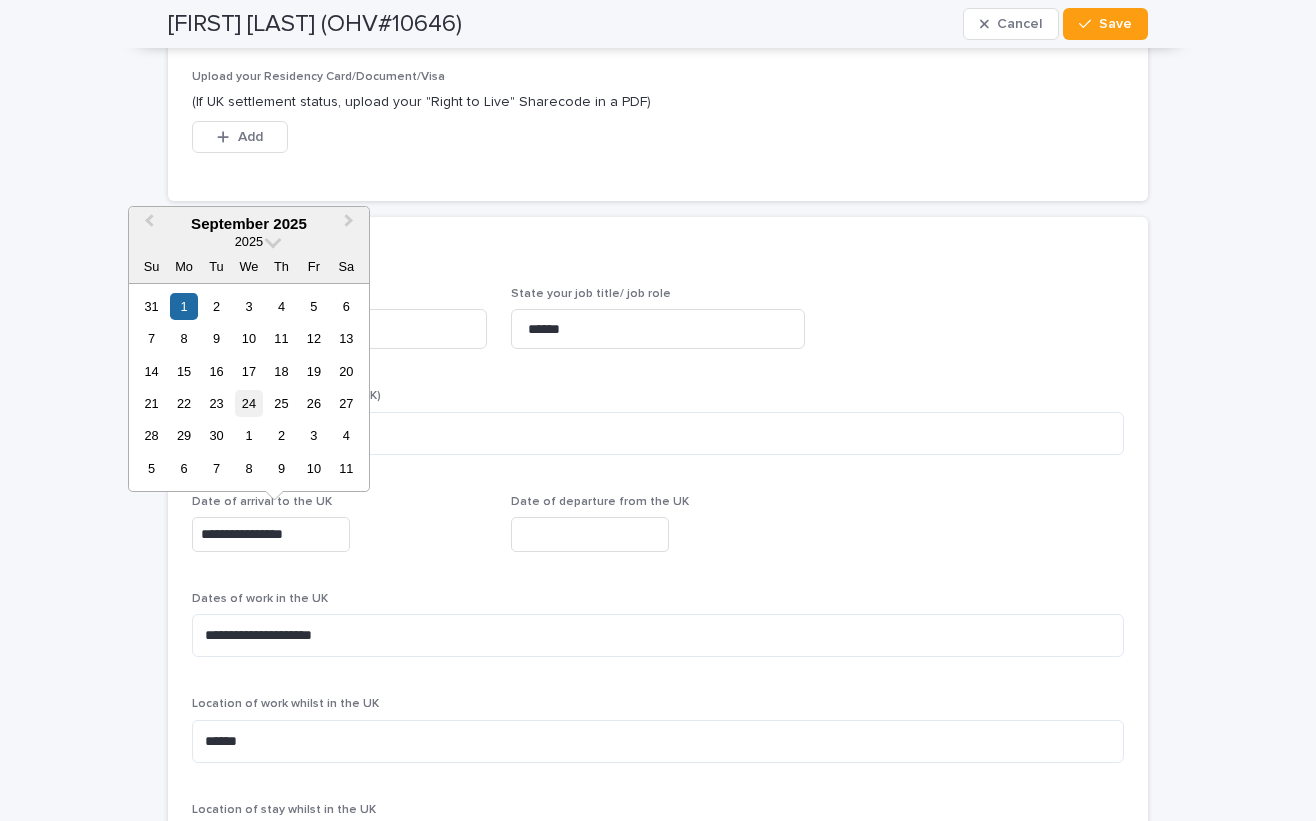 click on "24" at bounding box center [248, 403] 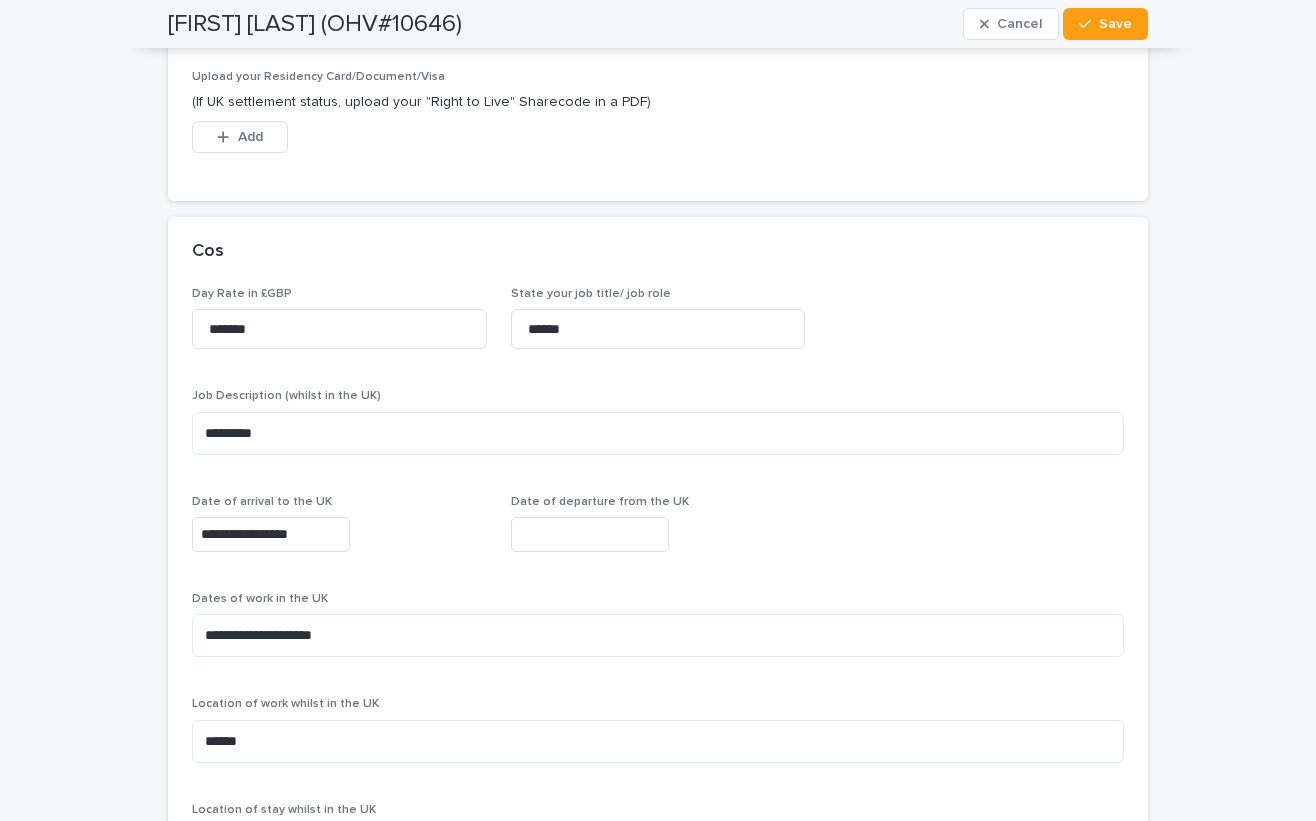 click on "**********" at bounding box center [271, 534] 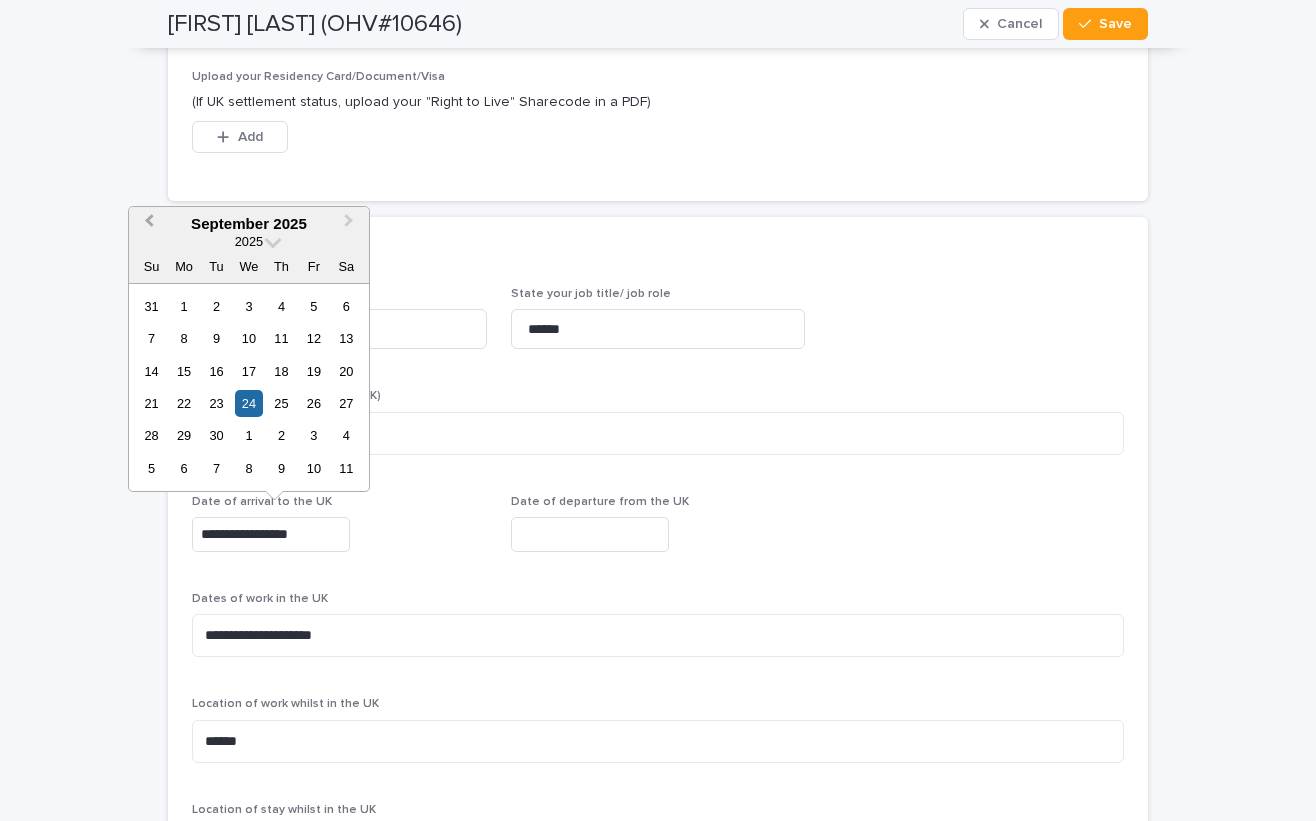 click on "Previous Month" at bounding box center [147, 225] 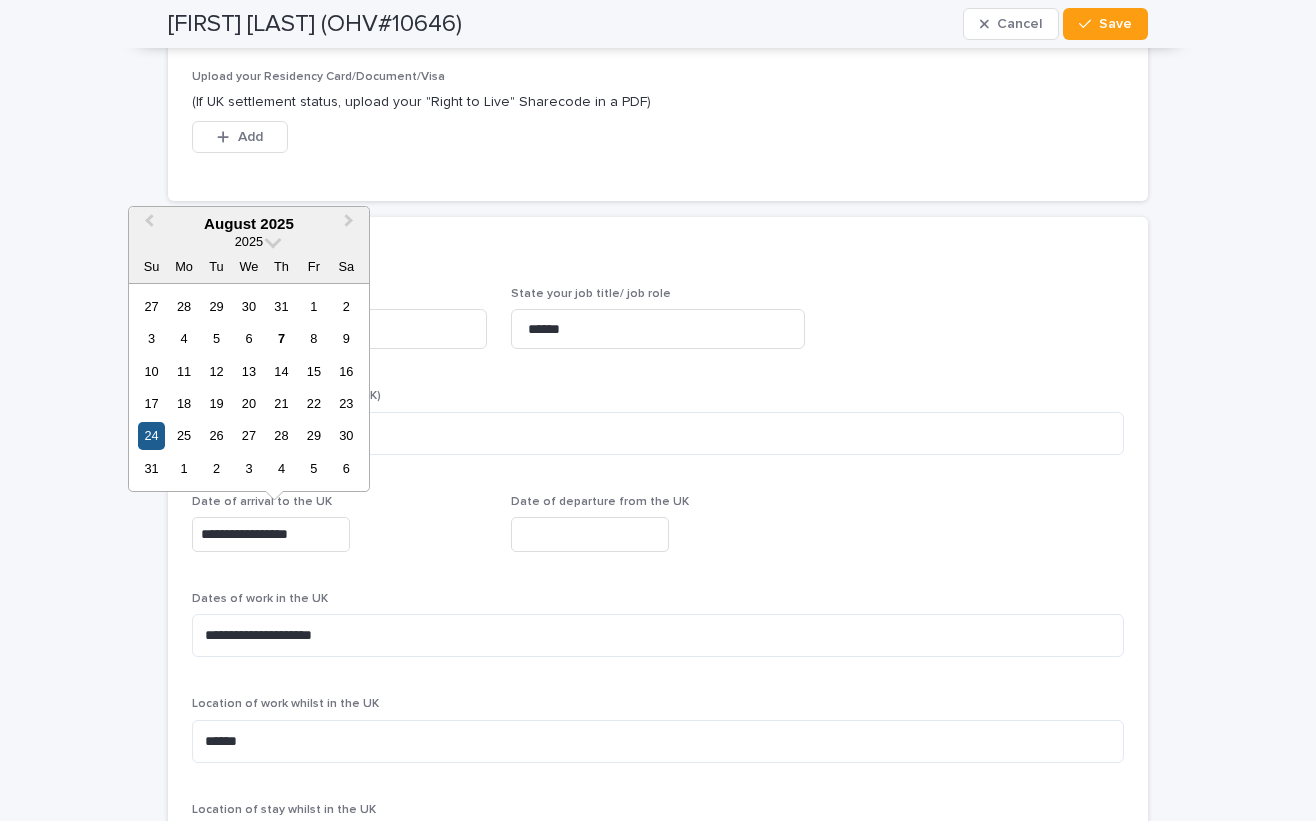 click on "24" at bounding box center (151, 435) 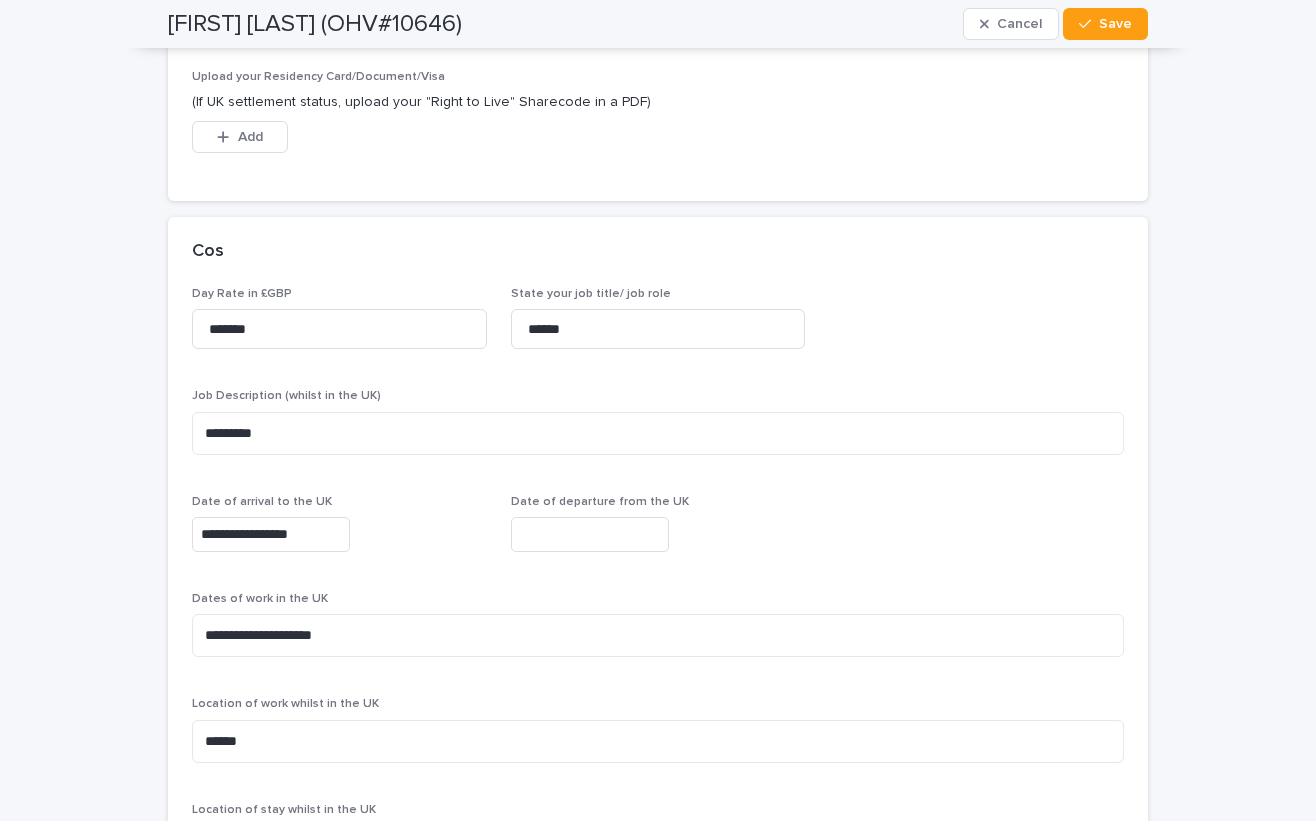 type on "**********" 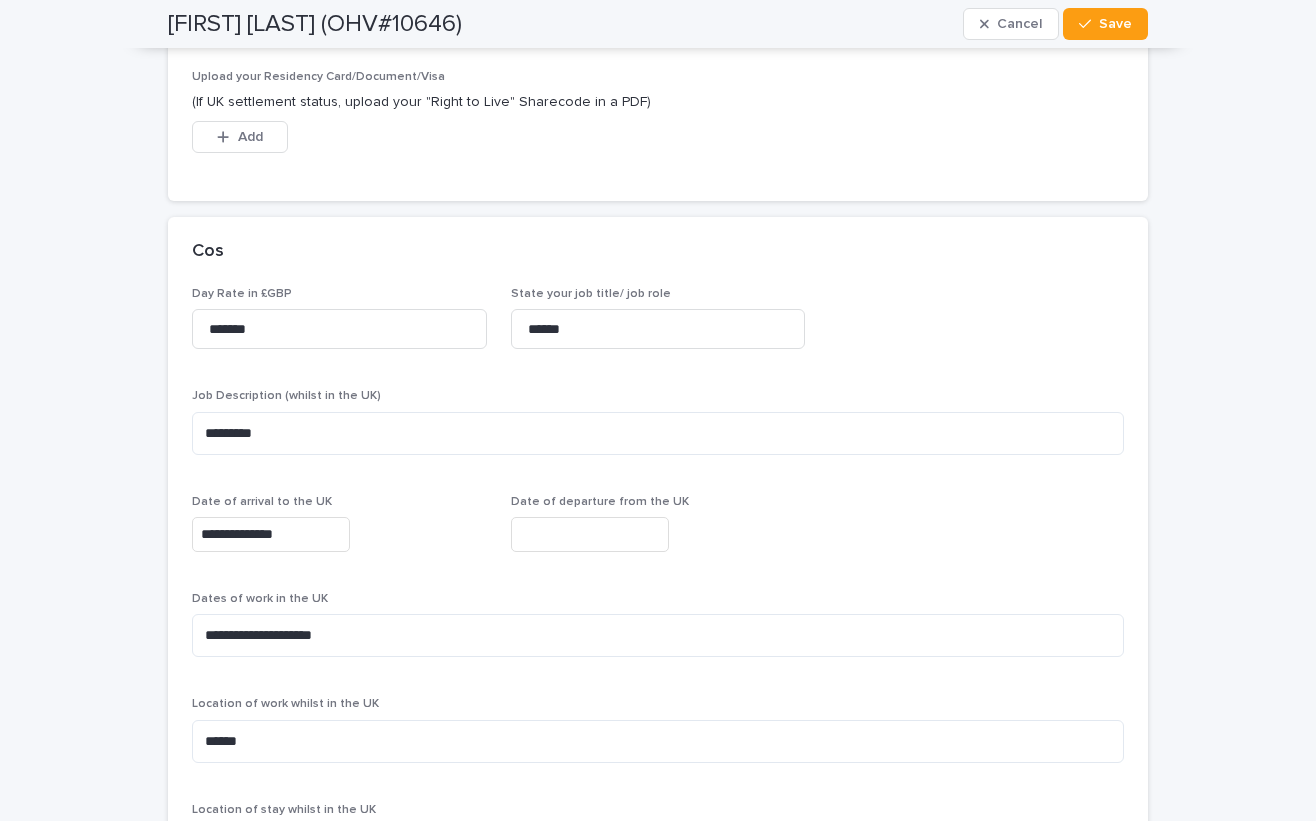 click at bounding box center (590, 534) 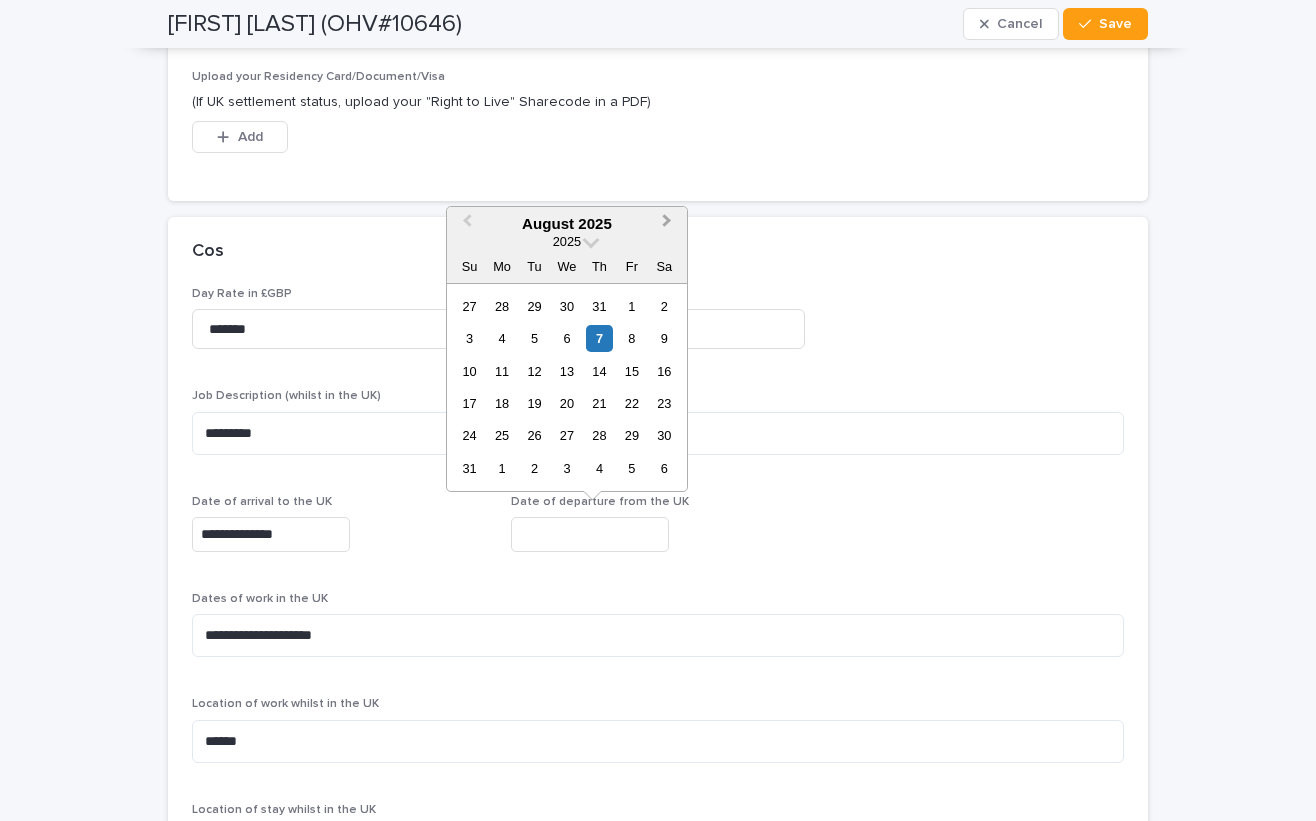 click on "Next Month" at bounding box center (667, 223) 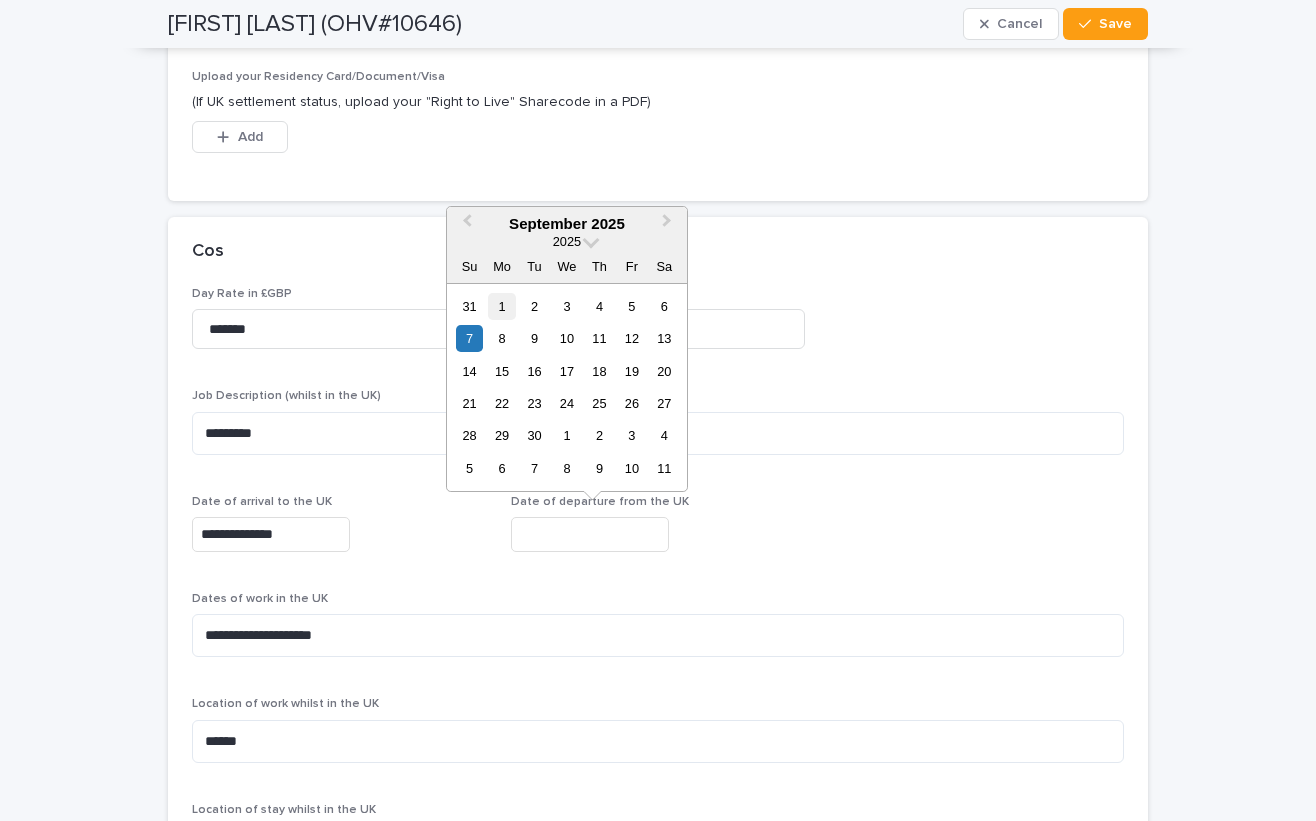 click on "1" at bounding box center (501, 306) 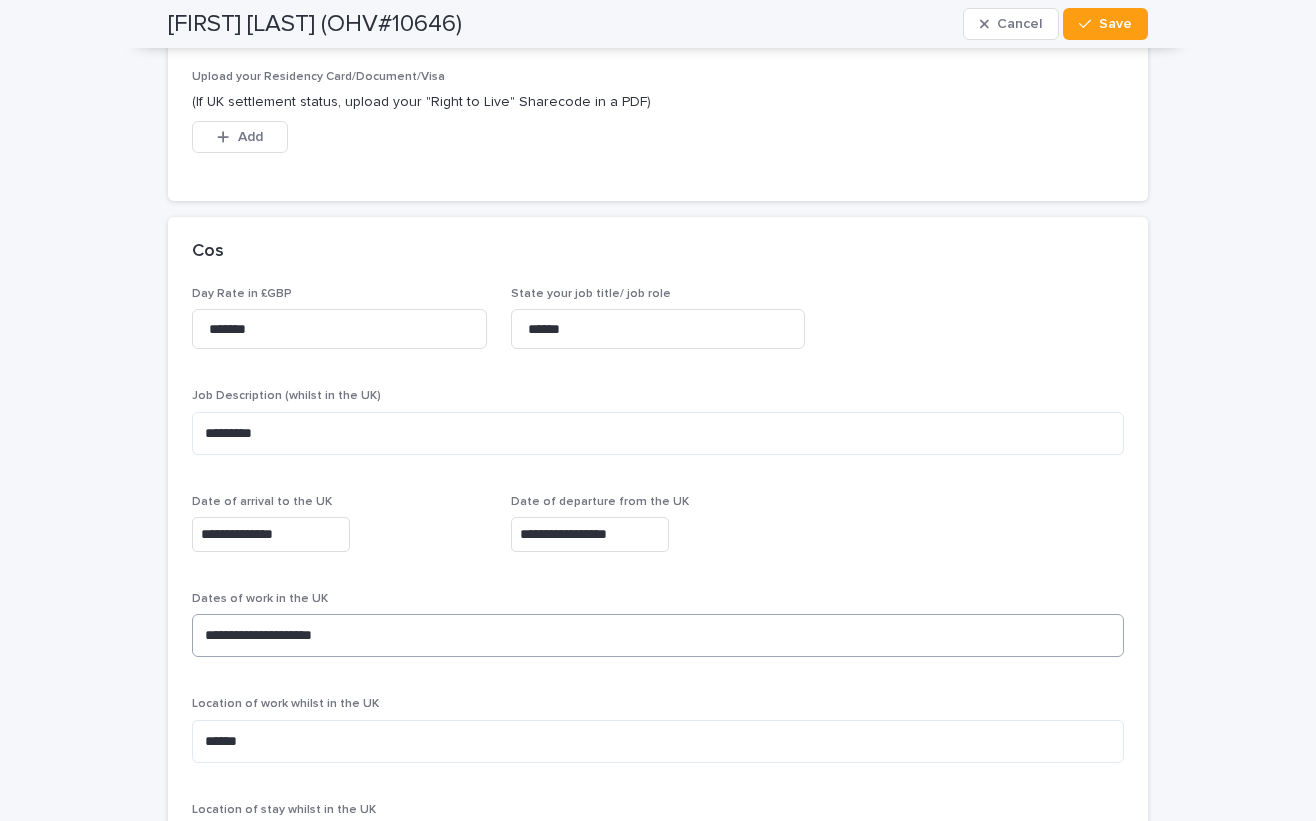 scroll, scrollTop: 2977, scrollLeft: 0, axis: vertical 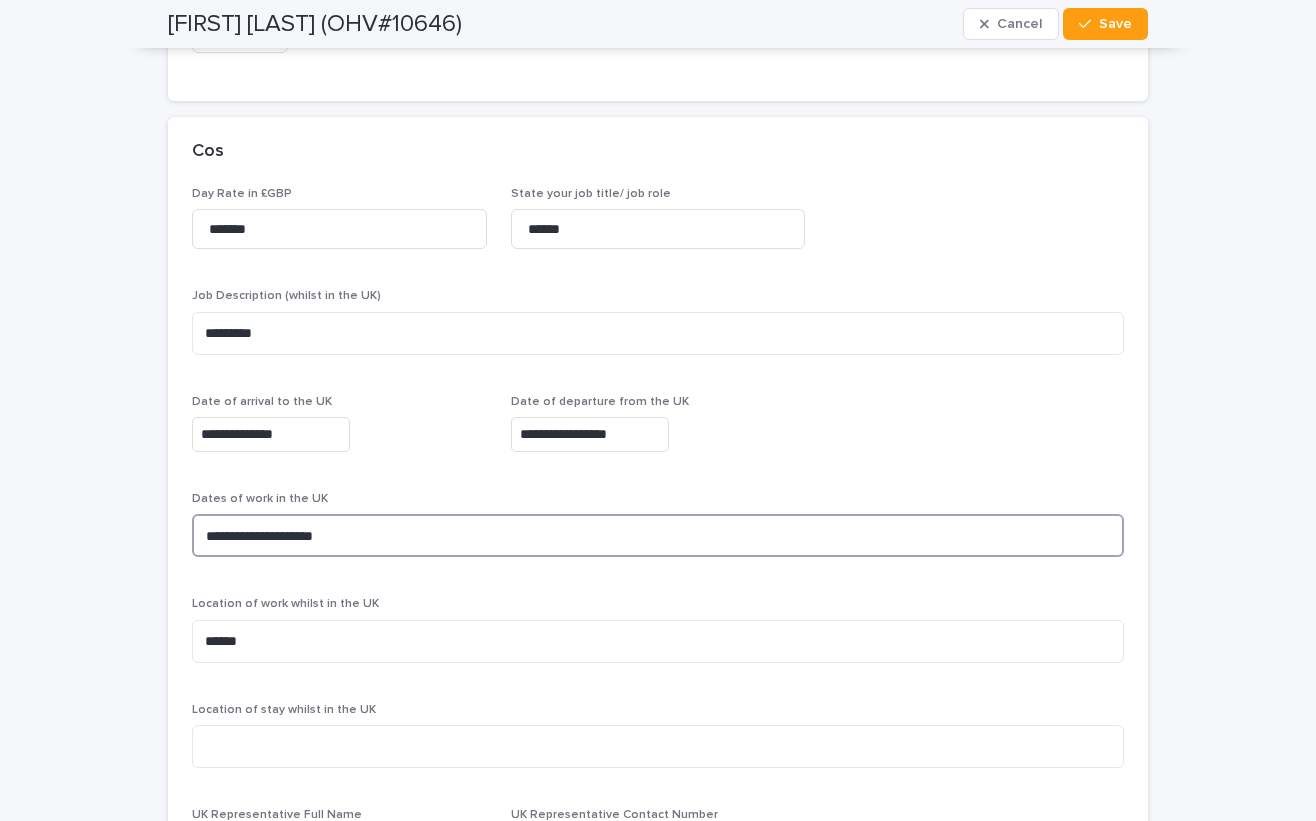 click on "**********" at bounding box center (658, 535) 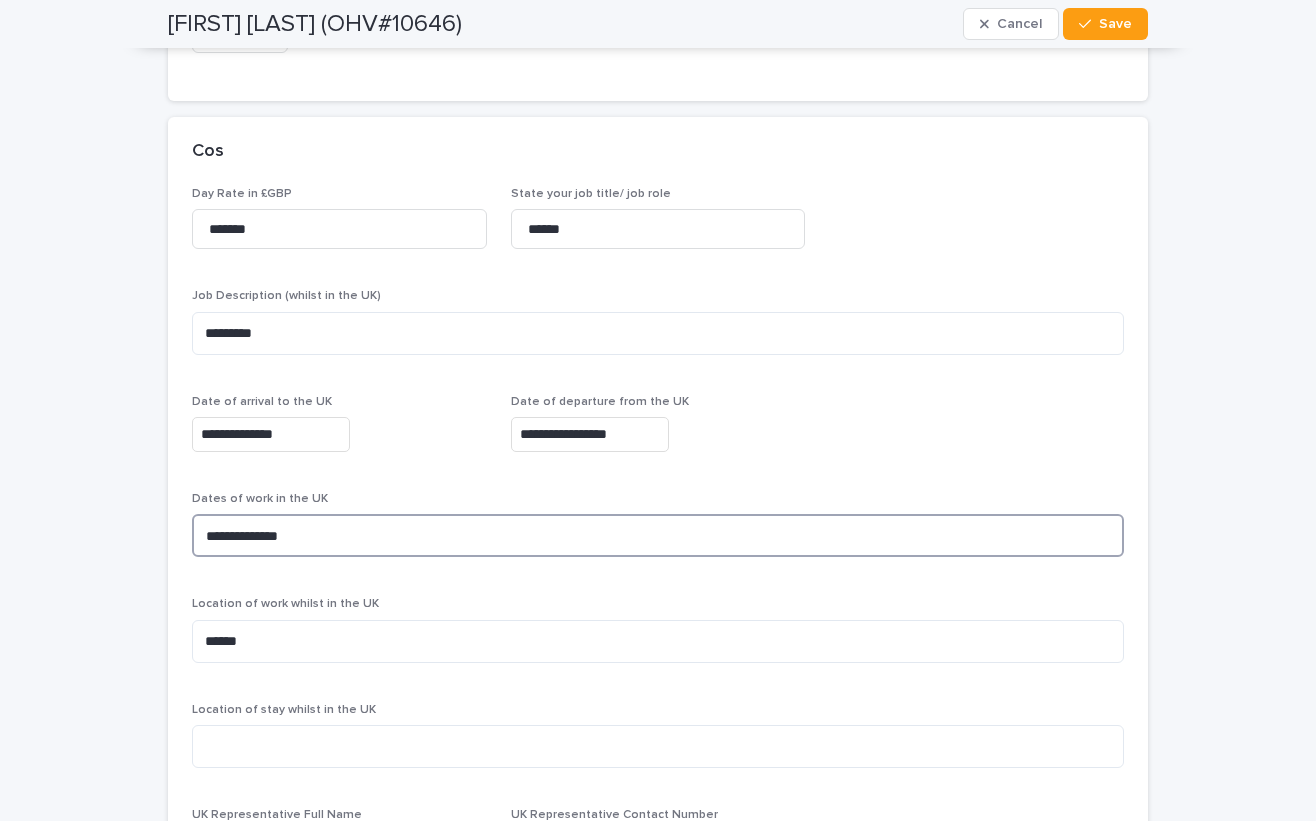 click on "**********" at bounding box center (658, 535) 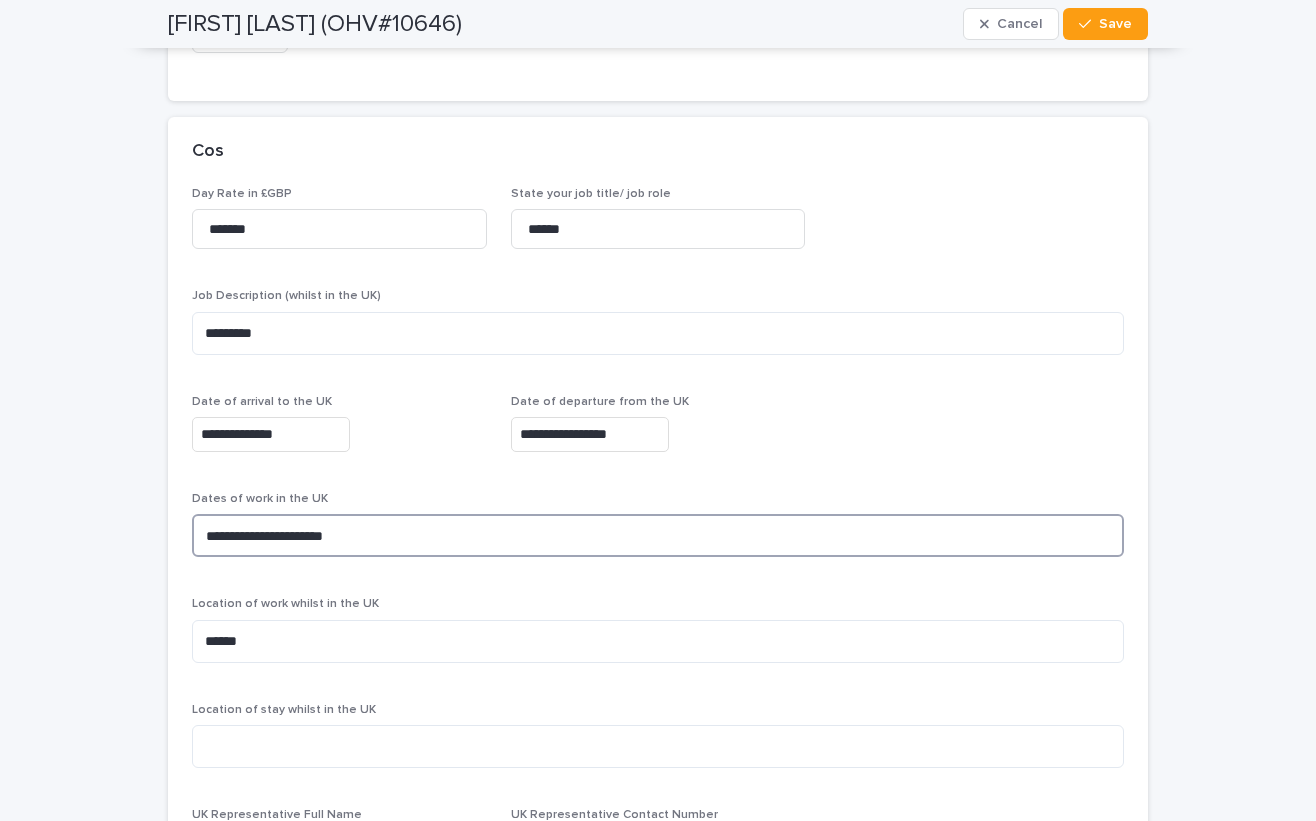 click on "**********" at bounding box center [658, 535] 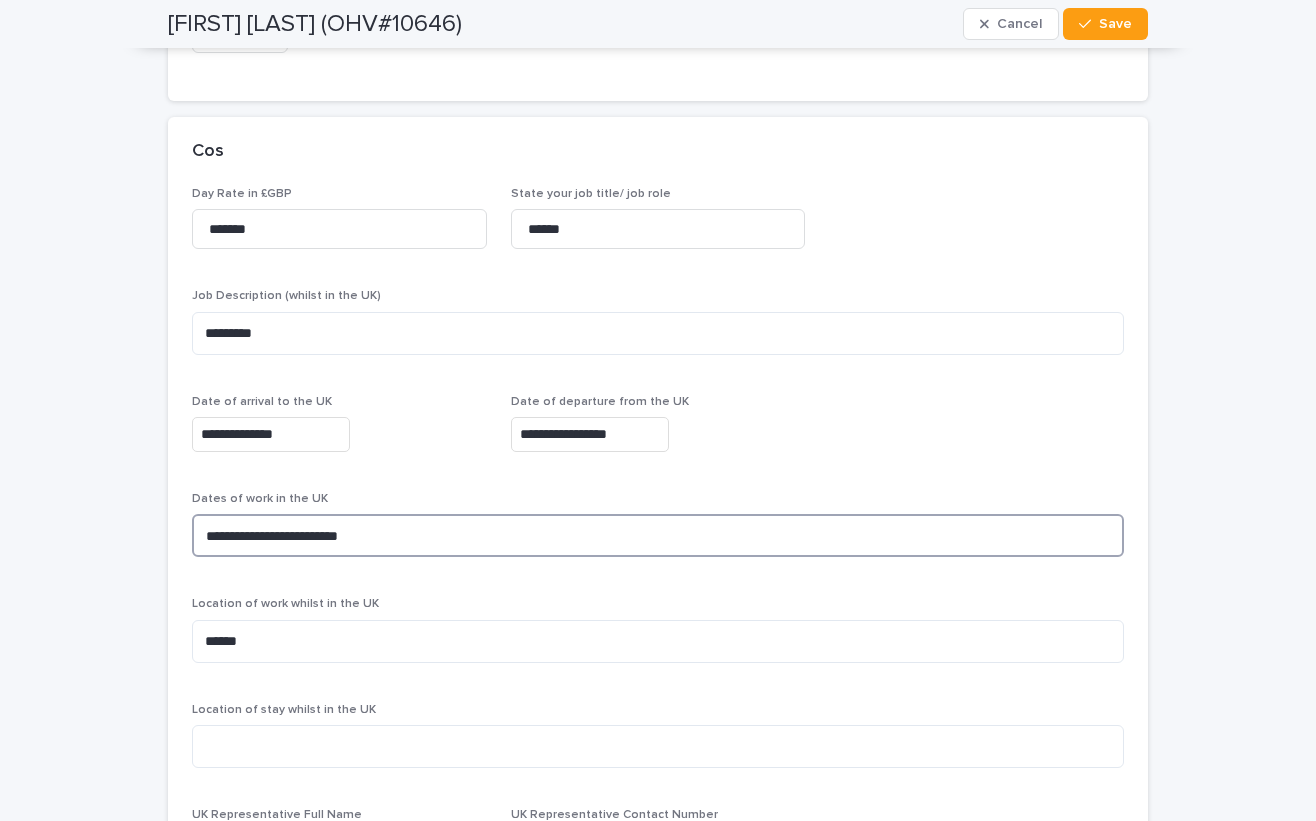 click on "**********" at bounding box center [658, 535] 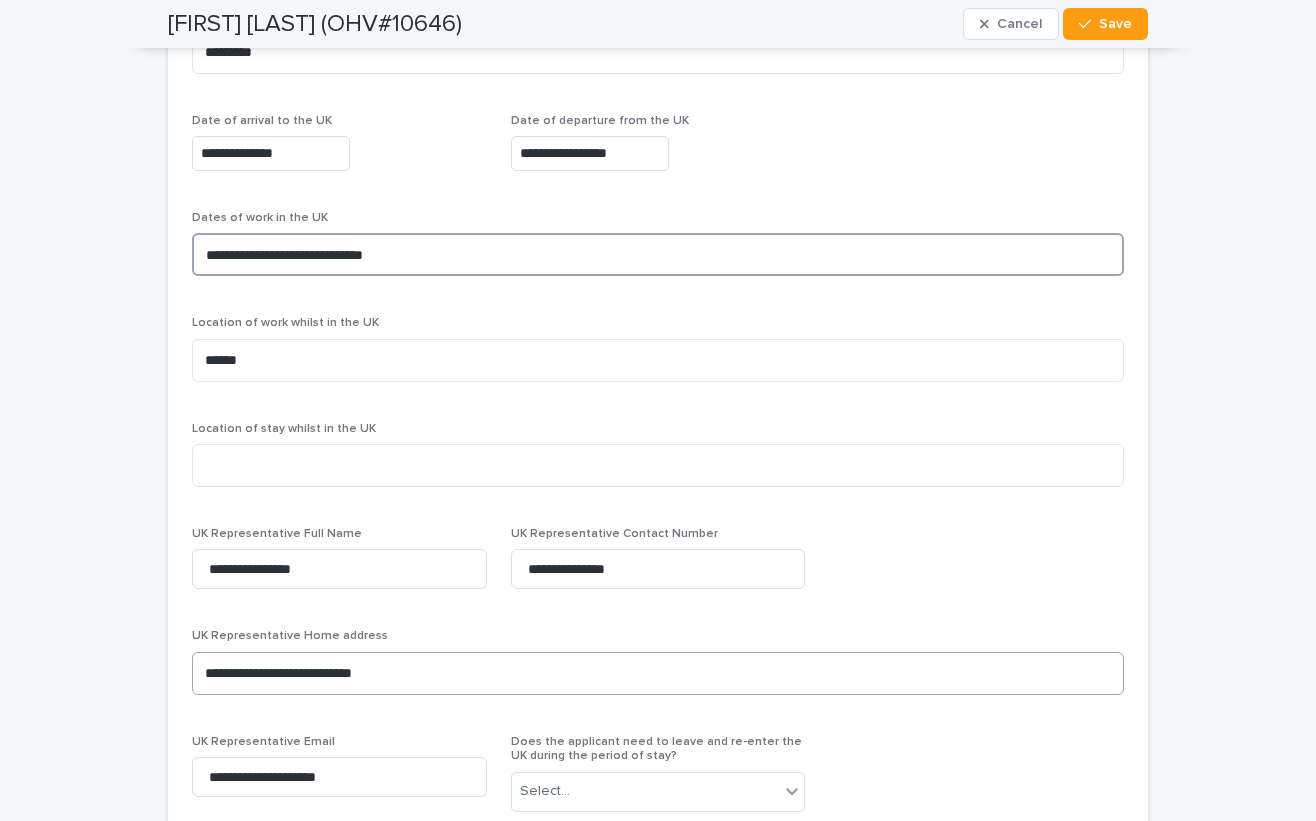 scroll, scrollTop: 3277, scrollLeft: 0, axis: vertical 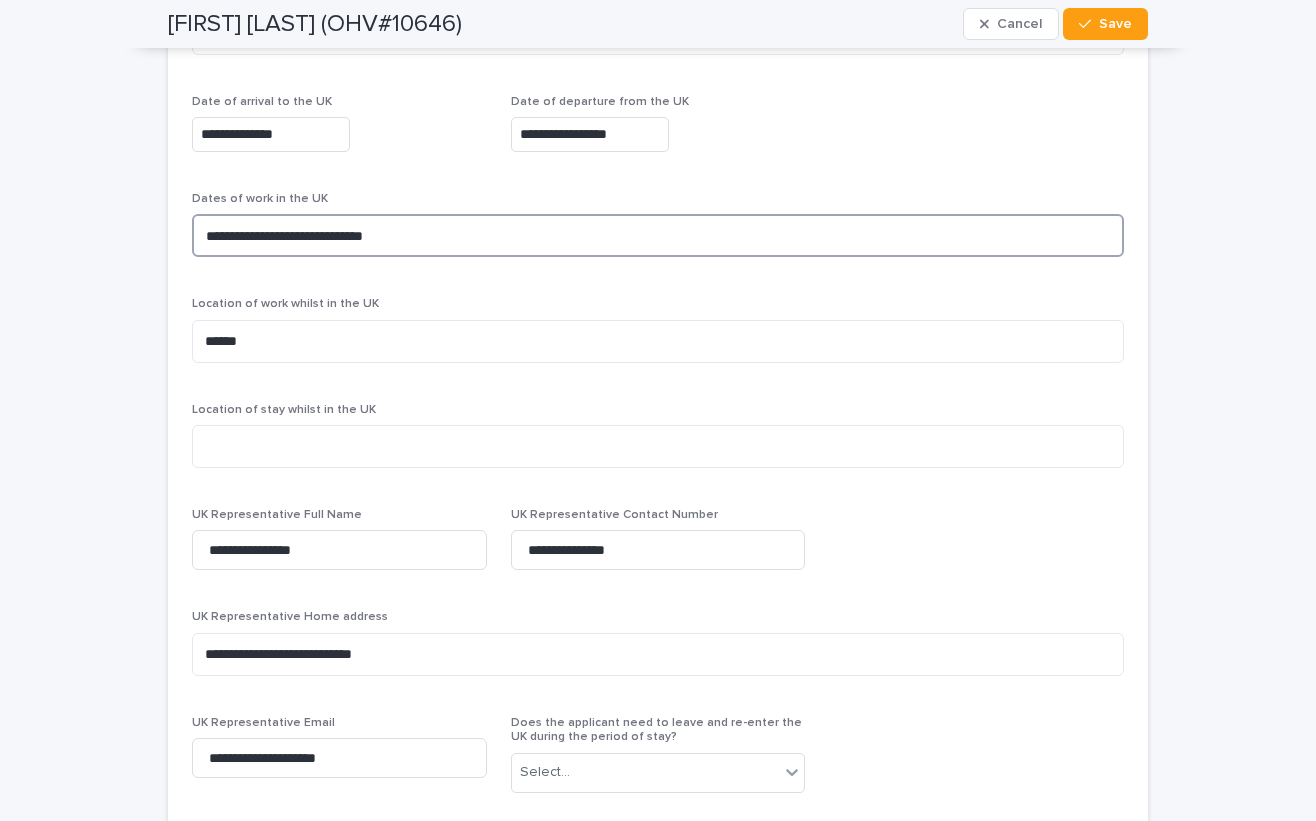 type on "**********" 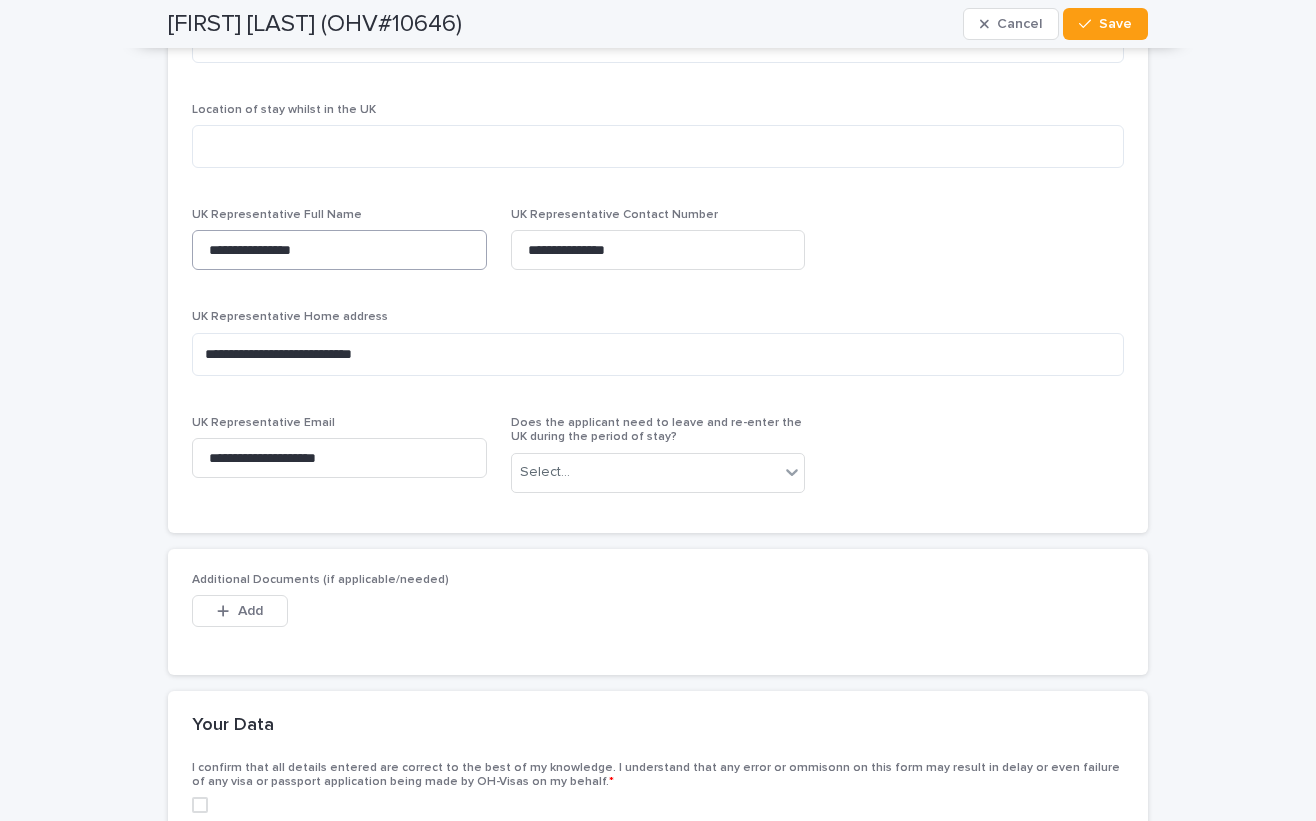 scroll, scrollTop: 3177, scrollLeft: 0, axis: vertical 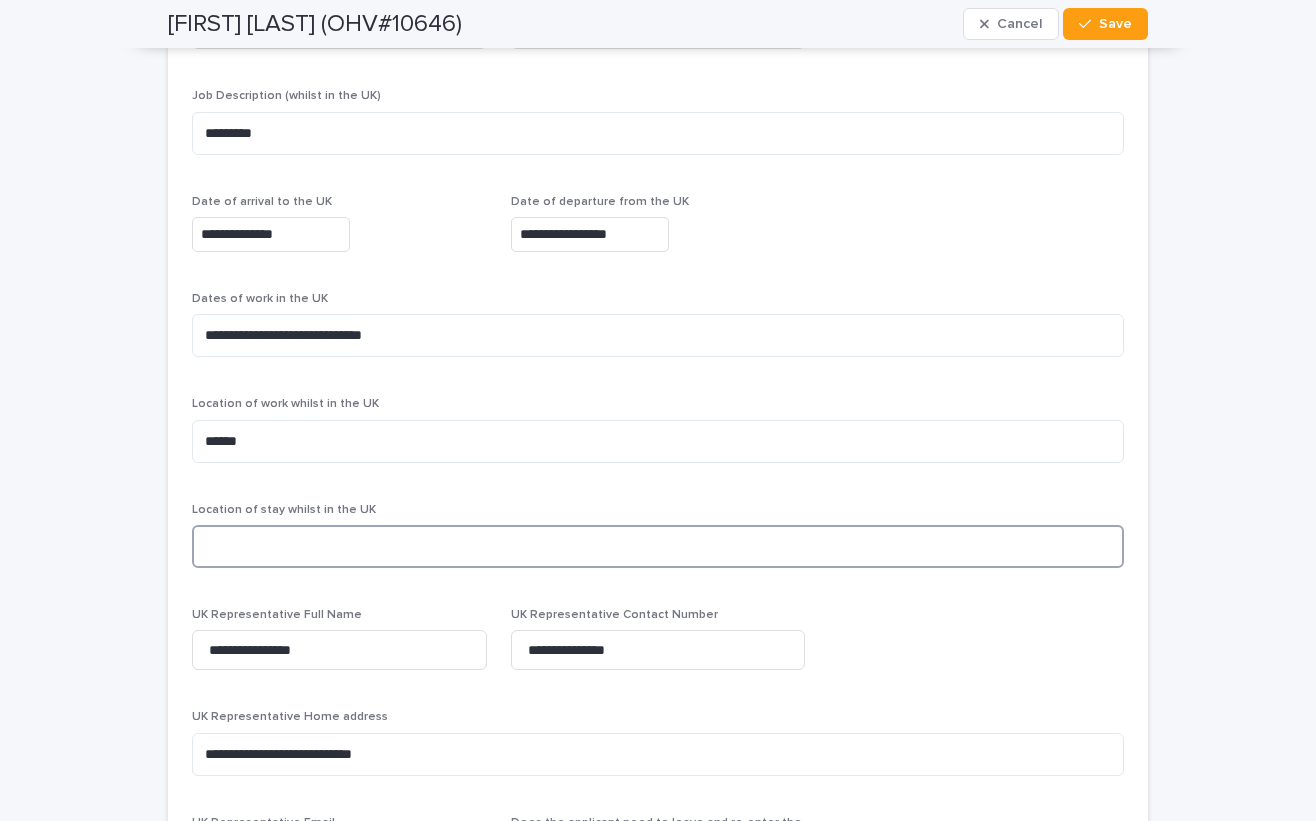click at bounding box center [658, 546] 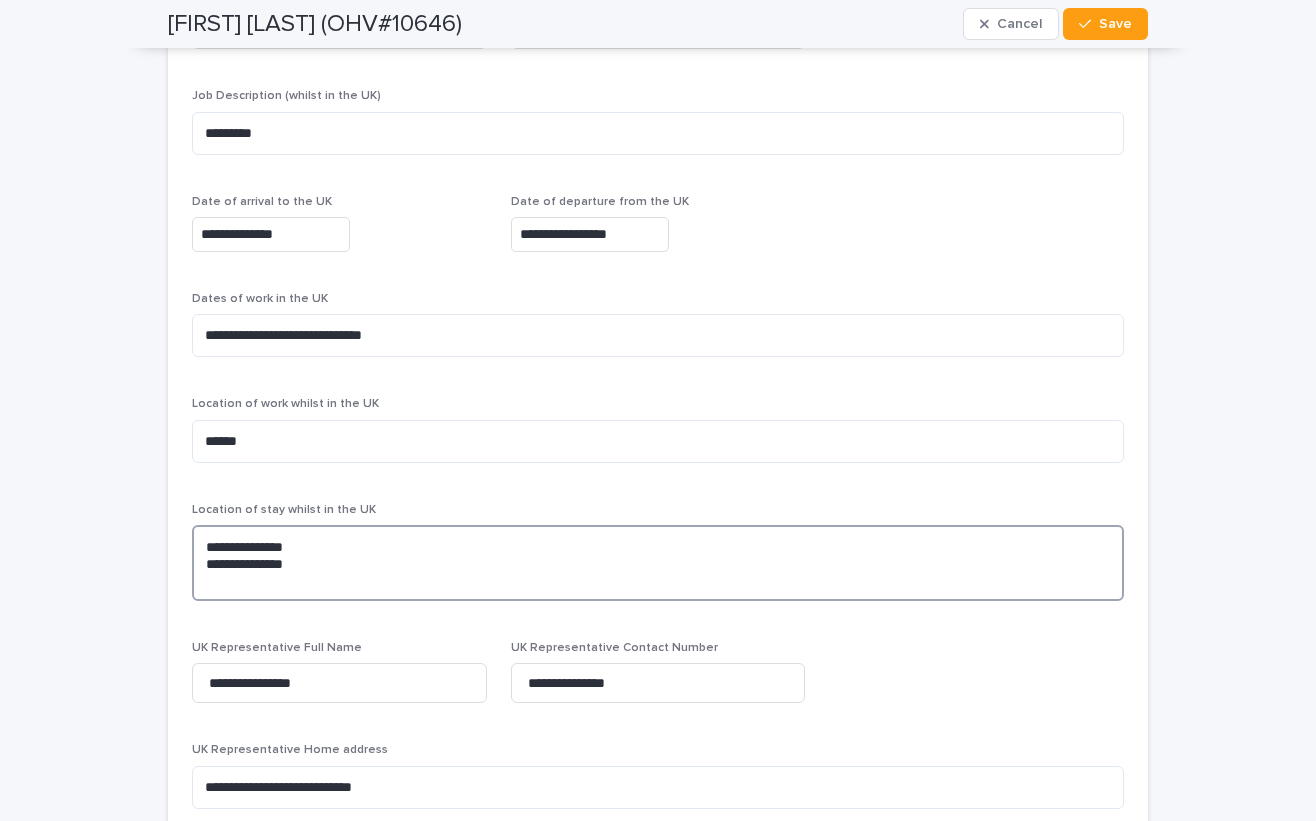 click on "**********" at bounding box center (658, 563) 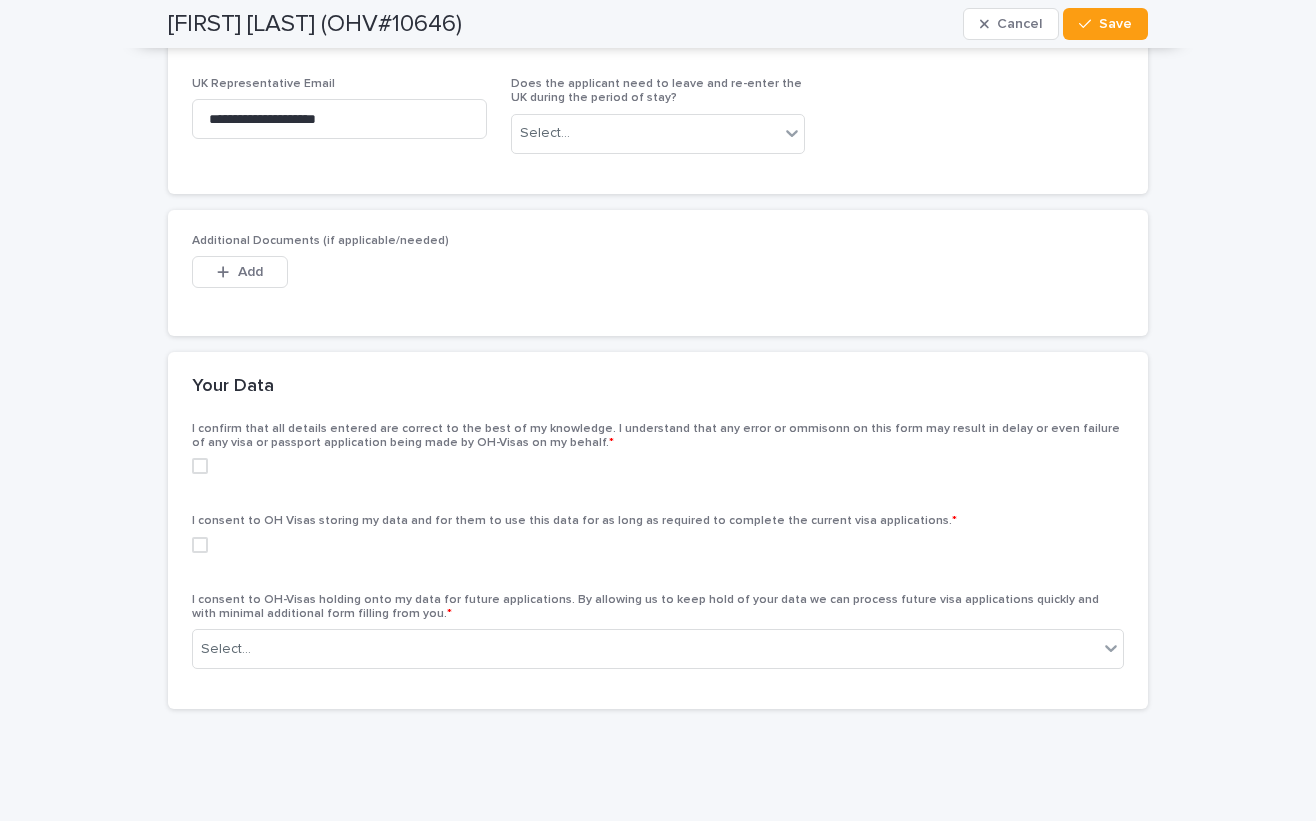 scroll, scrollTop: 3994, scrollLeft: 0, axis: vertical 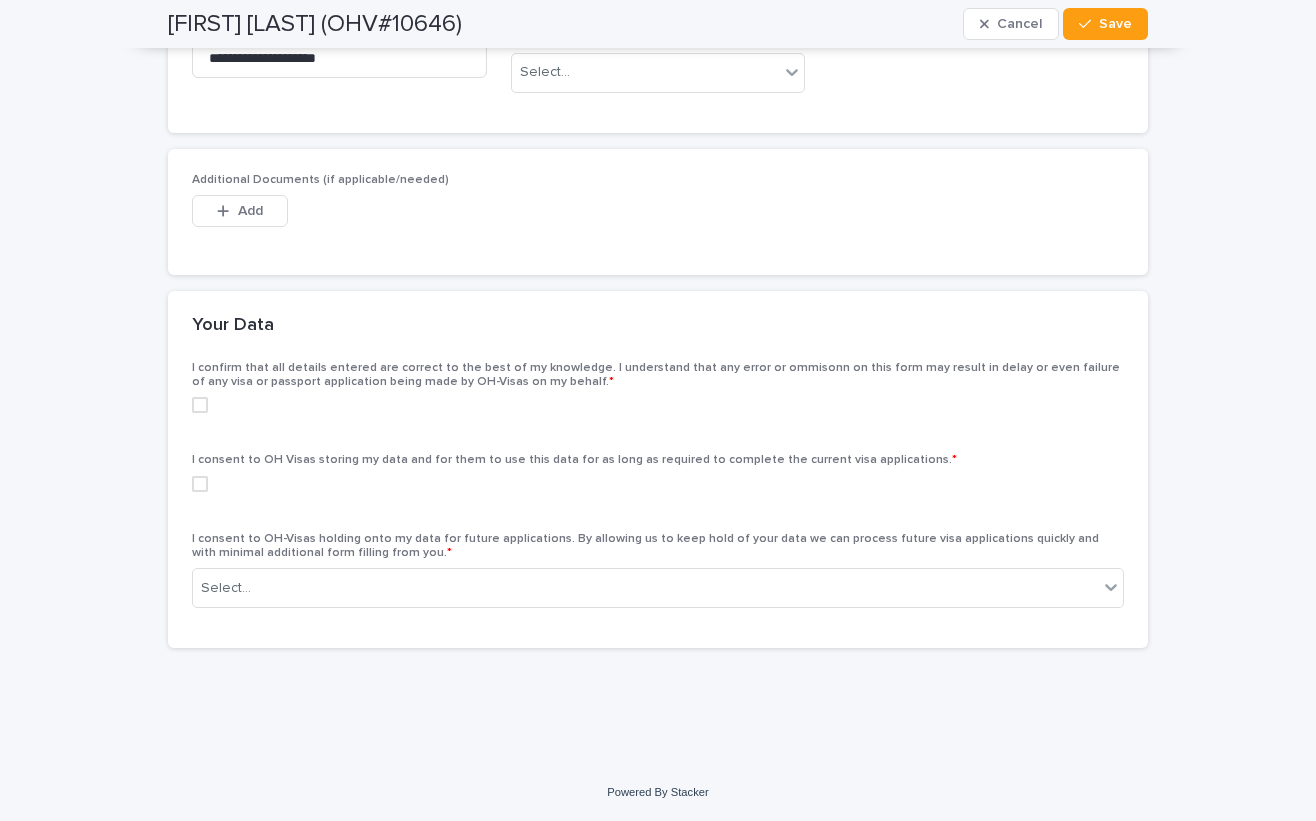 click at bounding box center [200, 405] 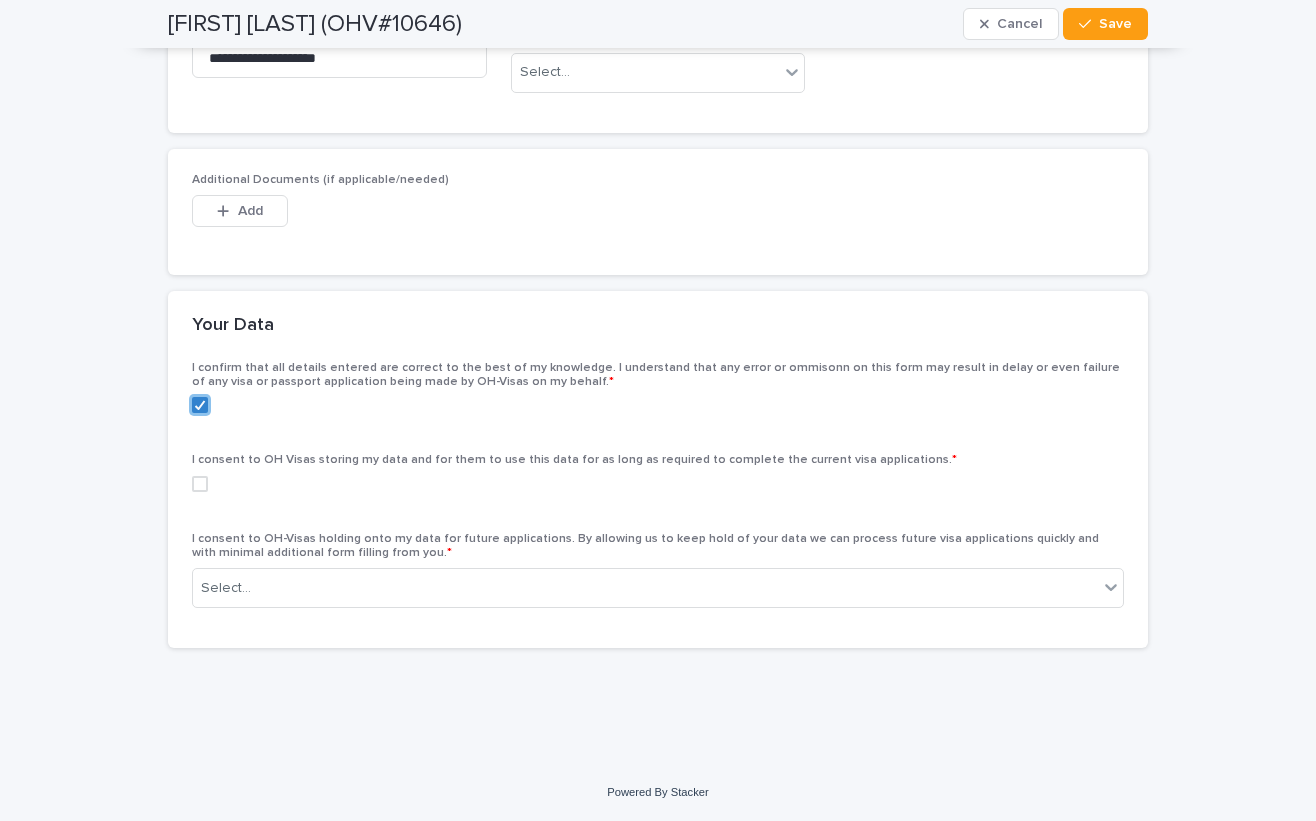 click at bounding box center (200, 484) 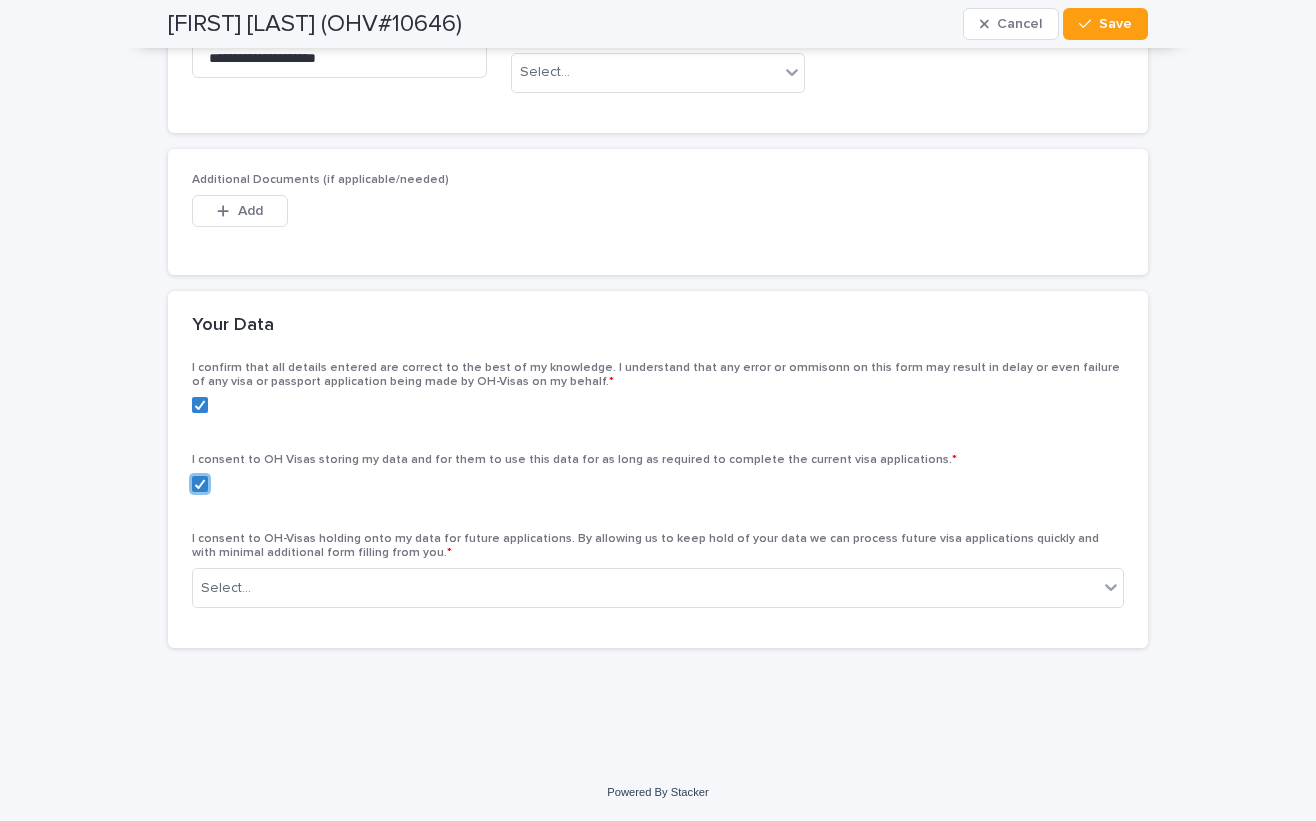 click on "I consent to OH-Visas holding onto my data for future applications. By allowing us to keep hold of your data we can process future visa applications quickly and with minimal additional form filling from you.  * Select..." at bounding box center [658, 578] 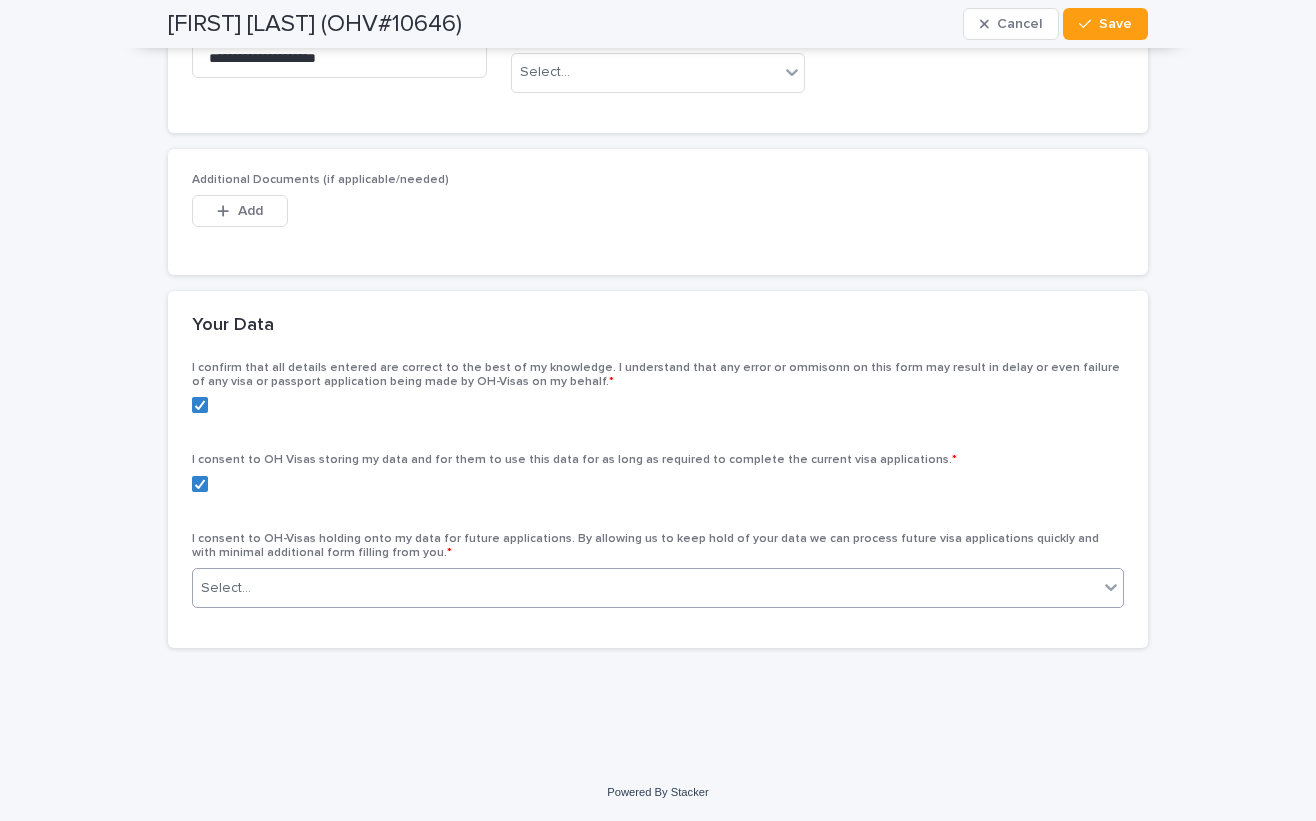 click on "Select..." at bounding box center [645, 588] 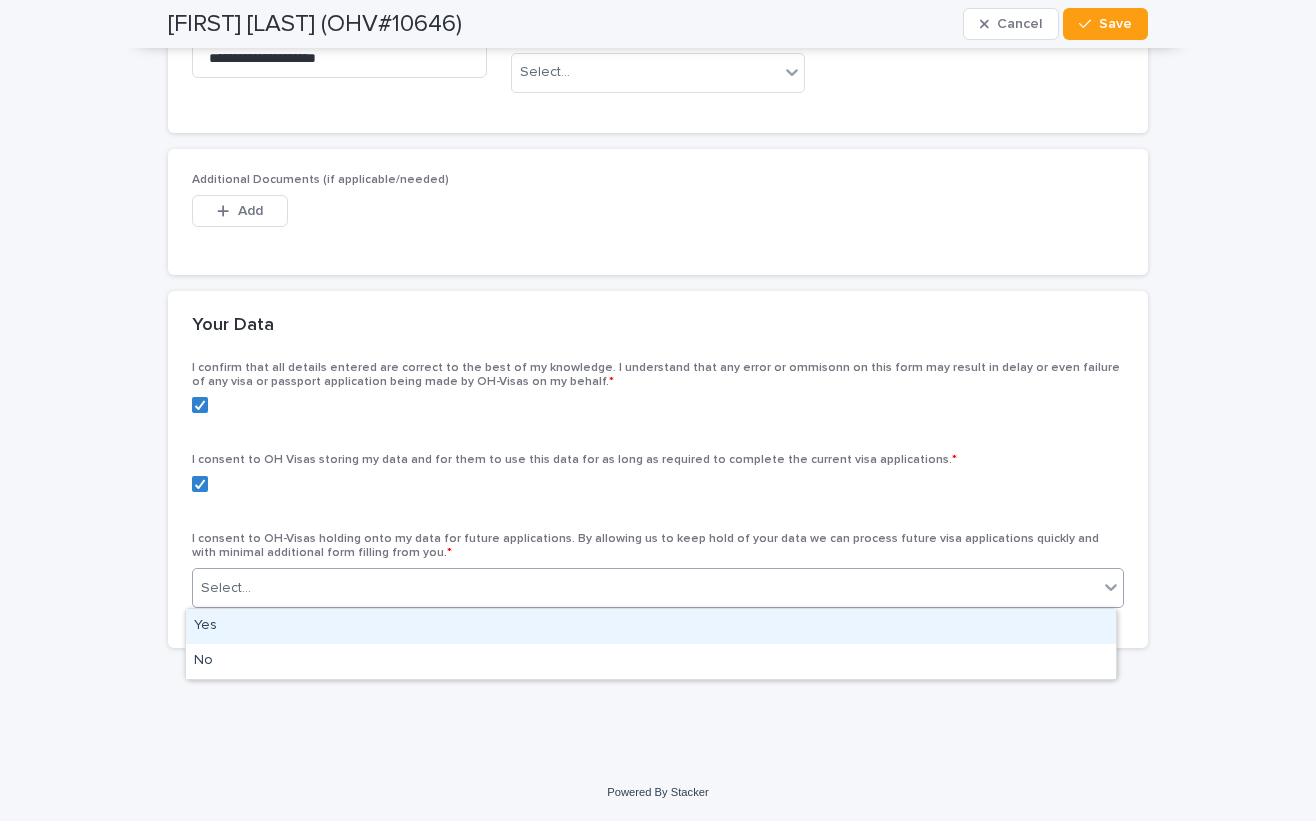 click on "Yes" at bounding box center (651, 626) 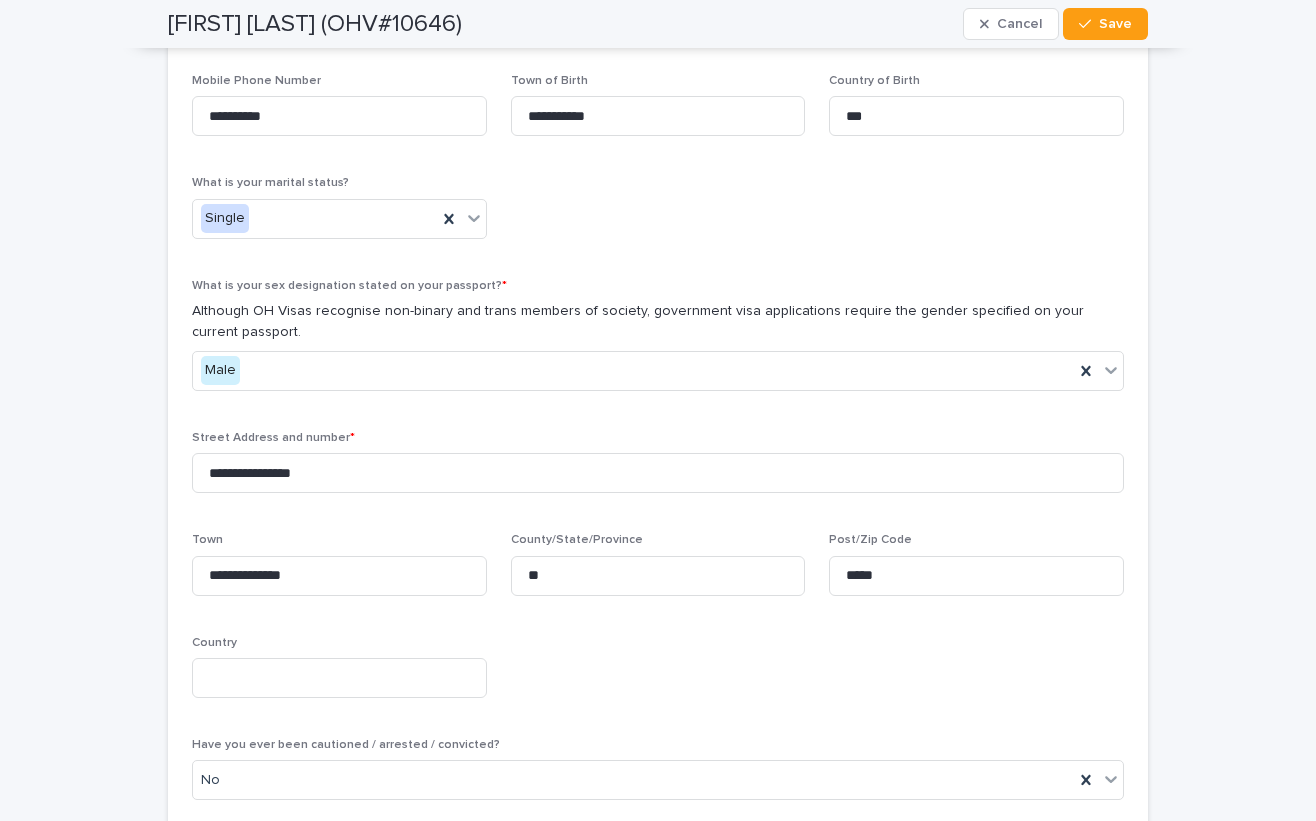 scroll, scrollTop: 994, scrollLeft: 0, axis: vertical 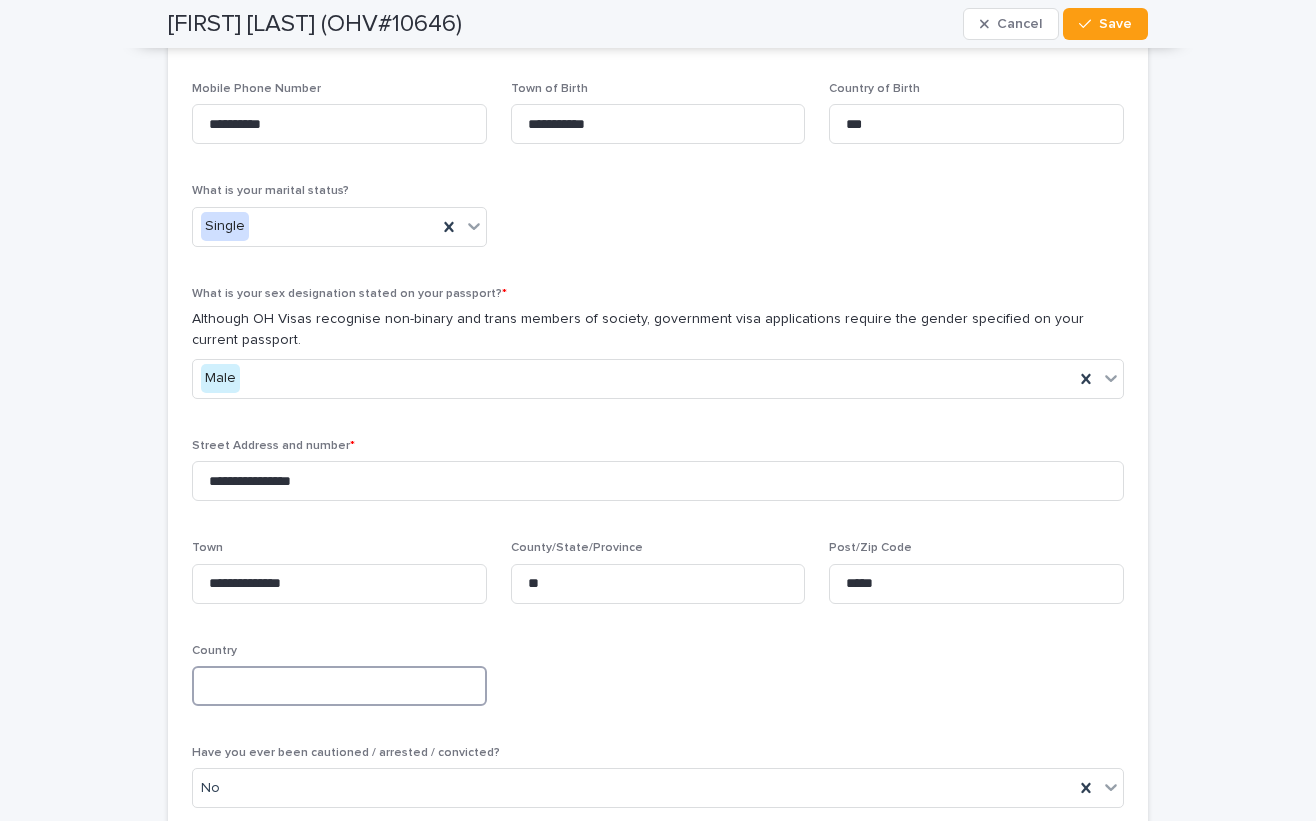 click at bounding box center (339, 686) 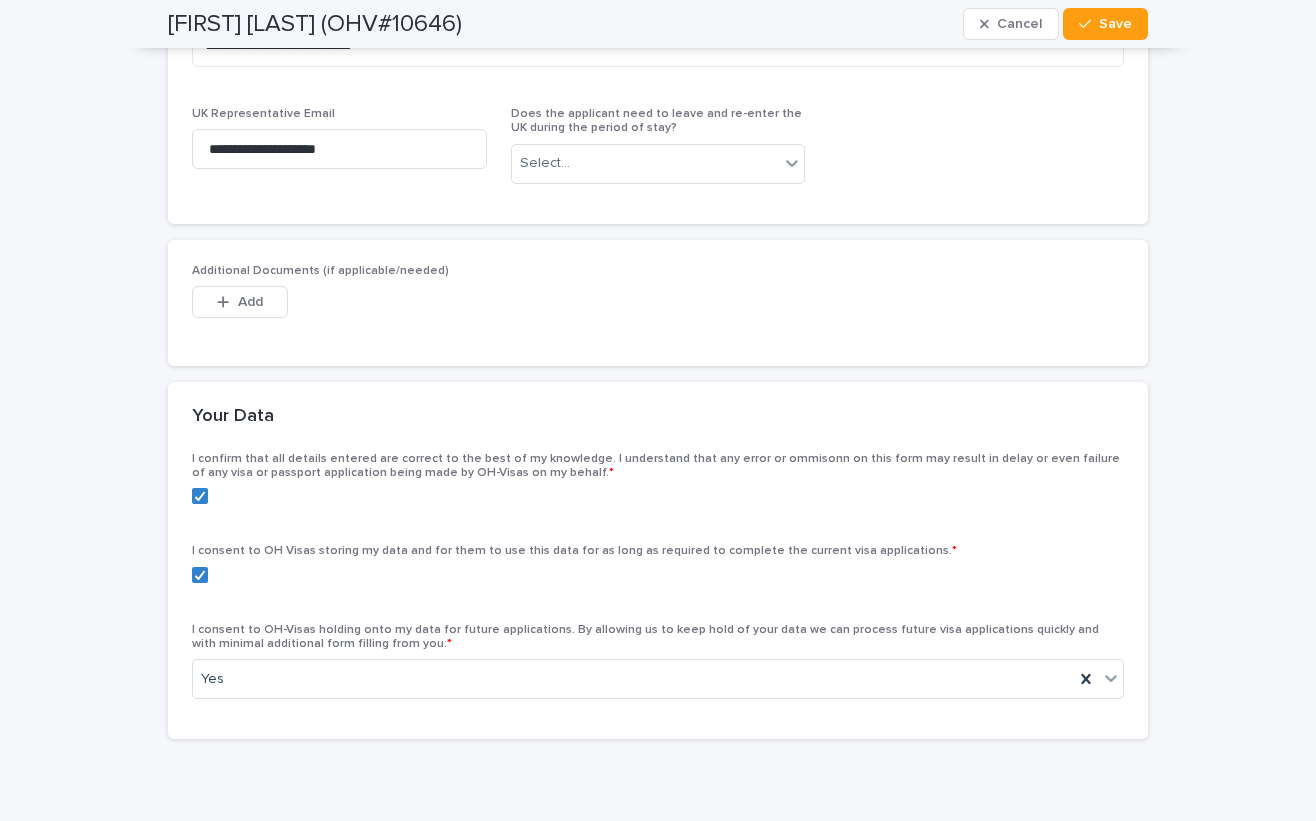 scroll, scrollTop: 3994, scrollLeft: 0, axis: vertical 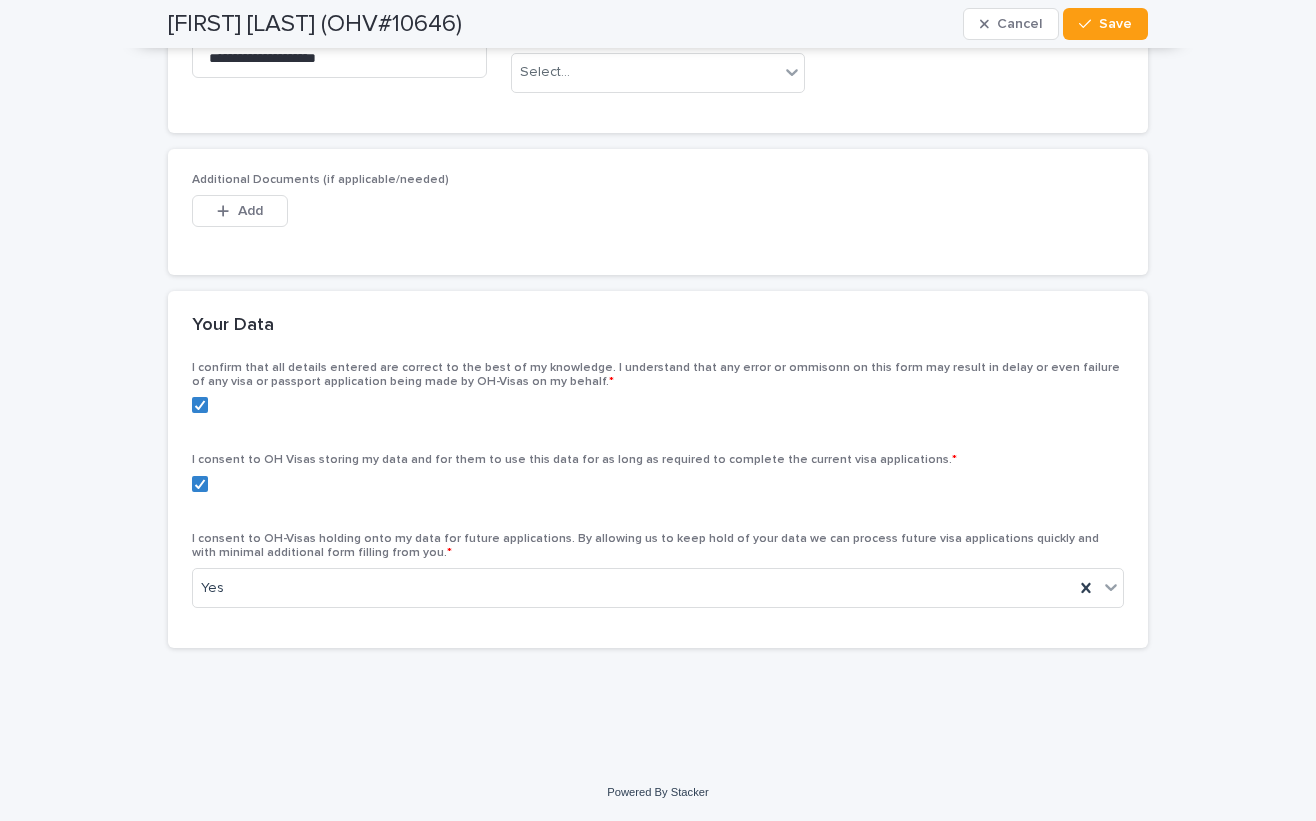 type on "***" 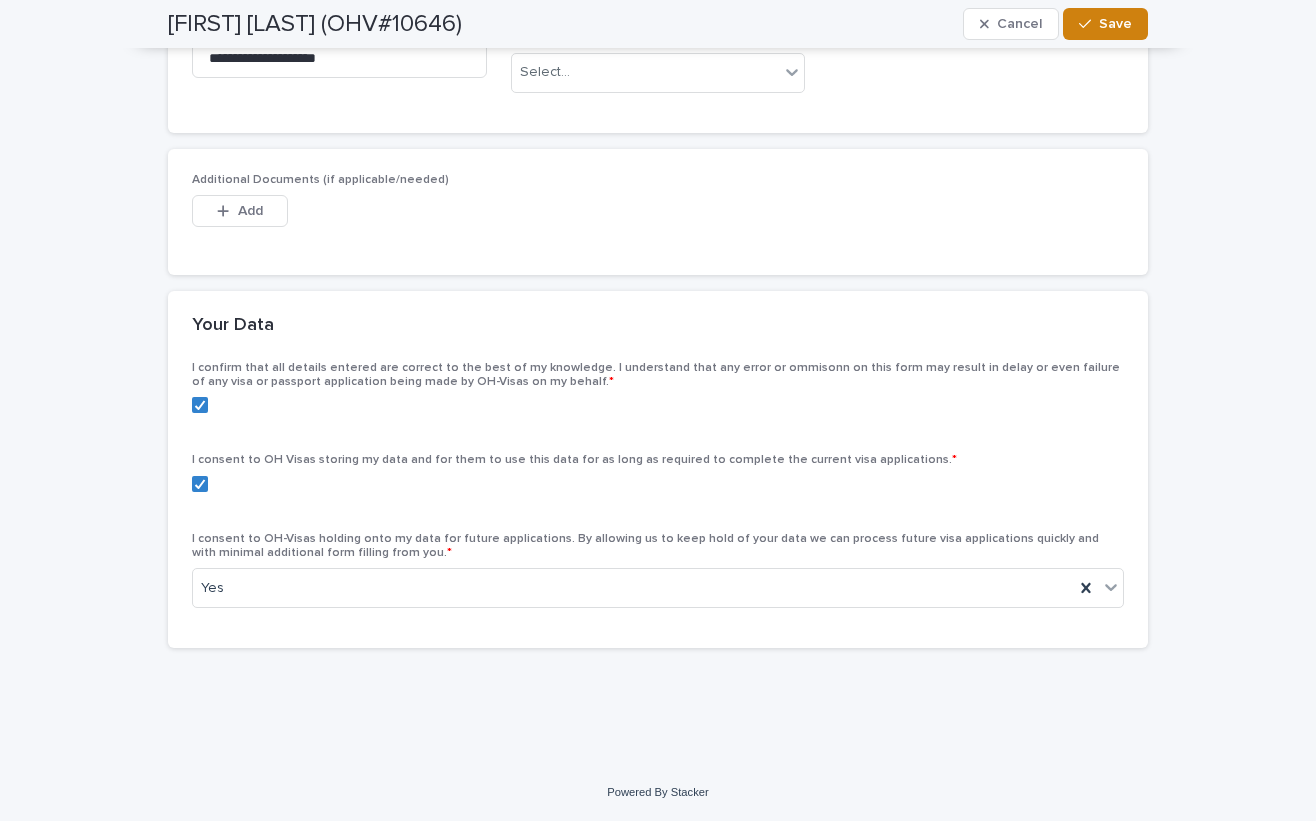 click on "Save" at bounding box center (1115, 24) 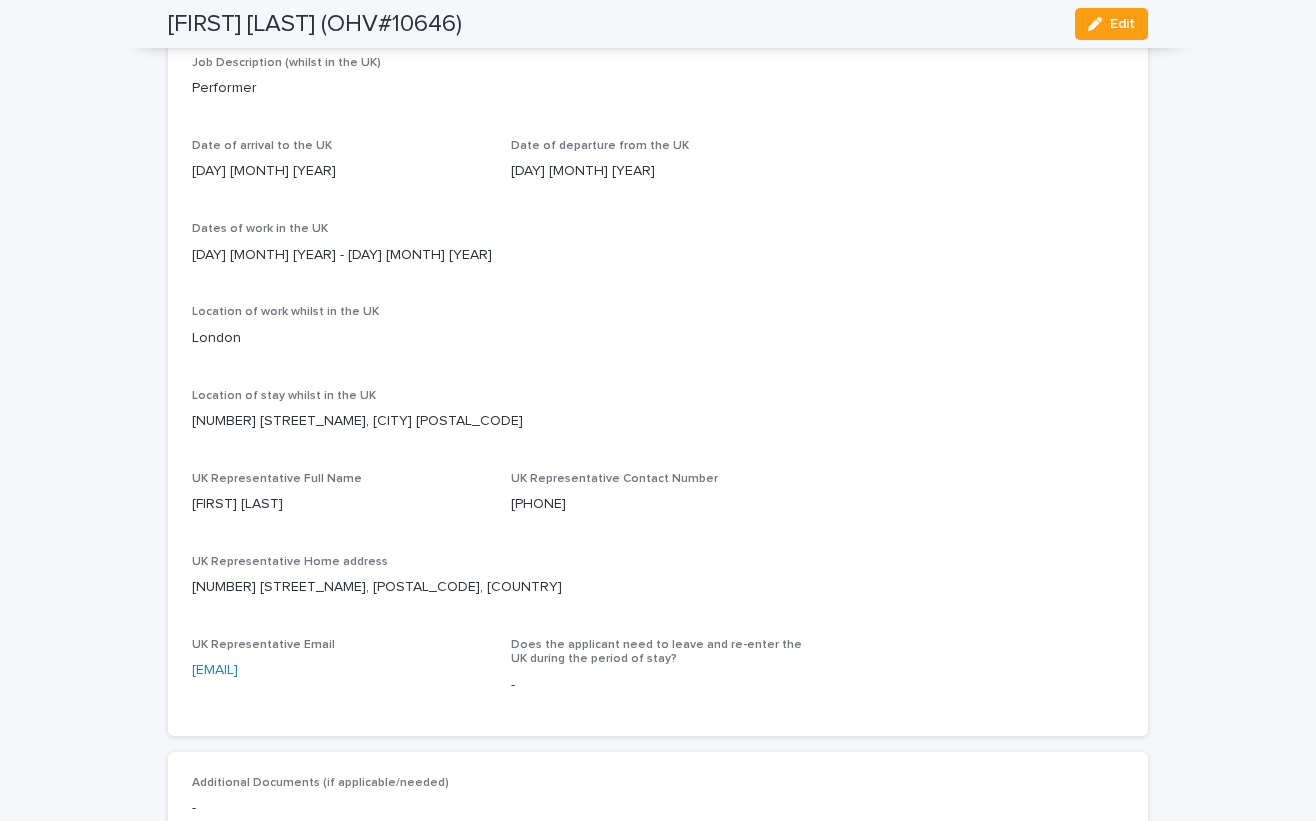 scroll, scrollTop: 2590, scrollLeft: 0, axis: vertical 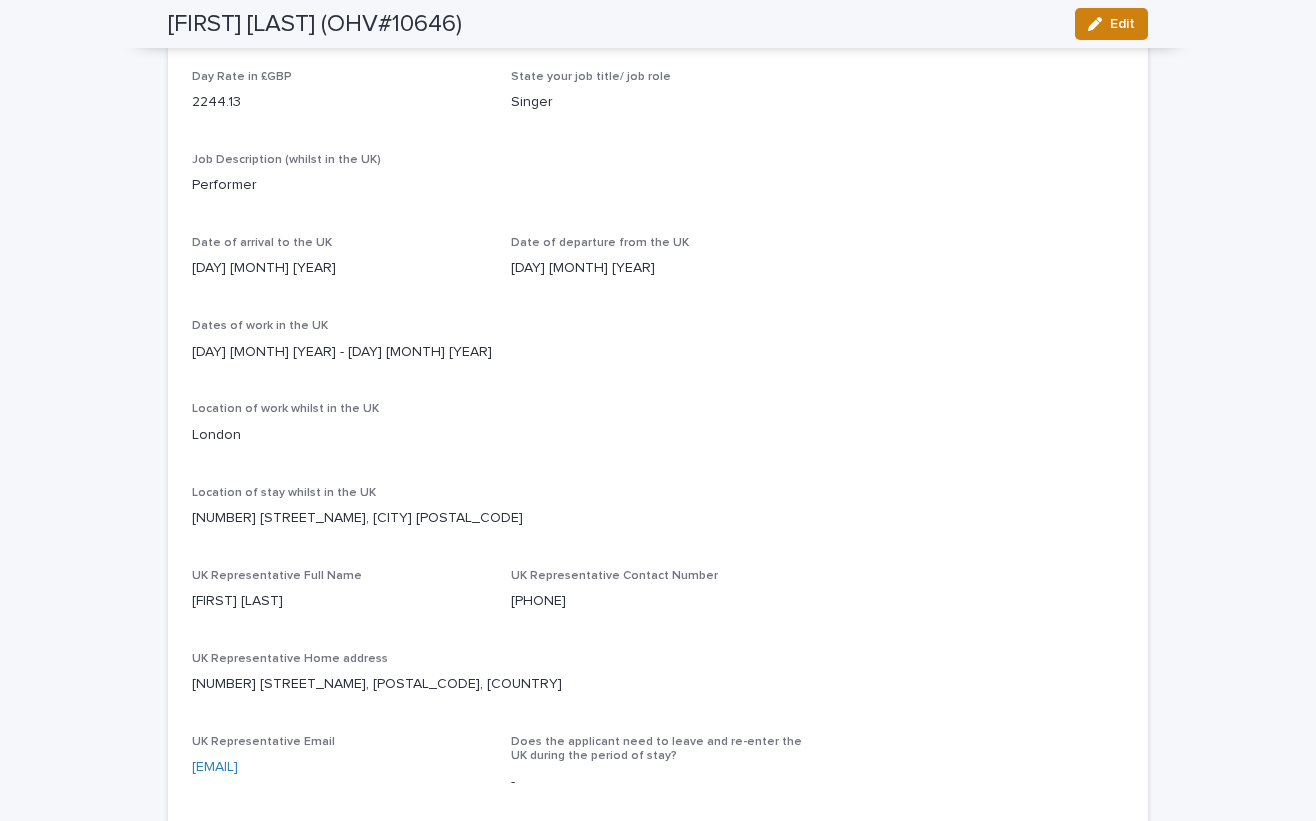 click on "Edit" at bounding box center [1122, 24] 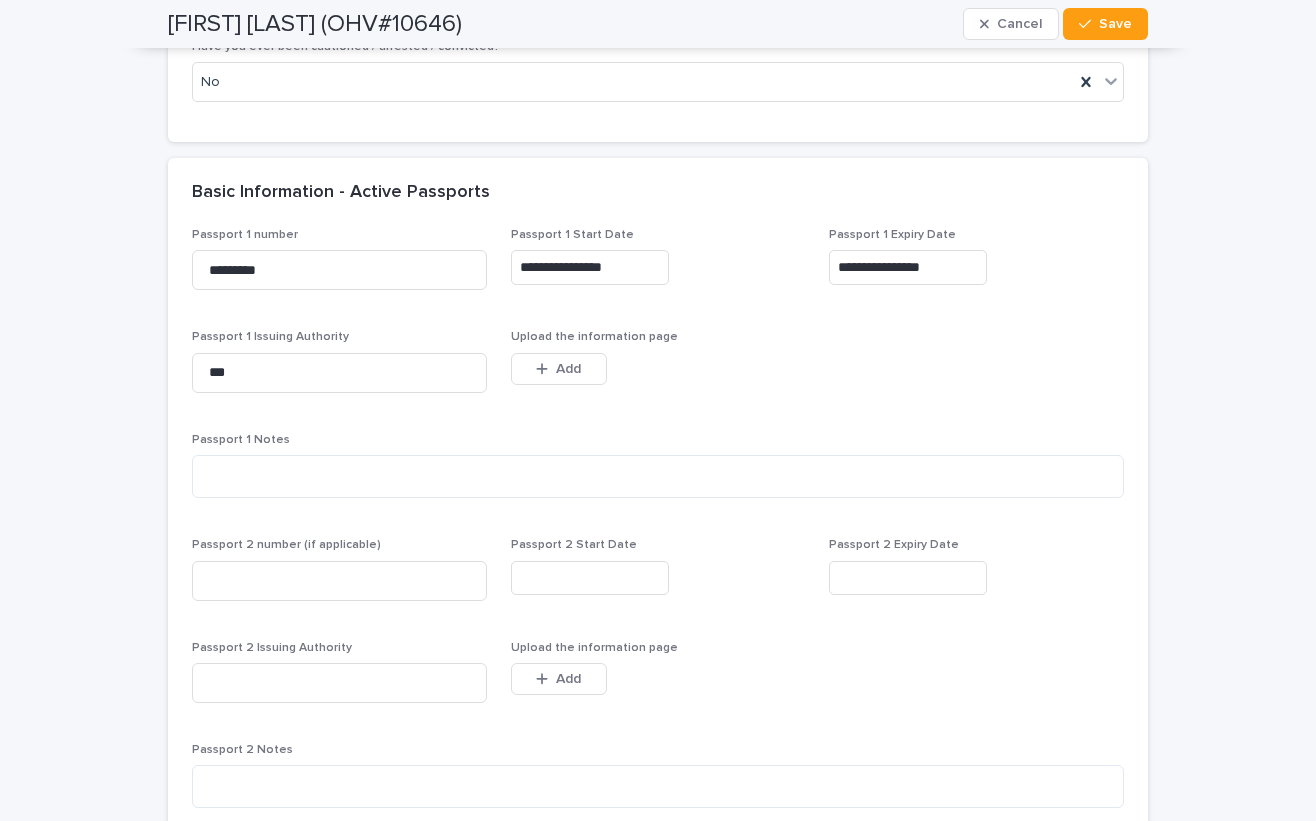 scroll, scrollTop: 1800, scrollLeft: 0, axis: vertical 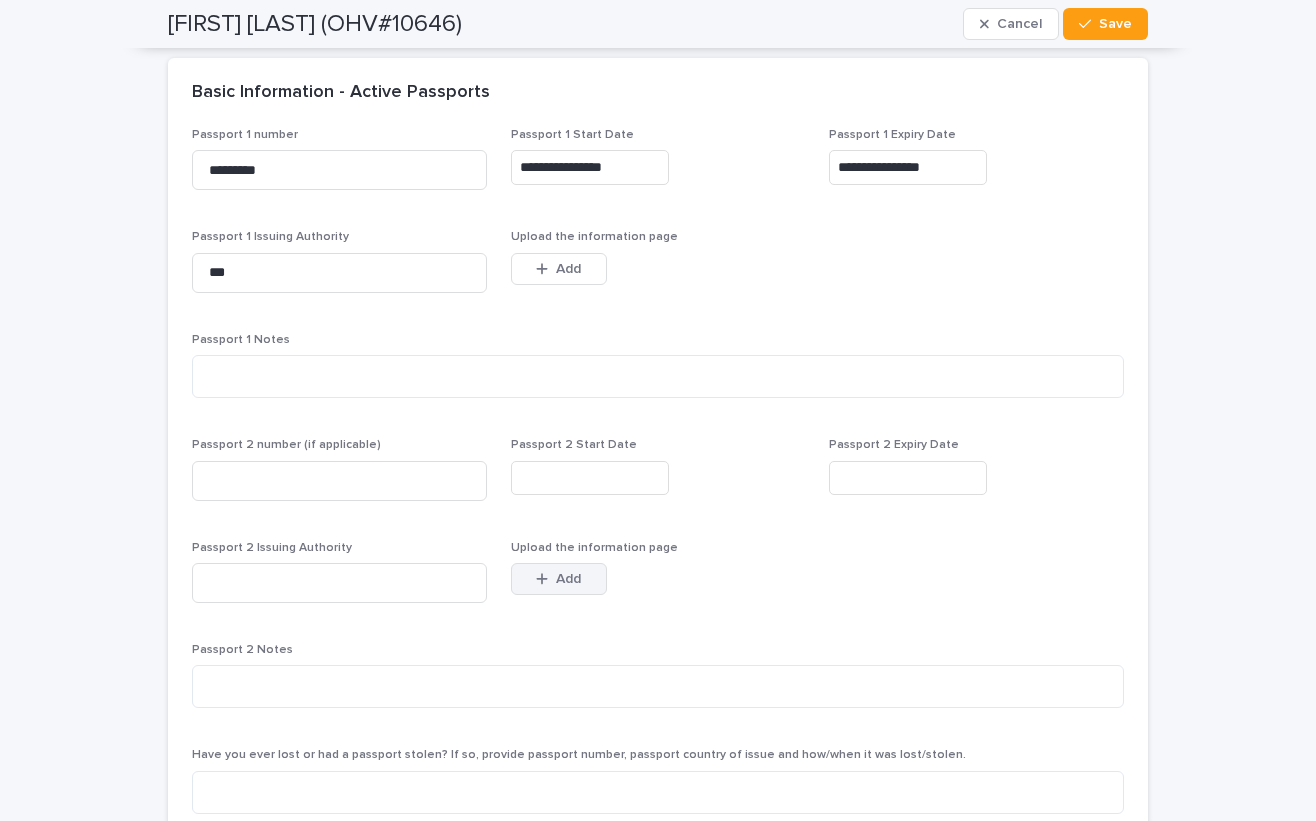 click on "Add" at bounding box center [568, 579] 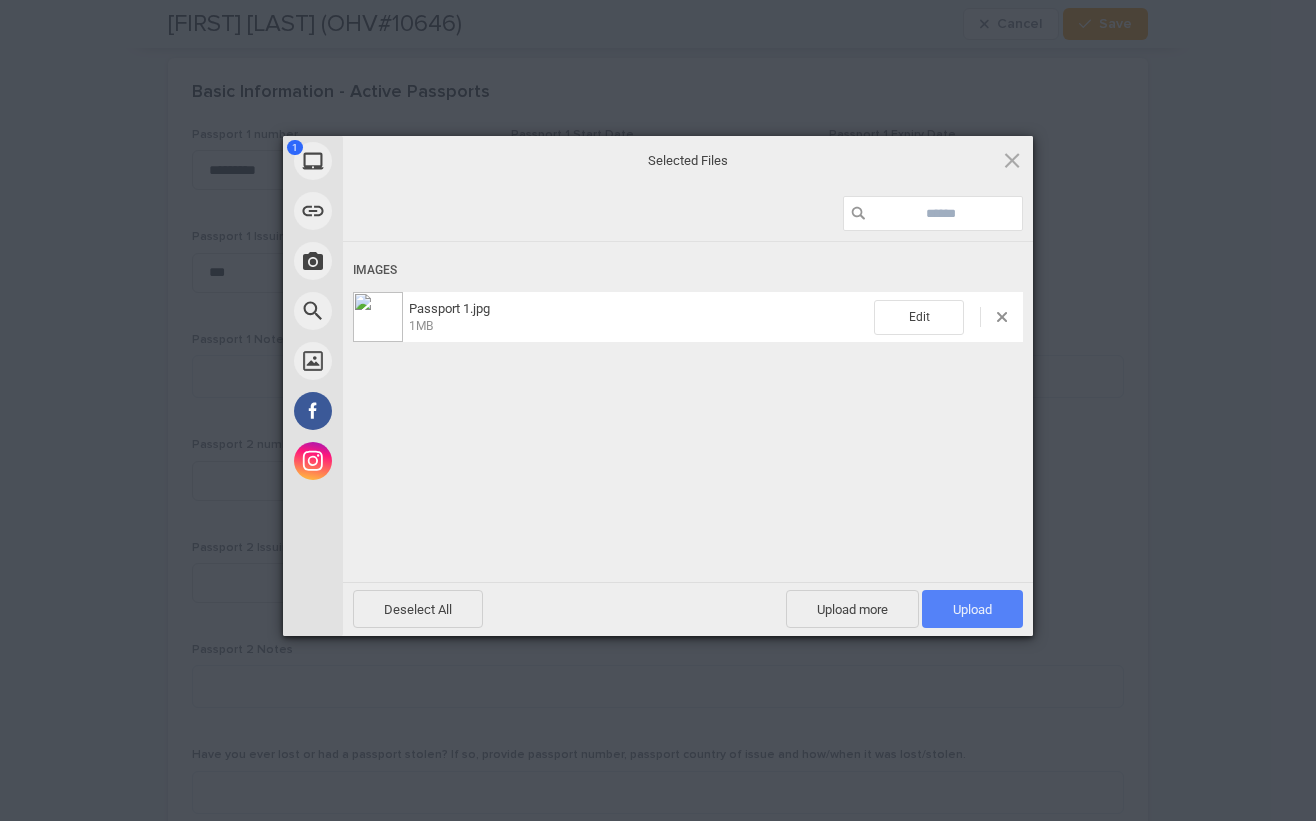 click on "Upload
1" at bounding box center (972, 609) 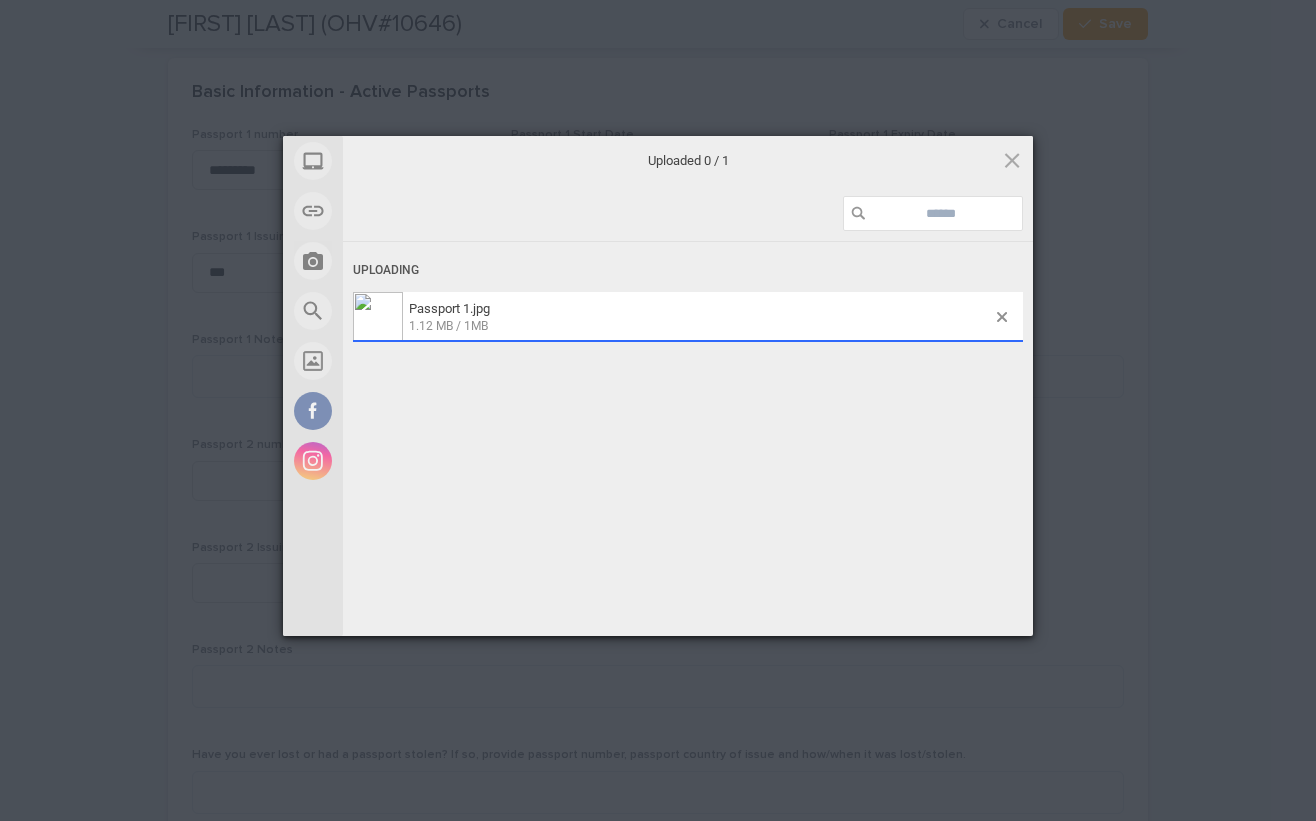 scroll, scrollTop: 1836, scrollLeft: 0, axis: vertical 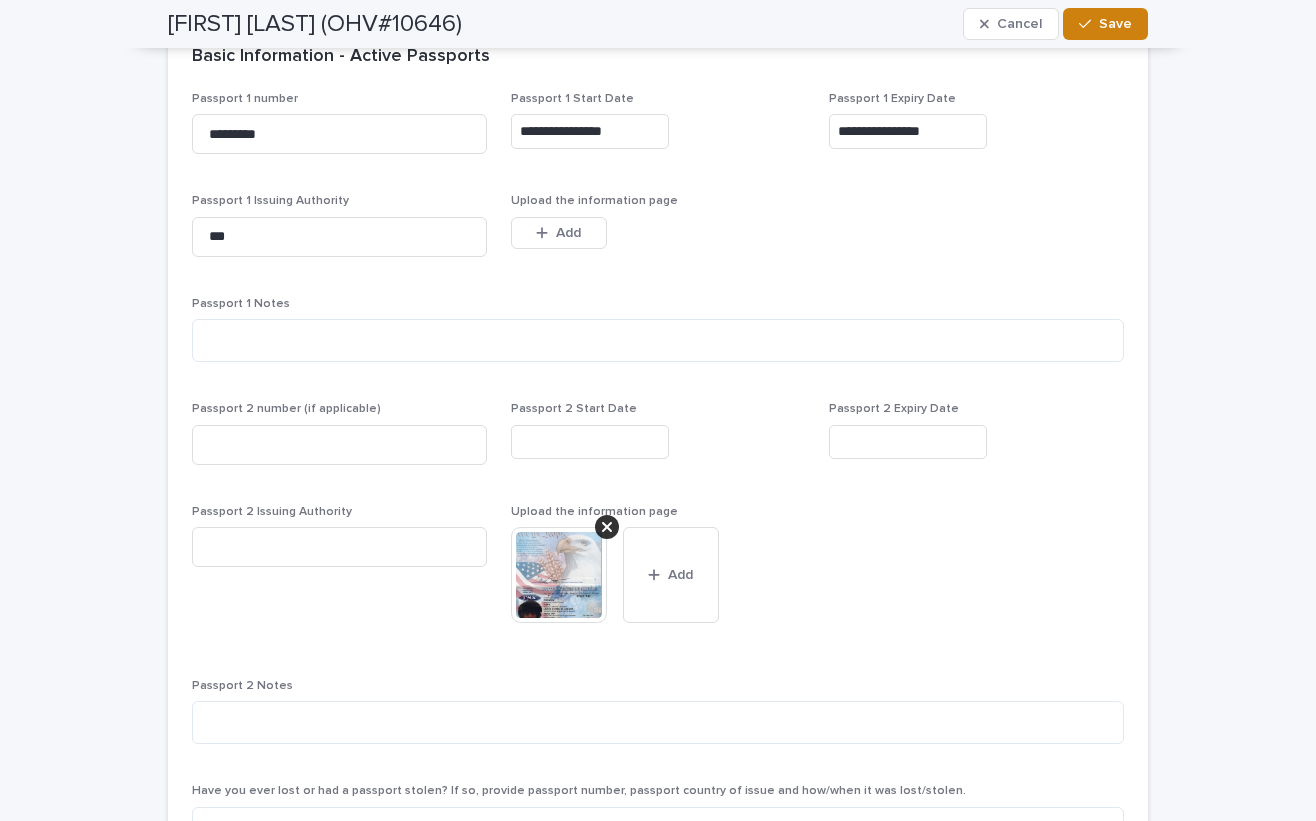 click at bounding box center (1089, 24) 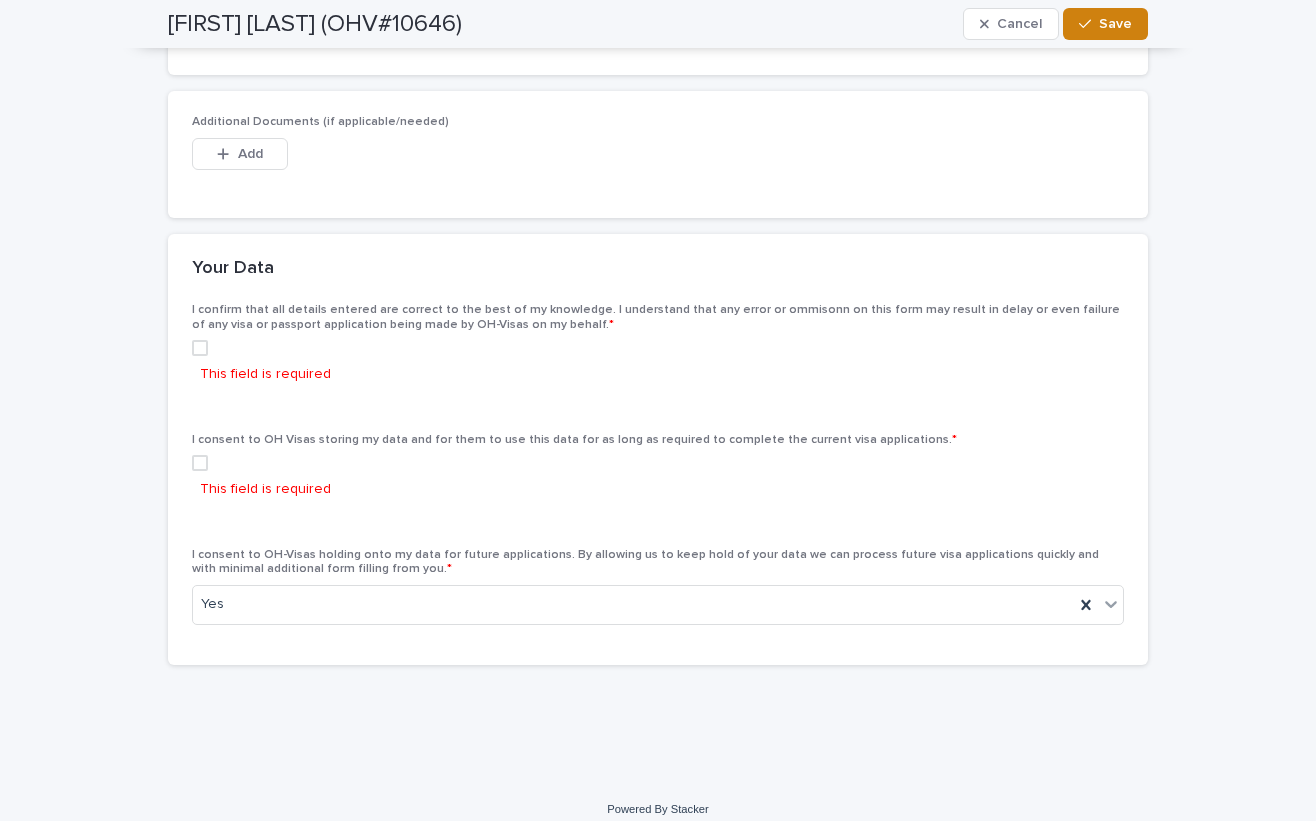 click at bounding box center [200, 348] 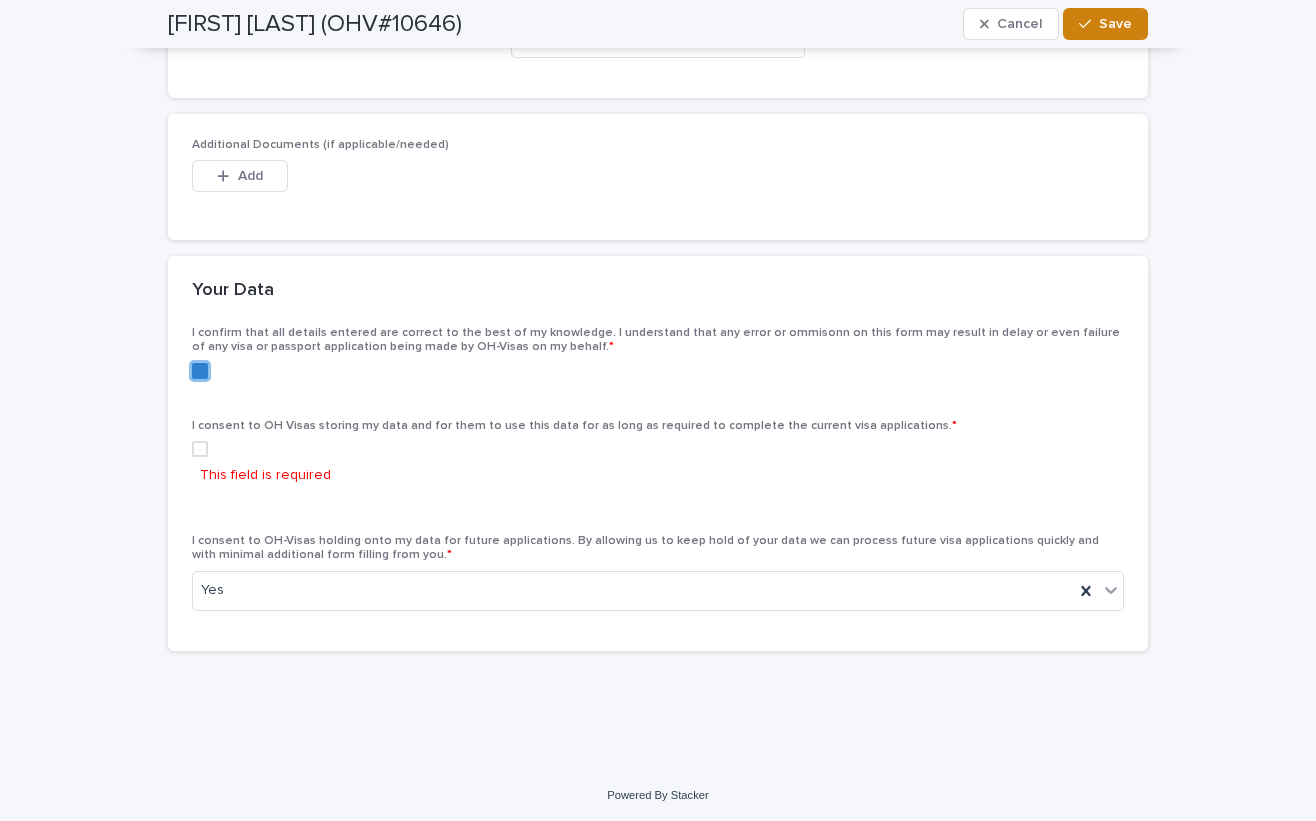 click on "This field is required" at bounding box center [658, 467] 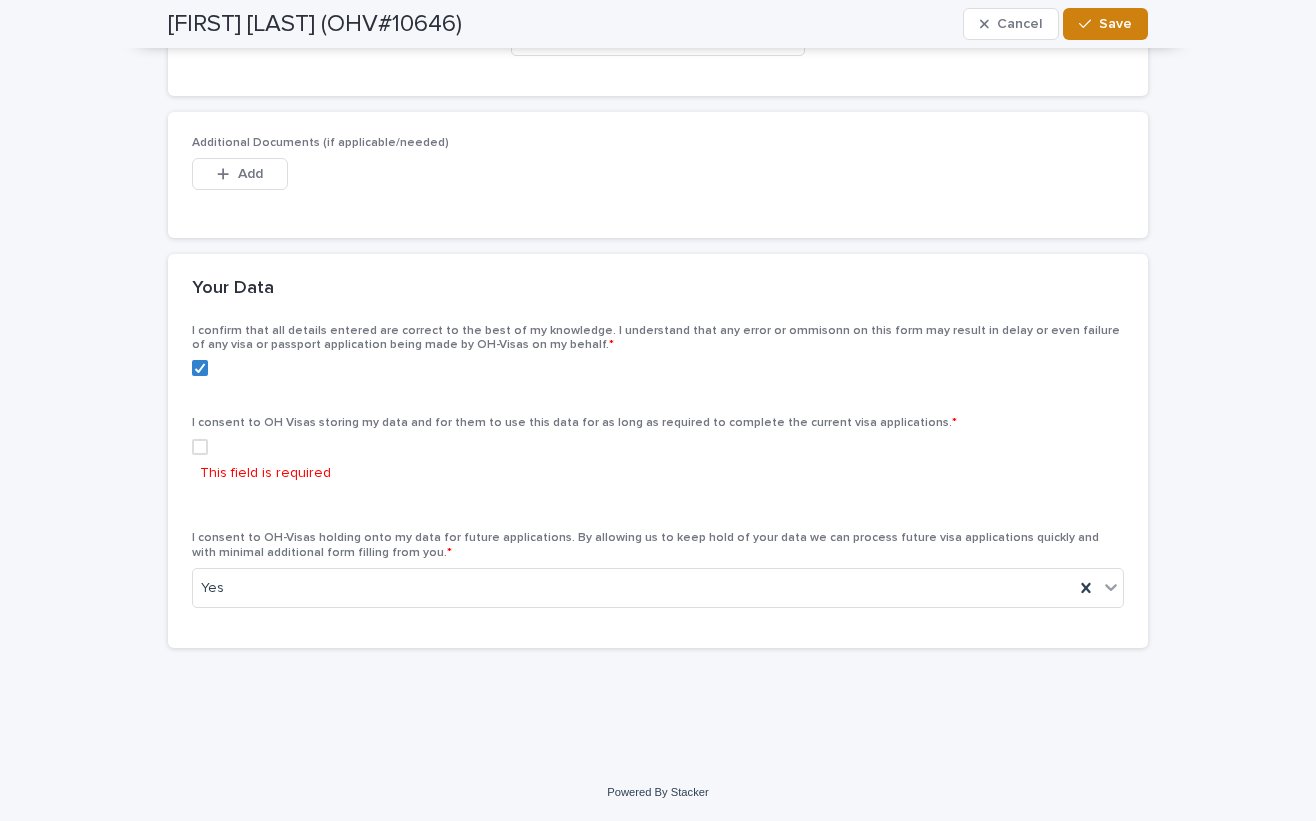 click at bounding box center [200, 447] 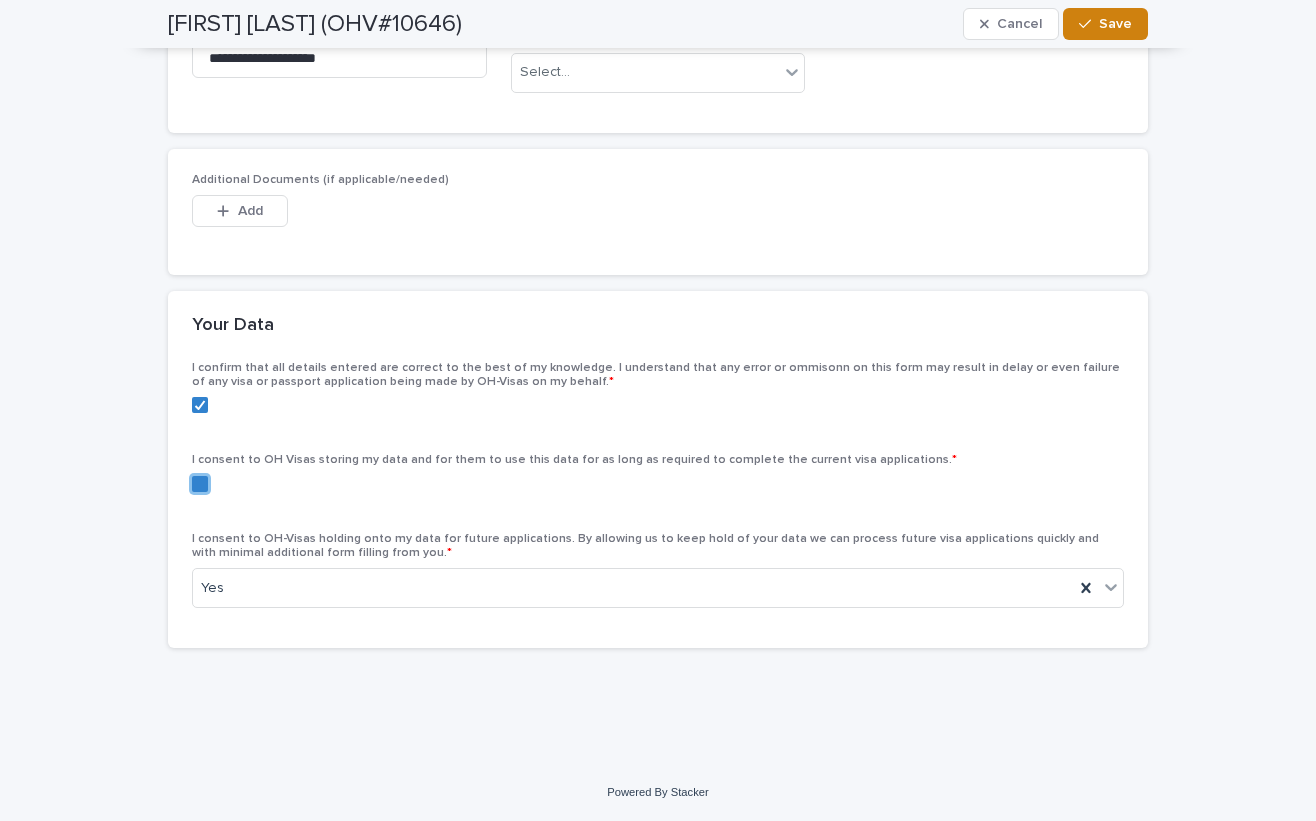 scroll, scrollTop: 4066, scrollLeft: 0, axis: vertical 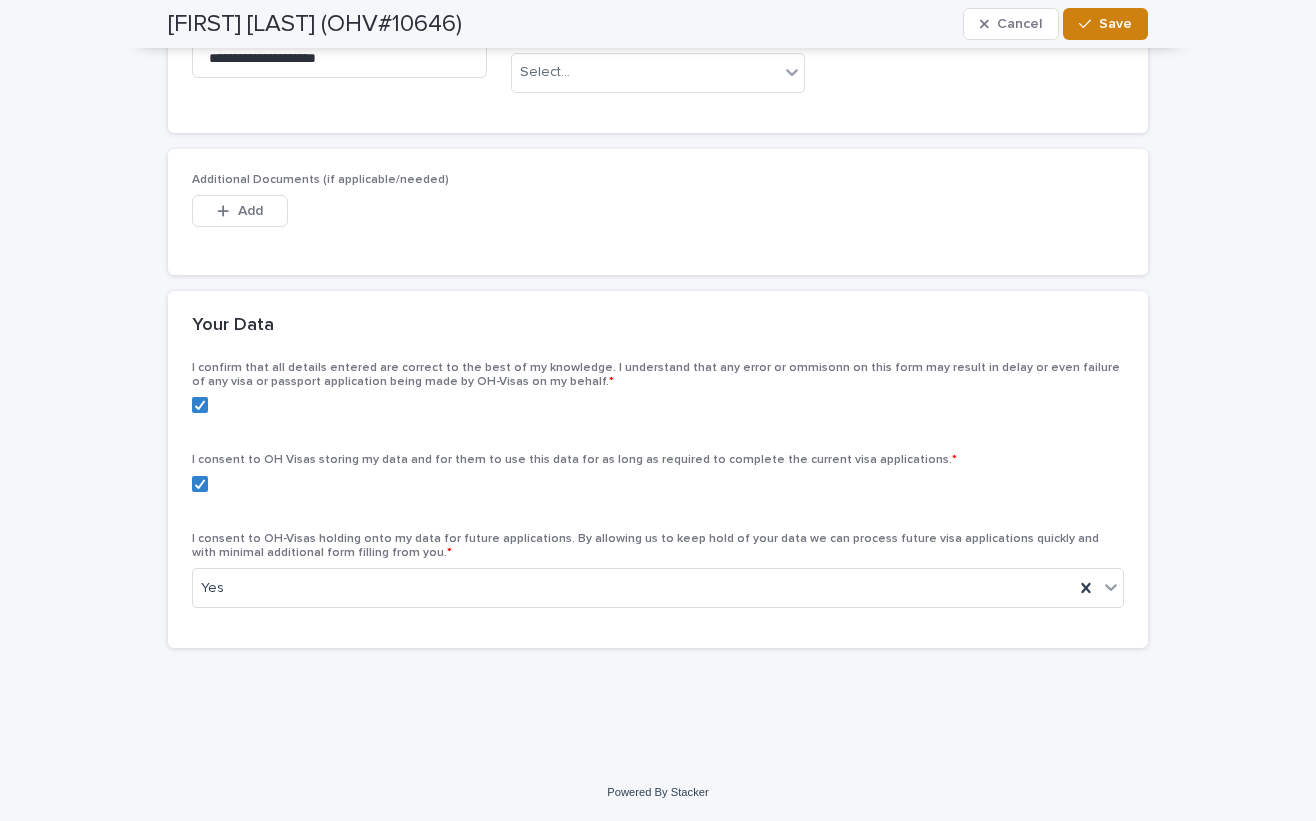 click on "Save" at bounding box center (1105, 24) 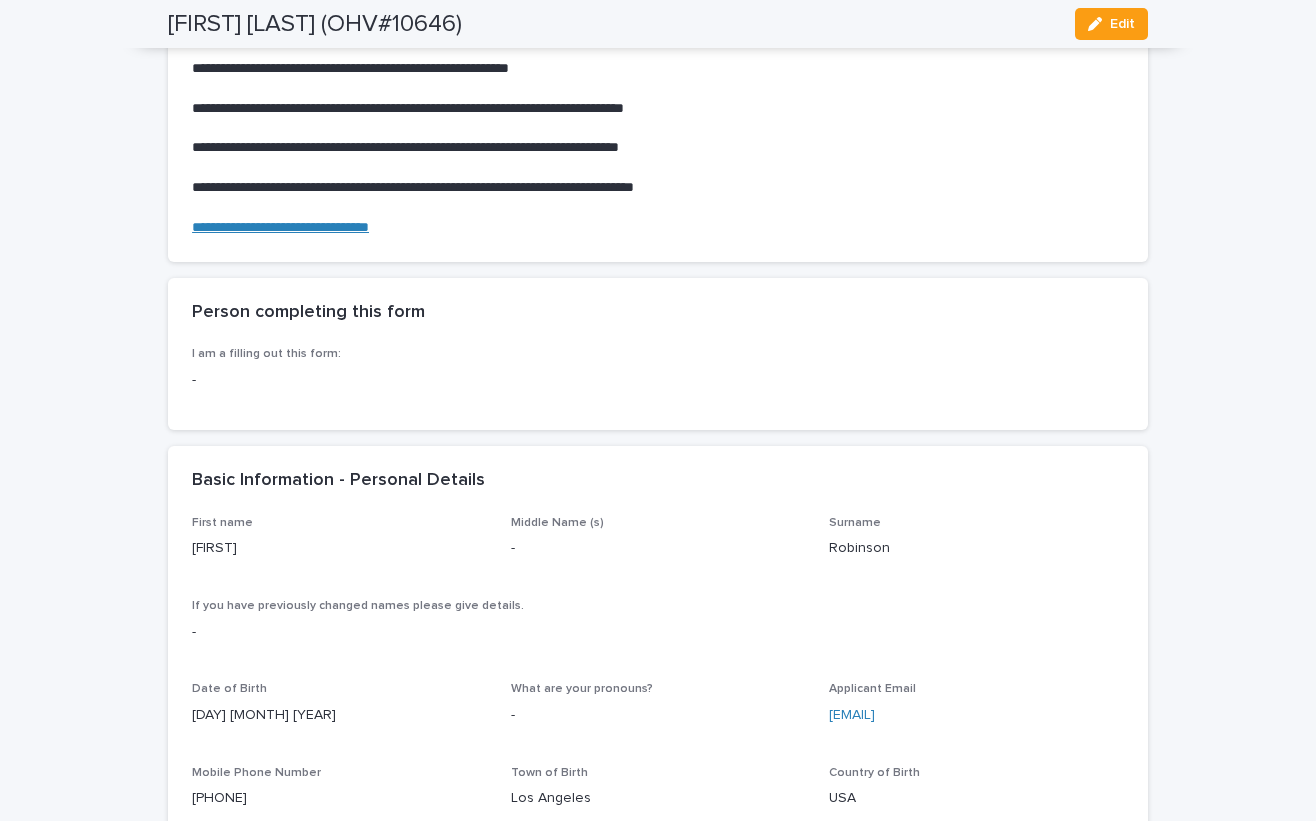 scroll, scrollTop: 0, scrollLeft: 0, axis: both 